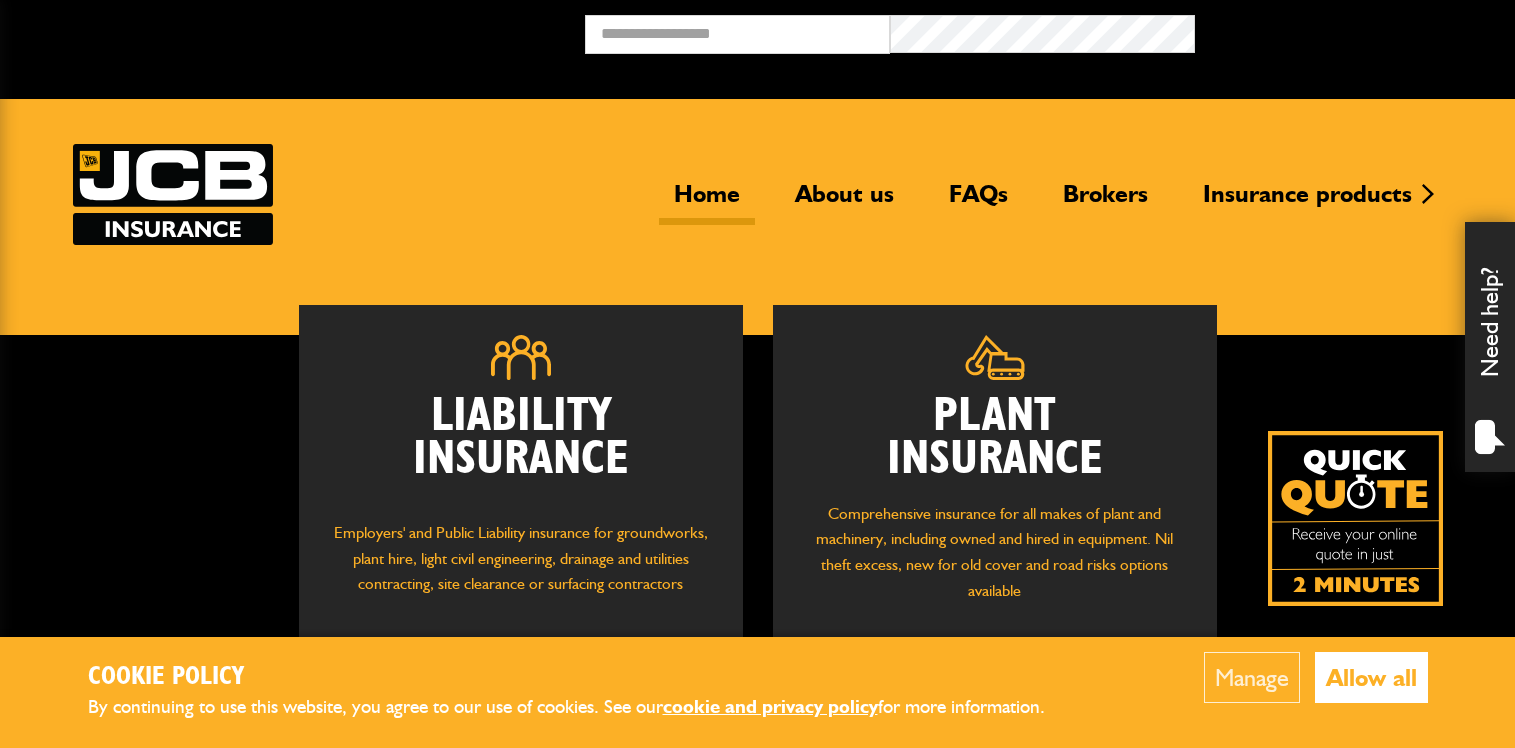 scroll, scrollTop: 0, scrollLeft: 0, axis: both 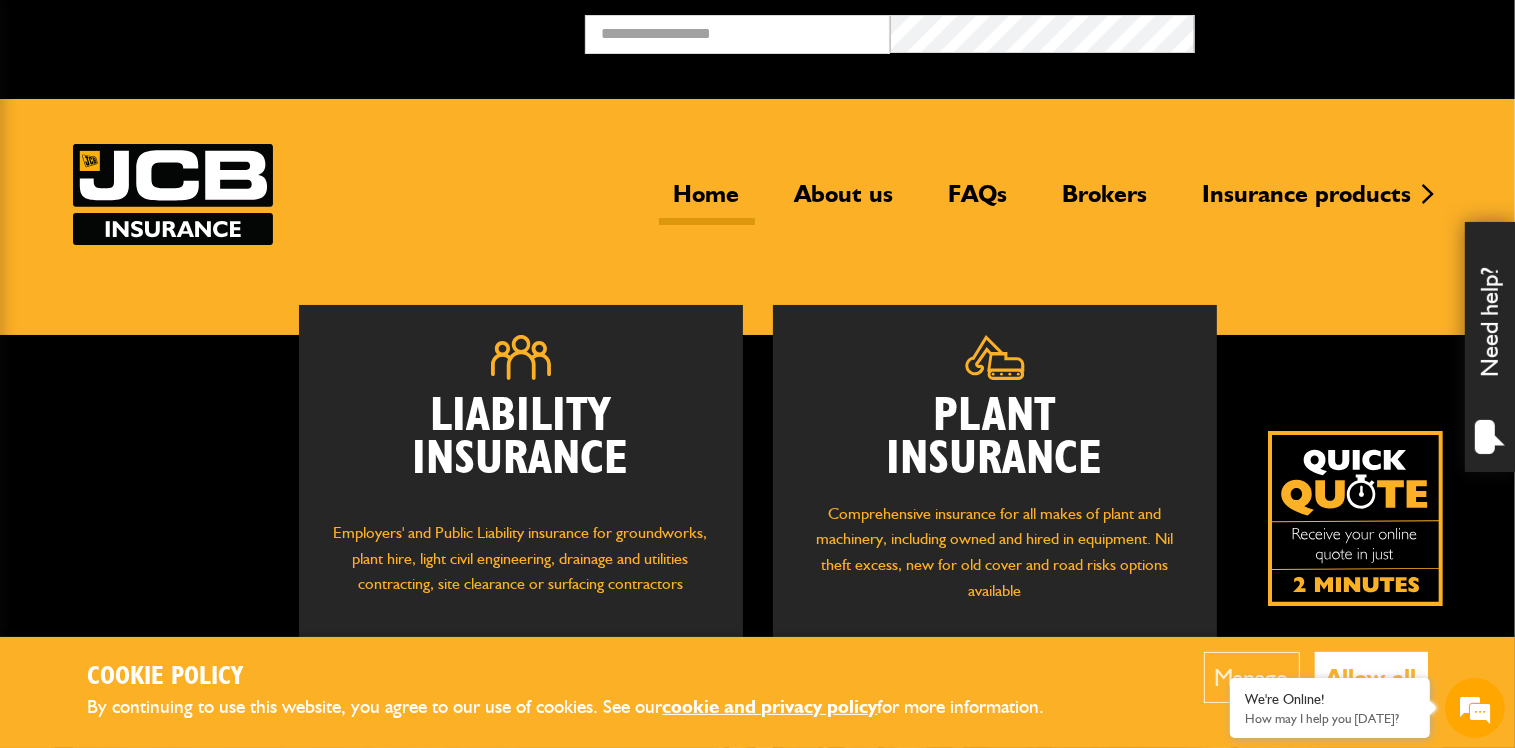 click on "Allow all" at bounding box center (1371, 677) 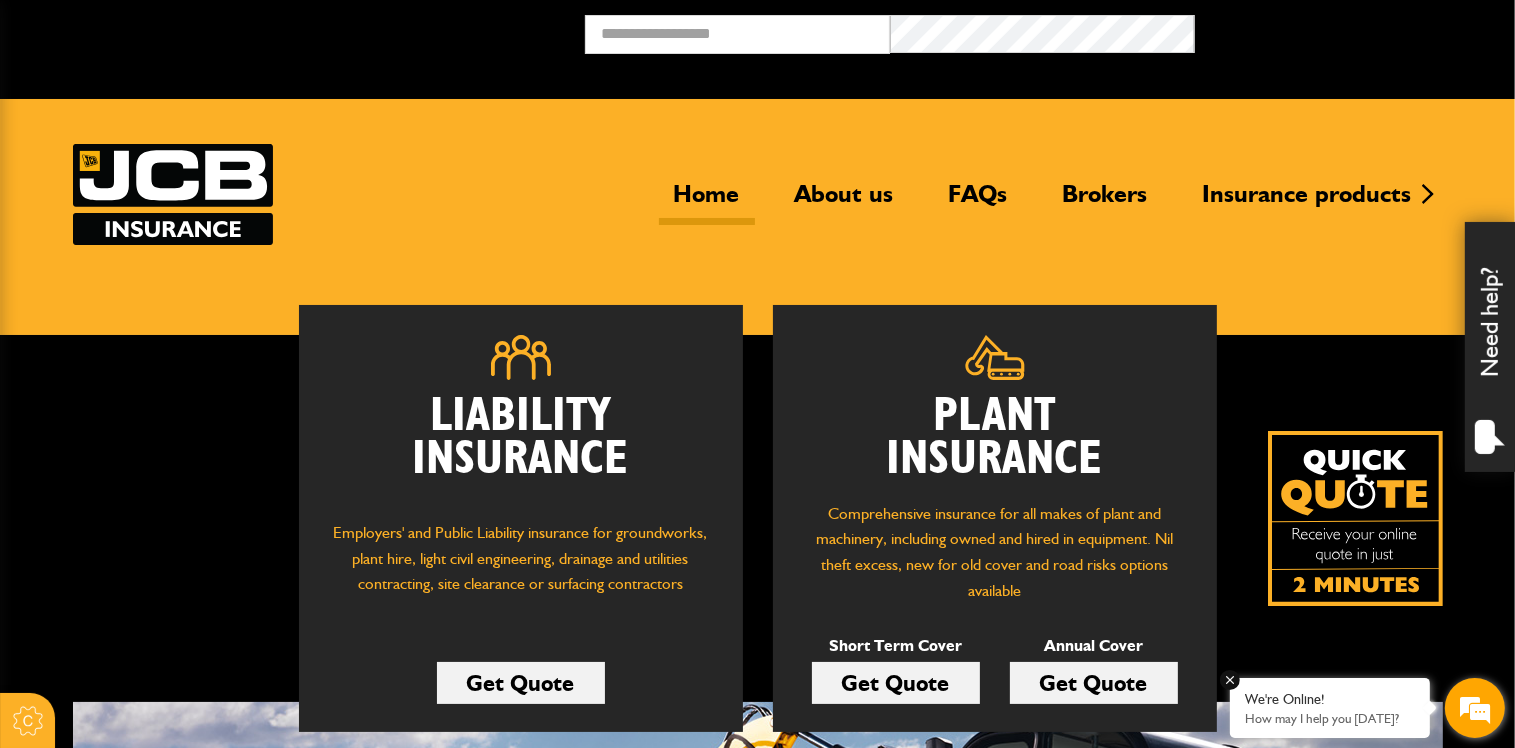 click at bounding box center (1230, 680) 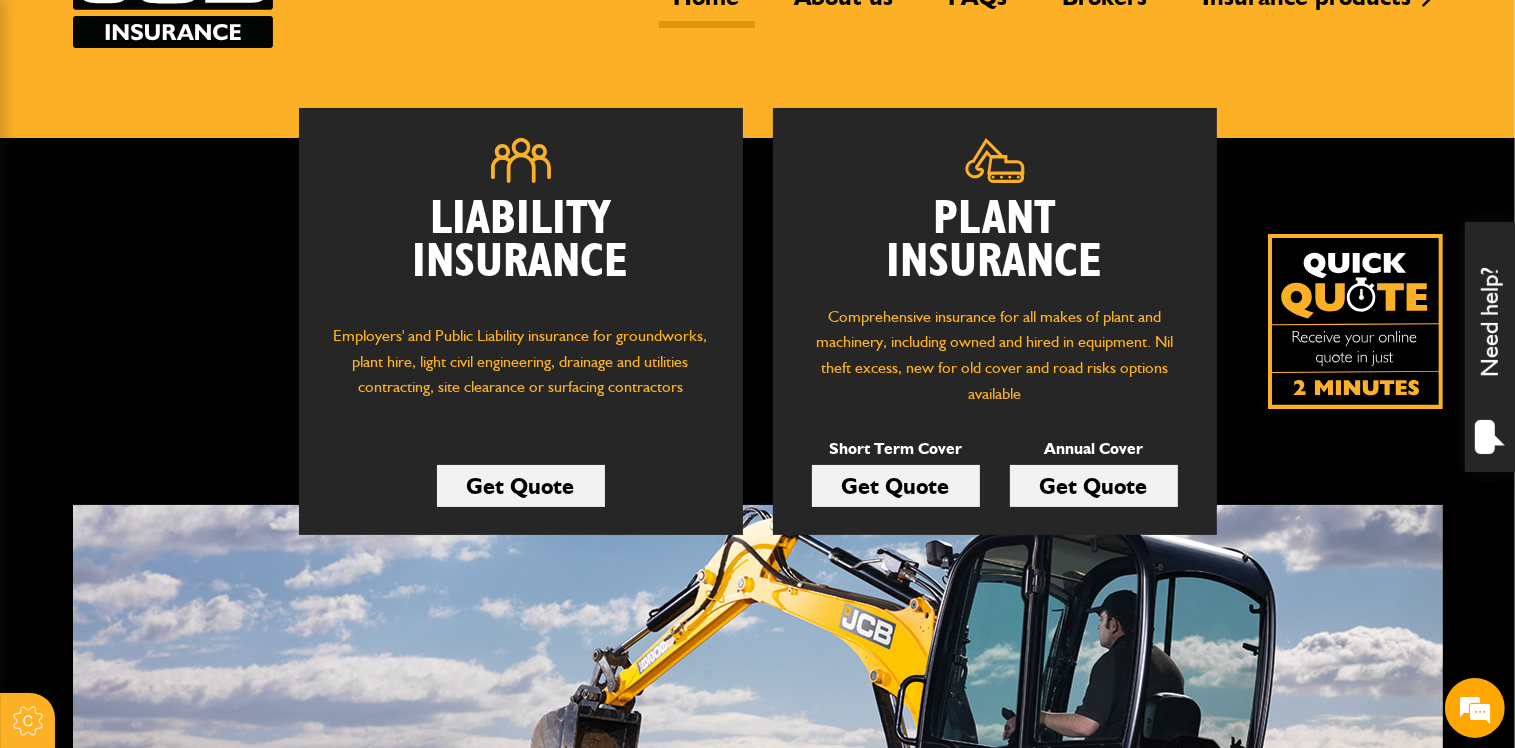 scroll, scrollTop: 200, scrollLeft: 0, axis: vertical 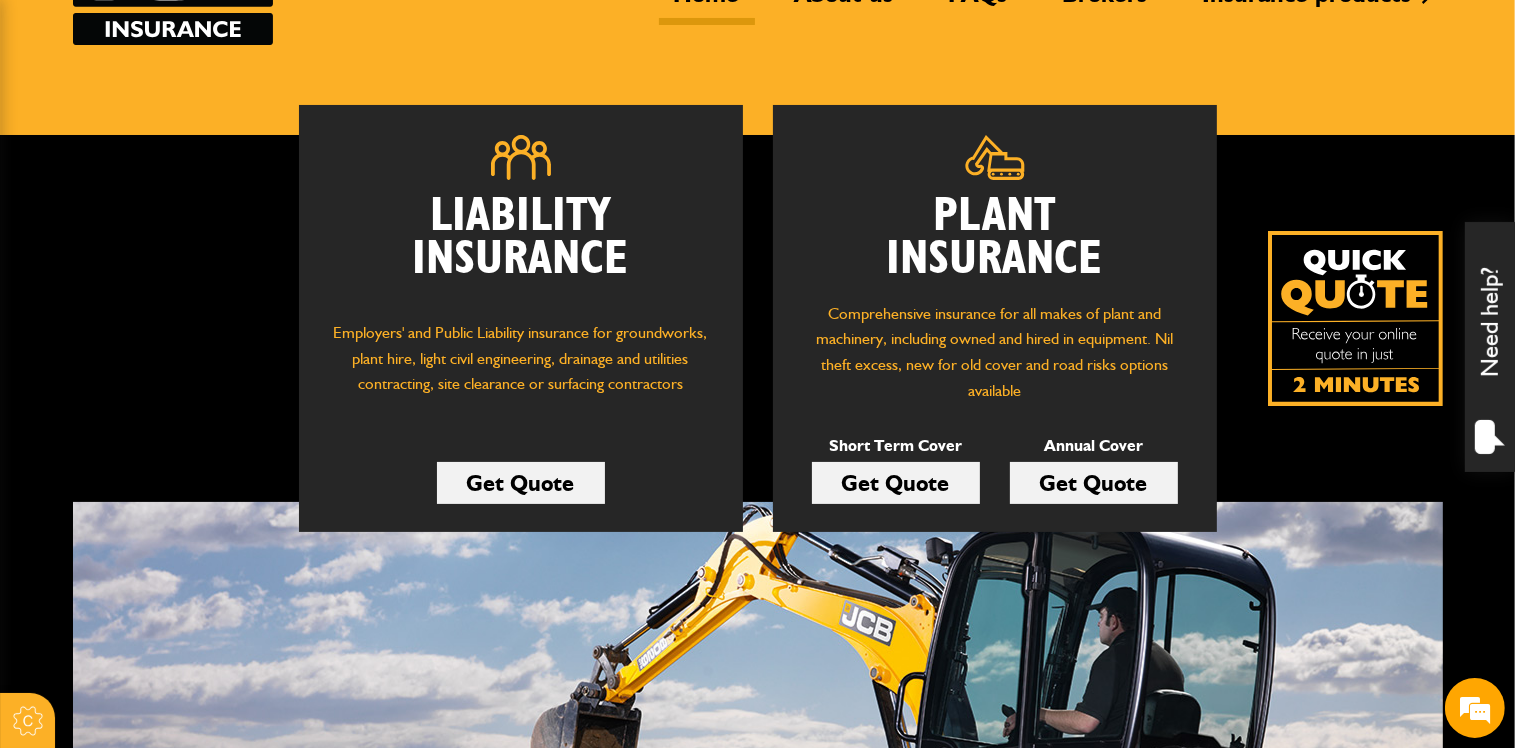 click on "Get Quote" at bounding box center [896, 483] 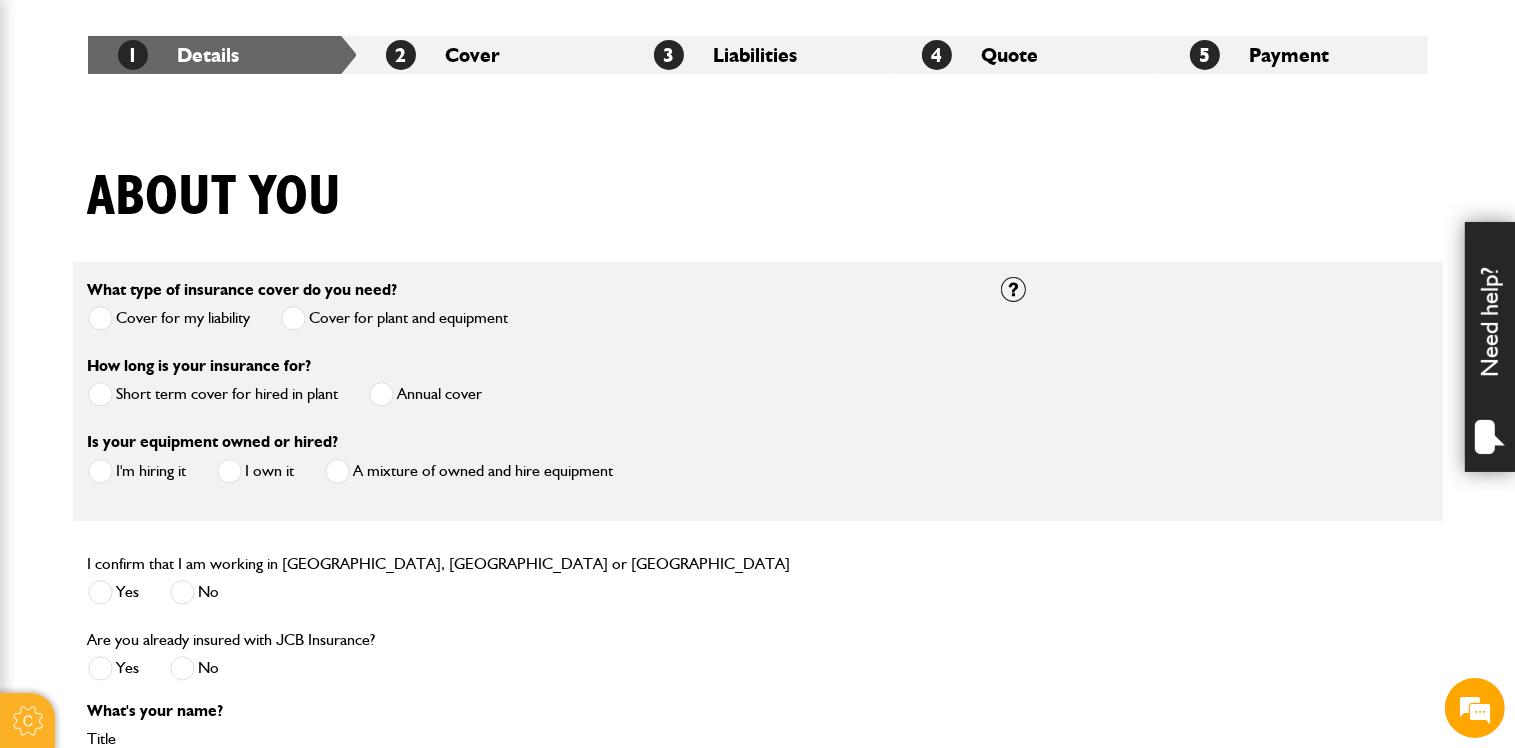 scroll, scrollTop: 400, scrollLeft: 0, axis: vertical 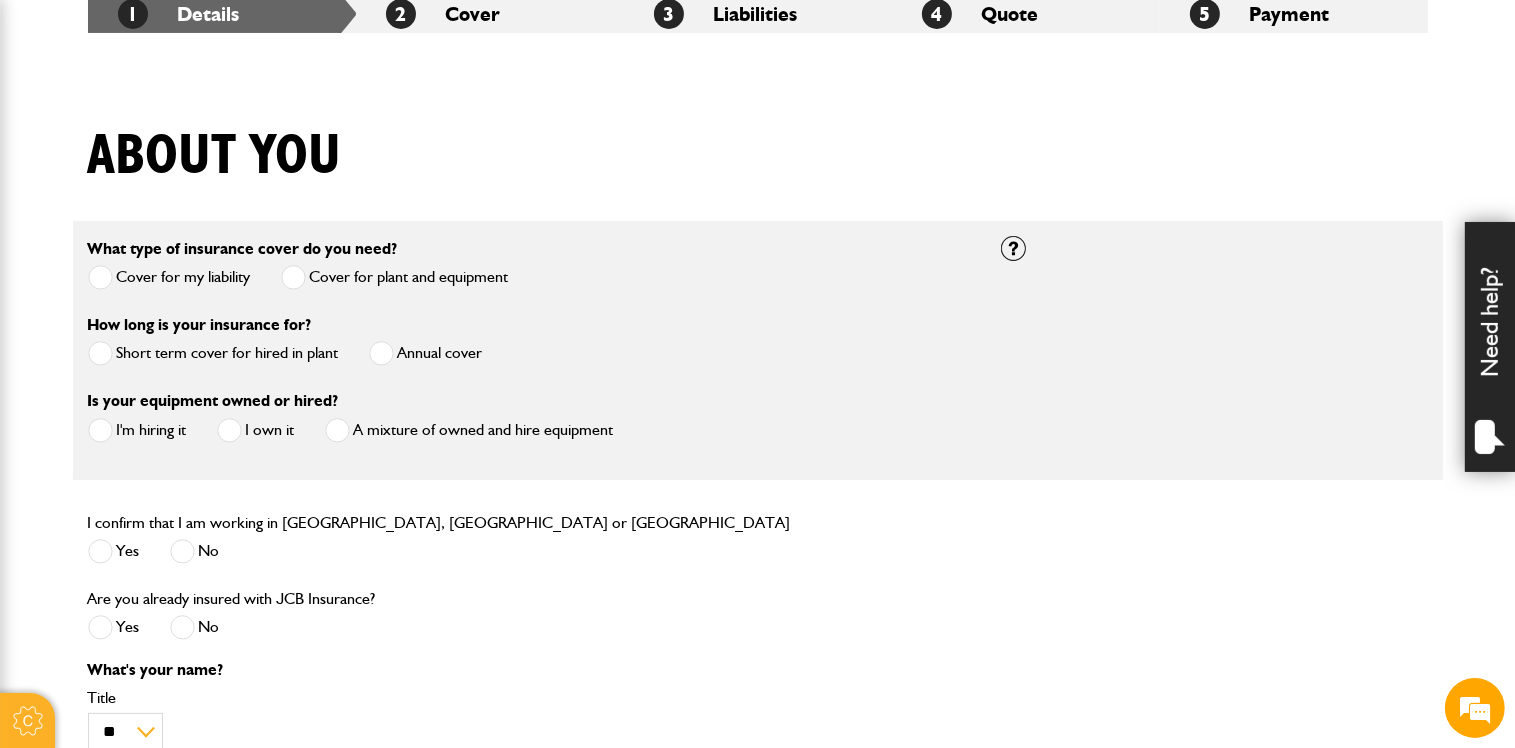 click at bounding box center (100, 353) 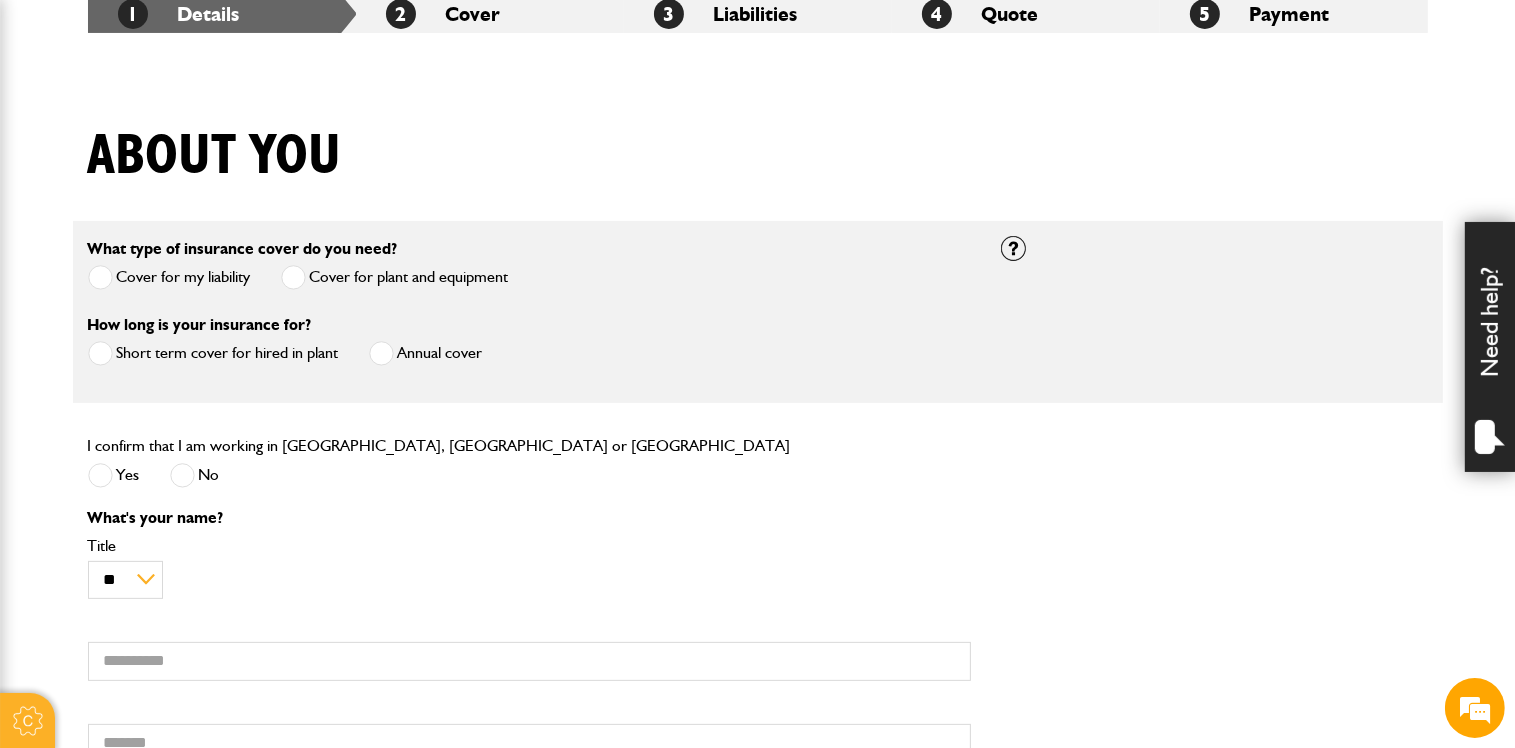 click at bounding box center (100, 475) 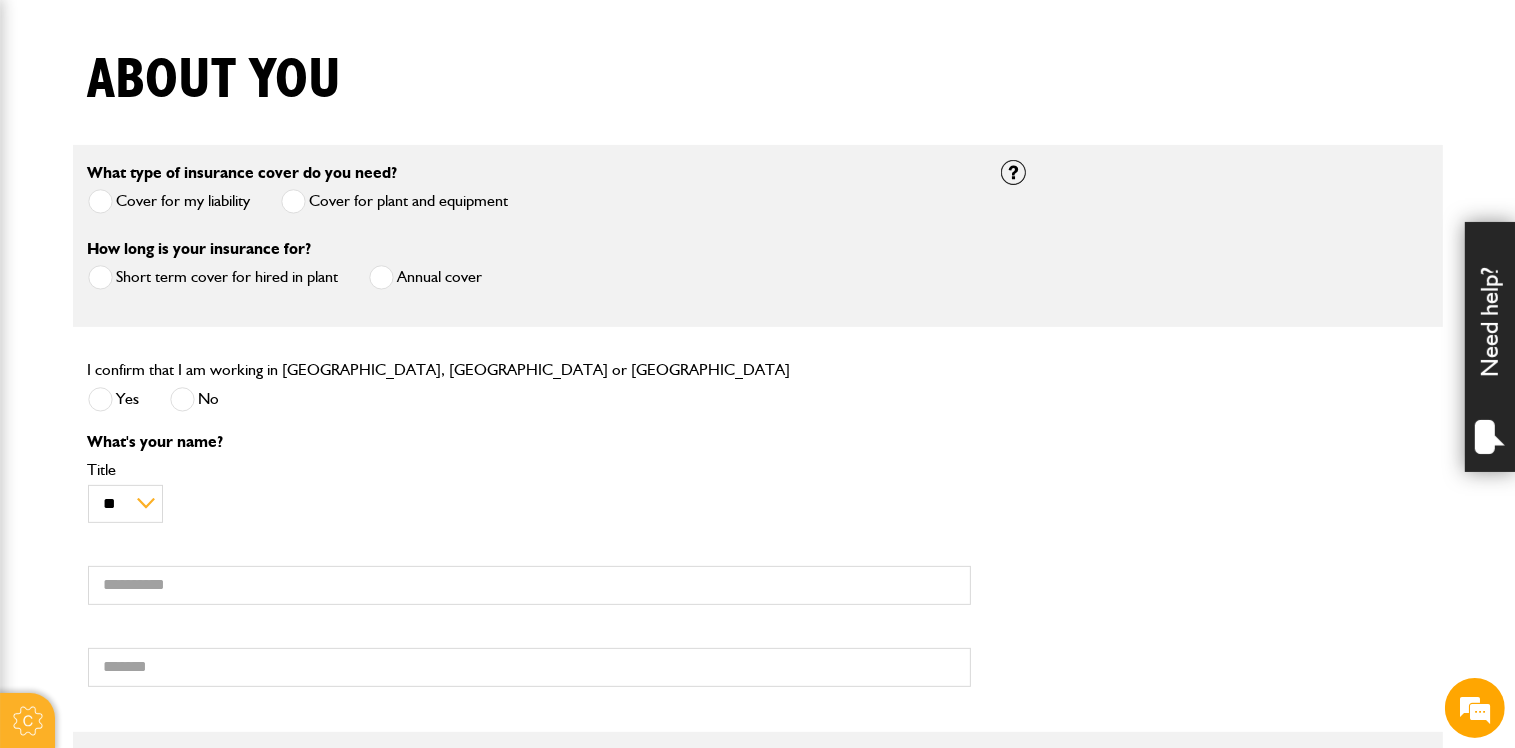 scroll, scrollTop: 600, scrollLeft: 0, axis: vertical 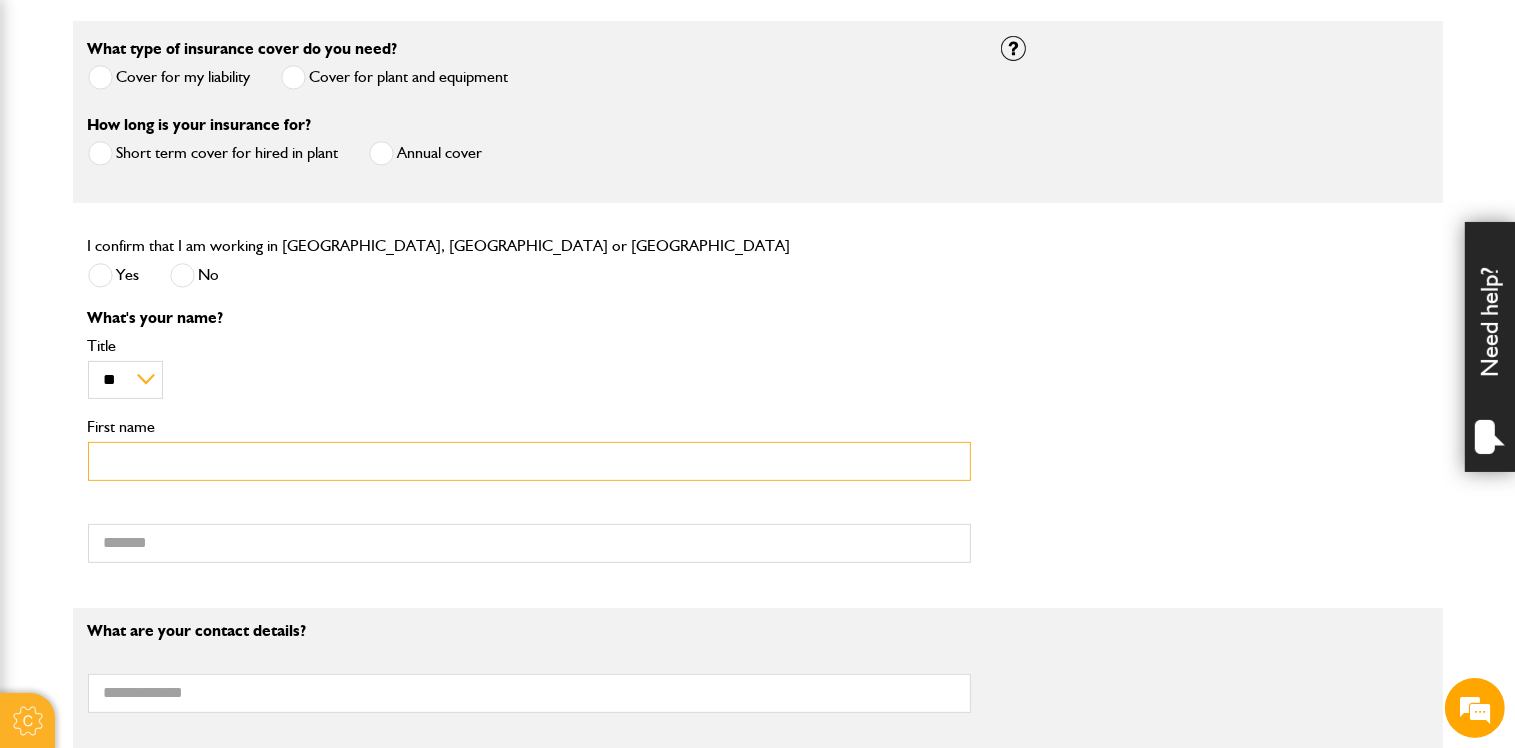 click on "First name" at bounding box center (529, 461) 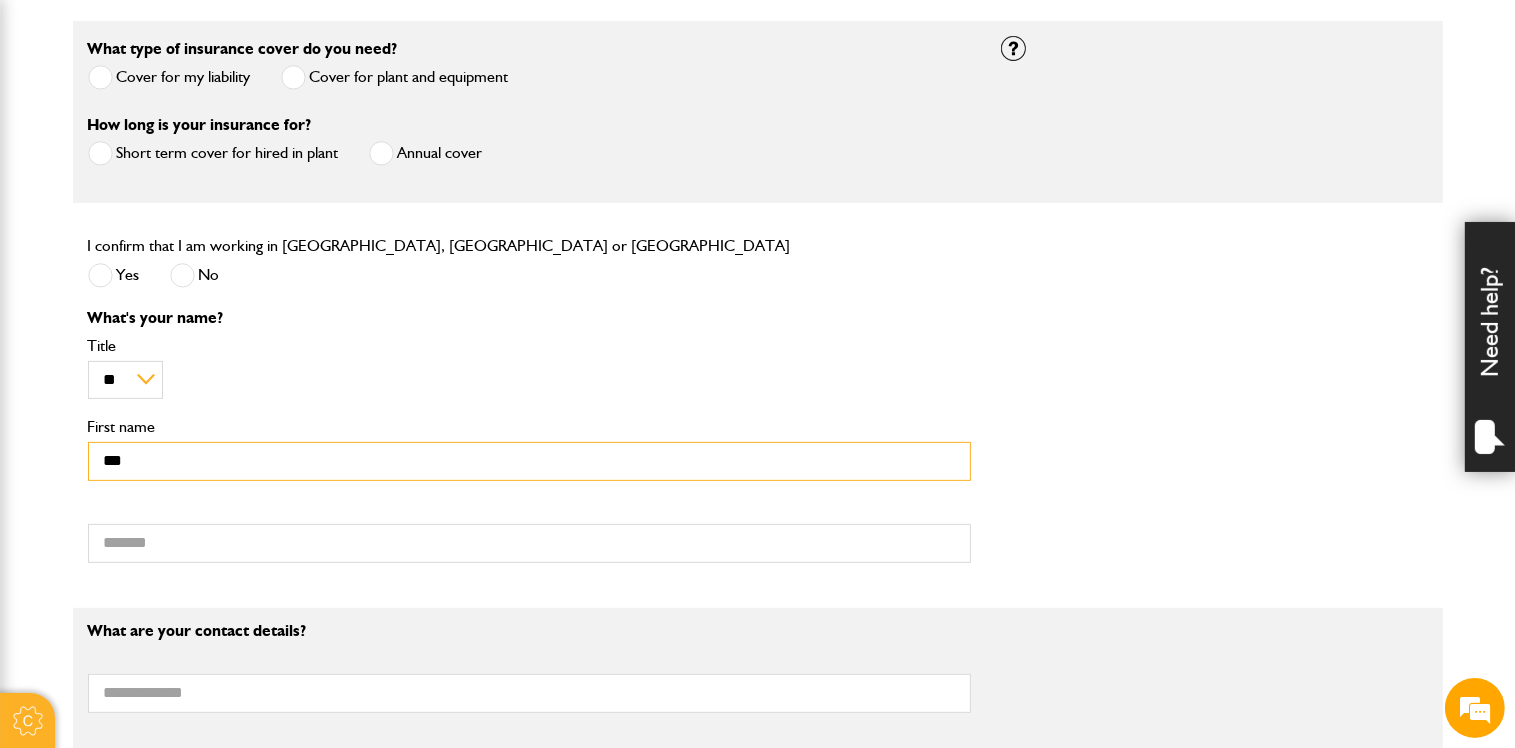 type on "***" 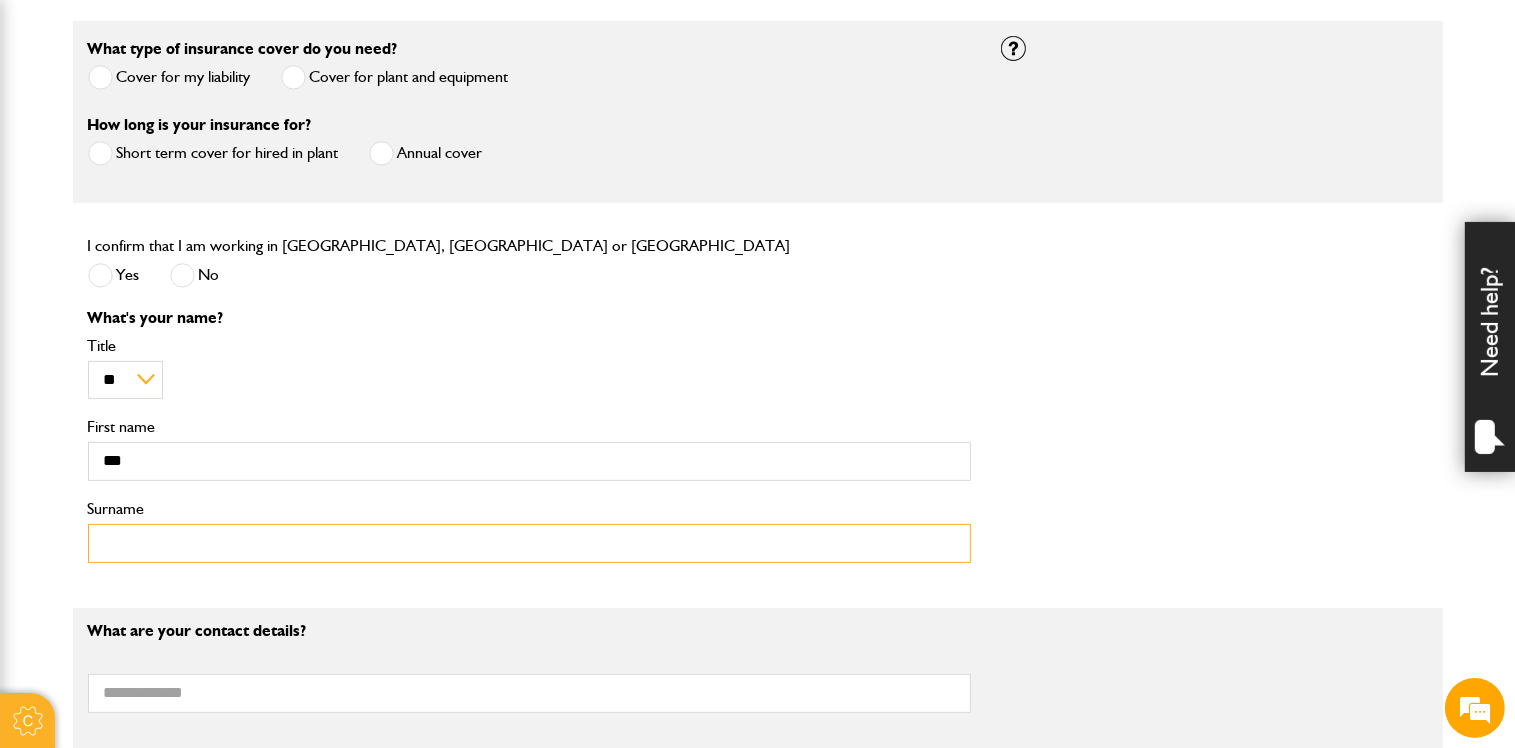 click on "Surname" at bounding box center (529, 543) 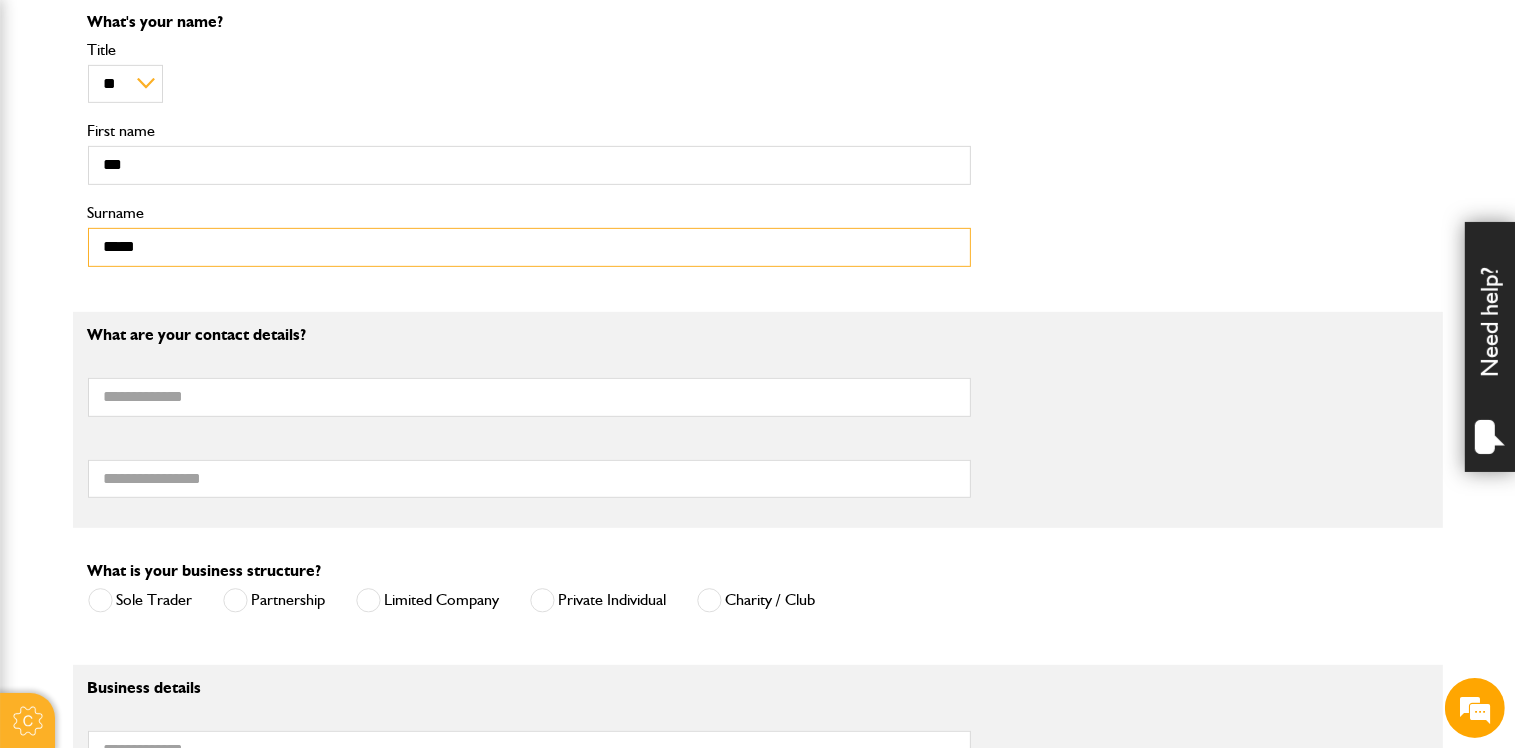 scroll, scrollTop: 900, scrollLeft: 0, axis: vertical 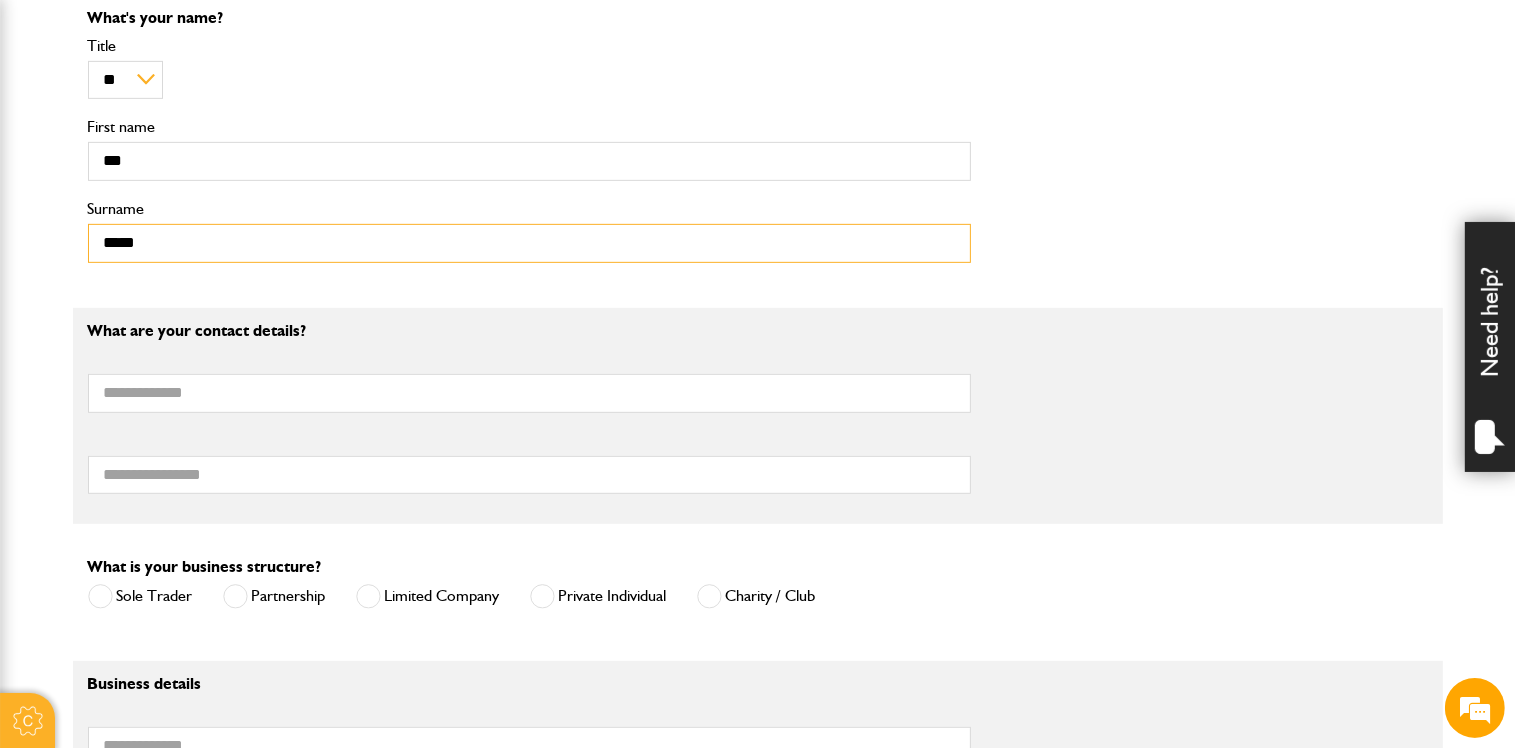 type on "*****" 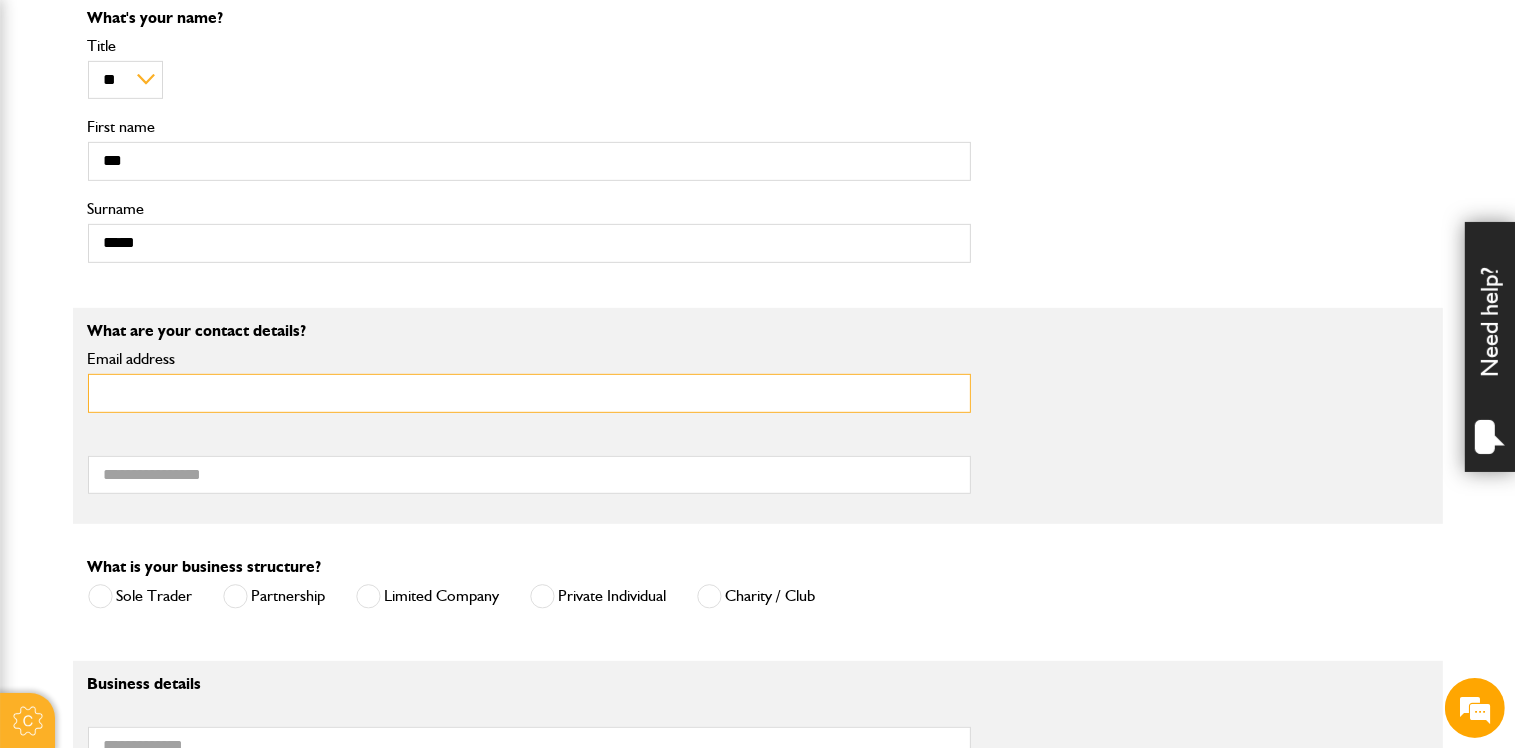 click on "Email address" at bounding box center (529, 393) 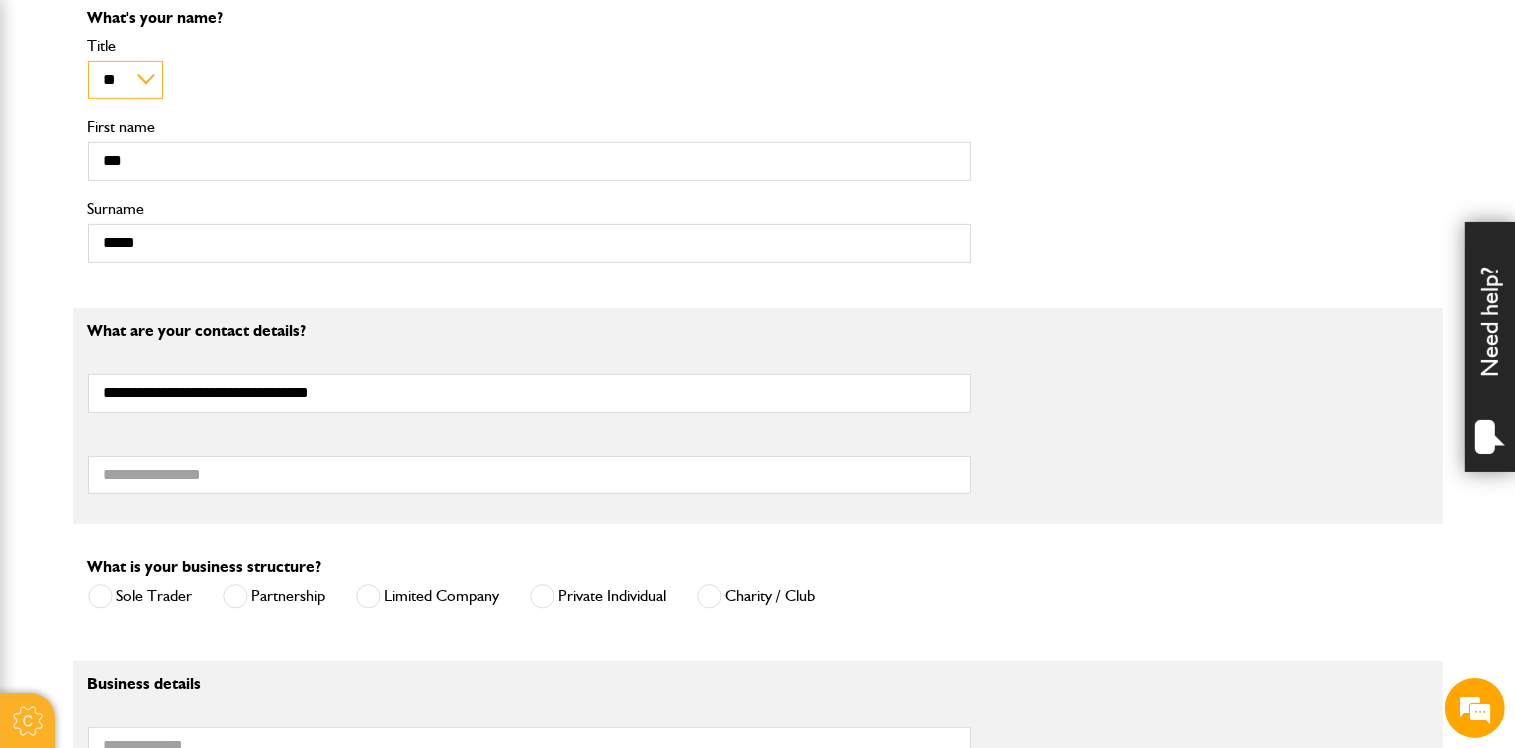 type on "**********" 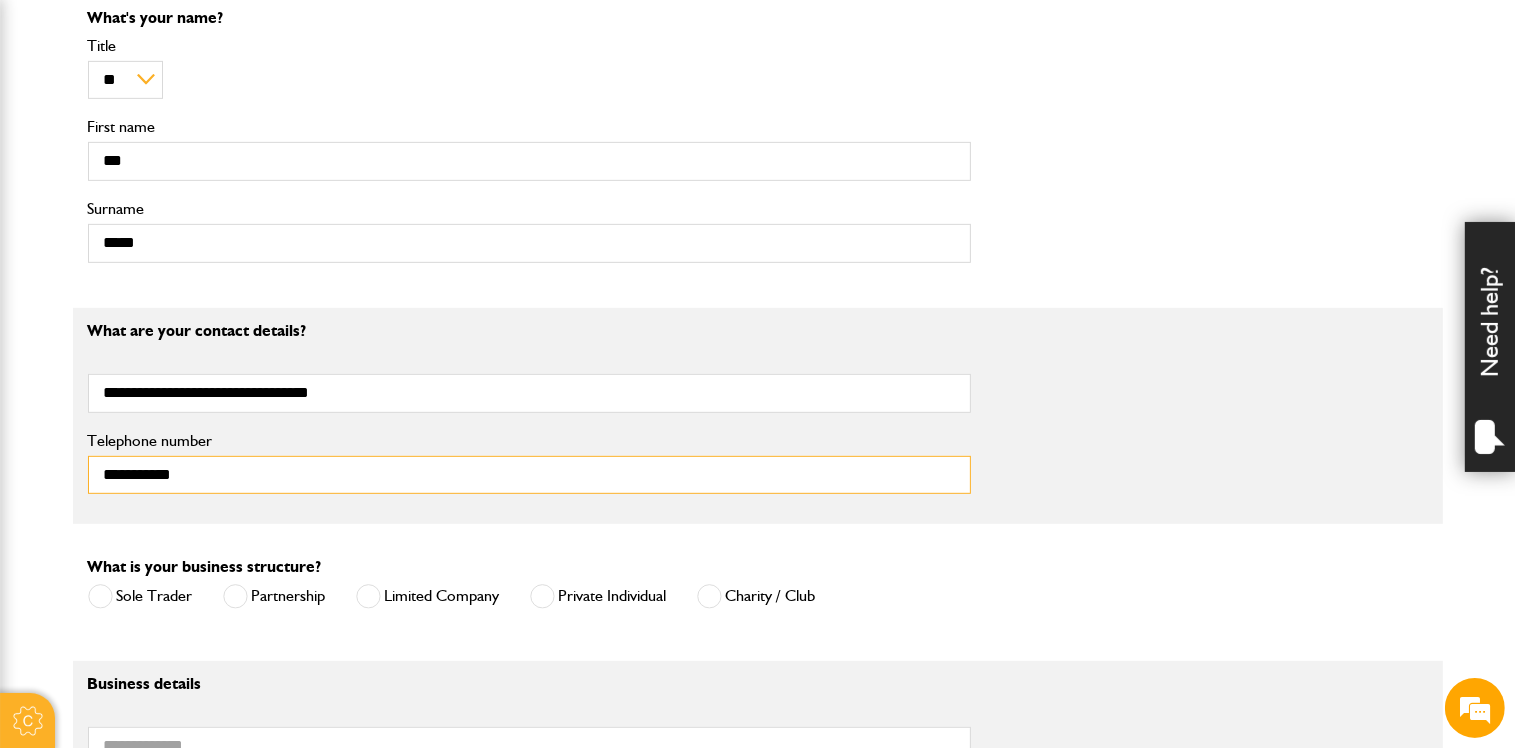 drag, startPoint x: 208, startPoint y: 479, endPoint x: 188, endPoint y: 475, distance: 20.396078 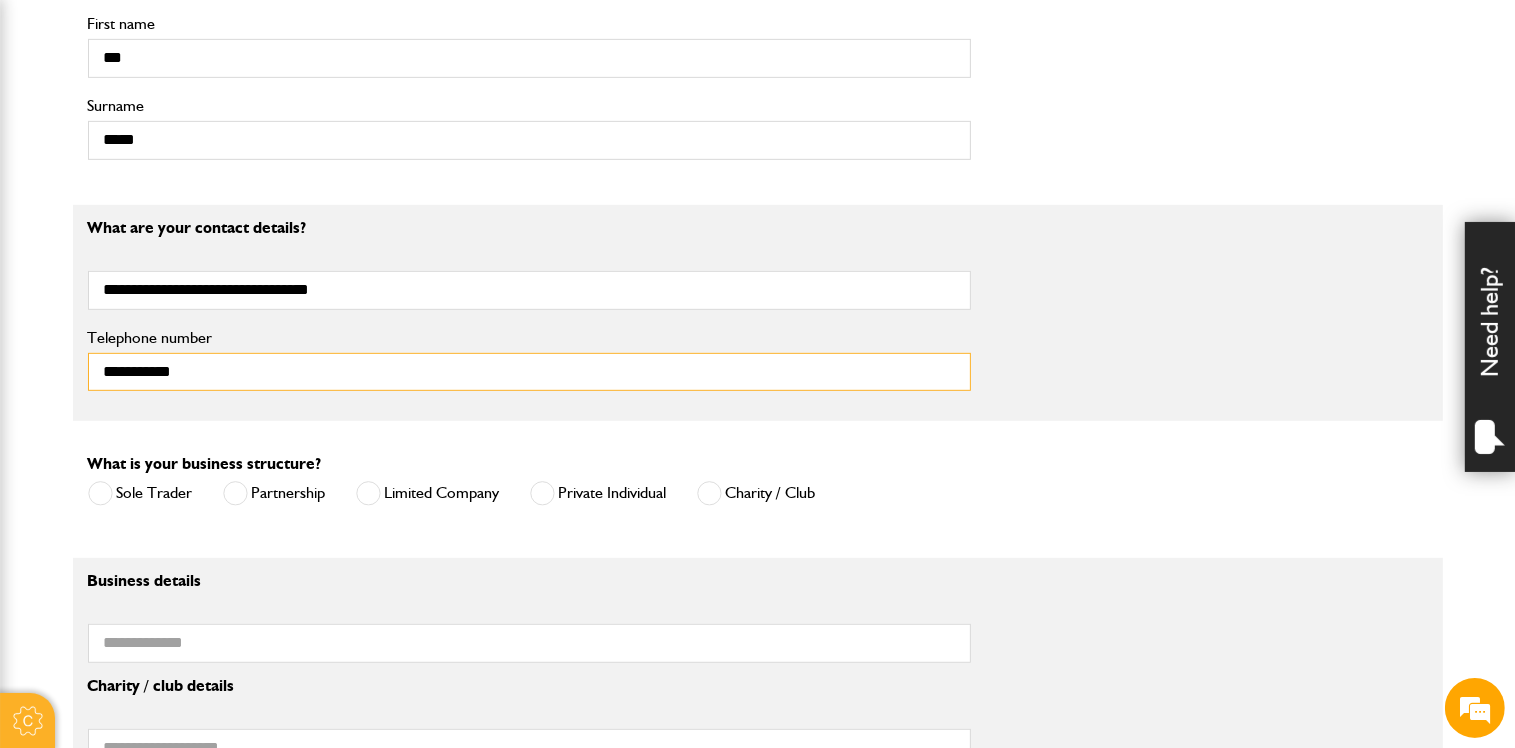 scroll, scrollTop: 1100, scrollLeft: 0, axis: vertical 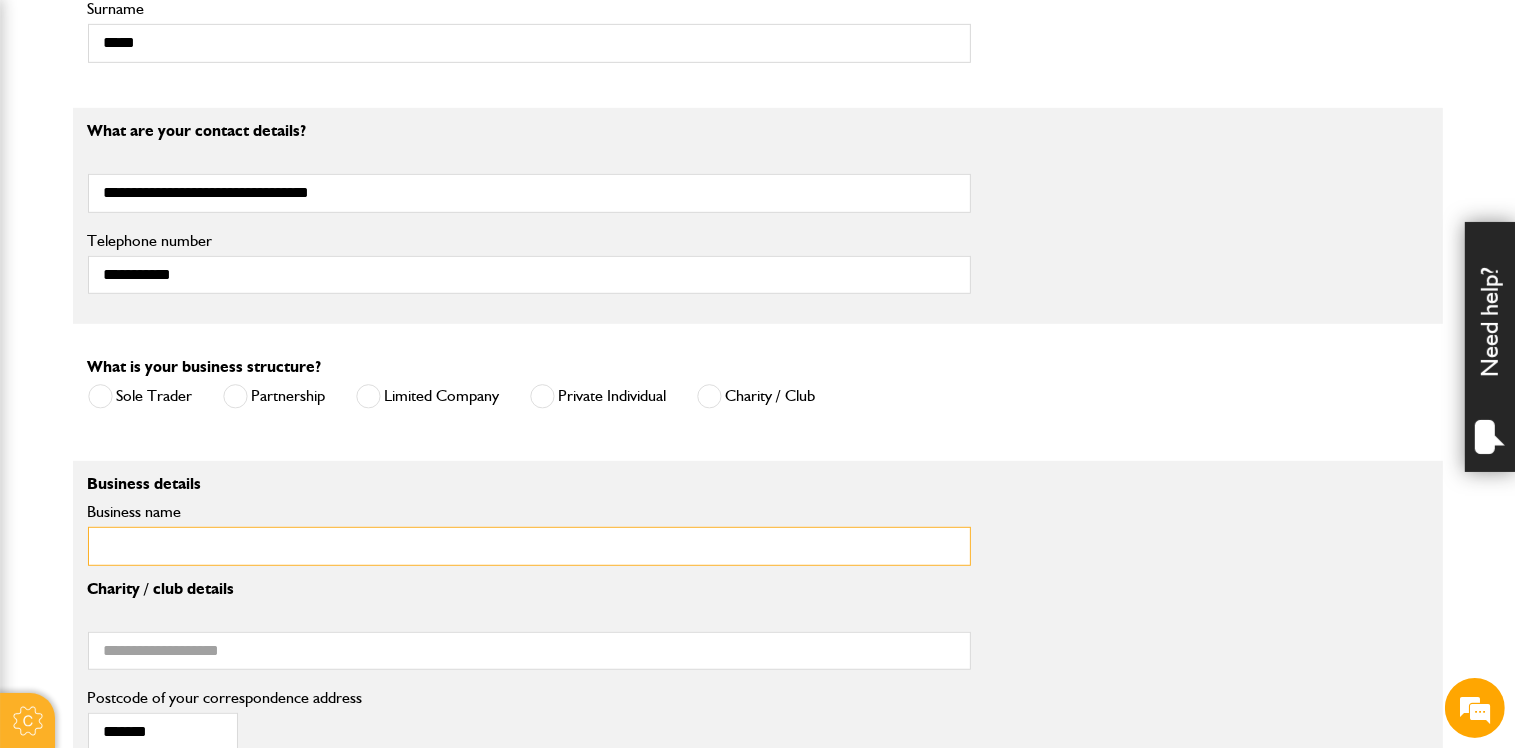 click on "Business name" at bounding box center (529, 546) 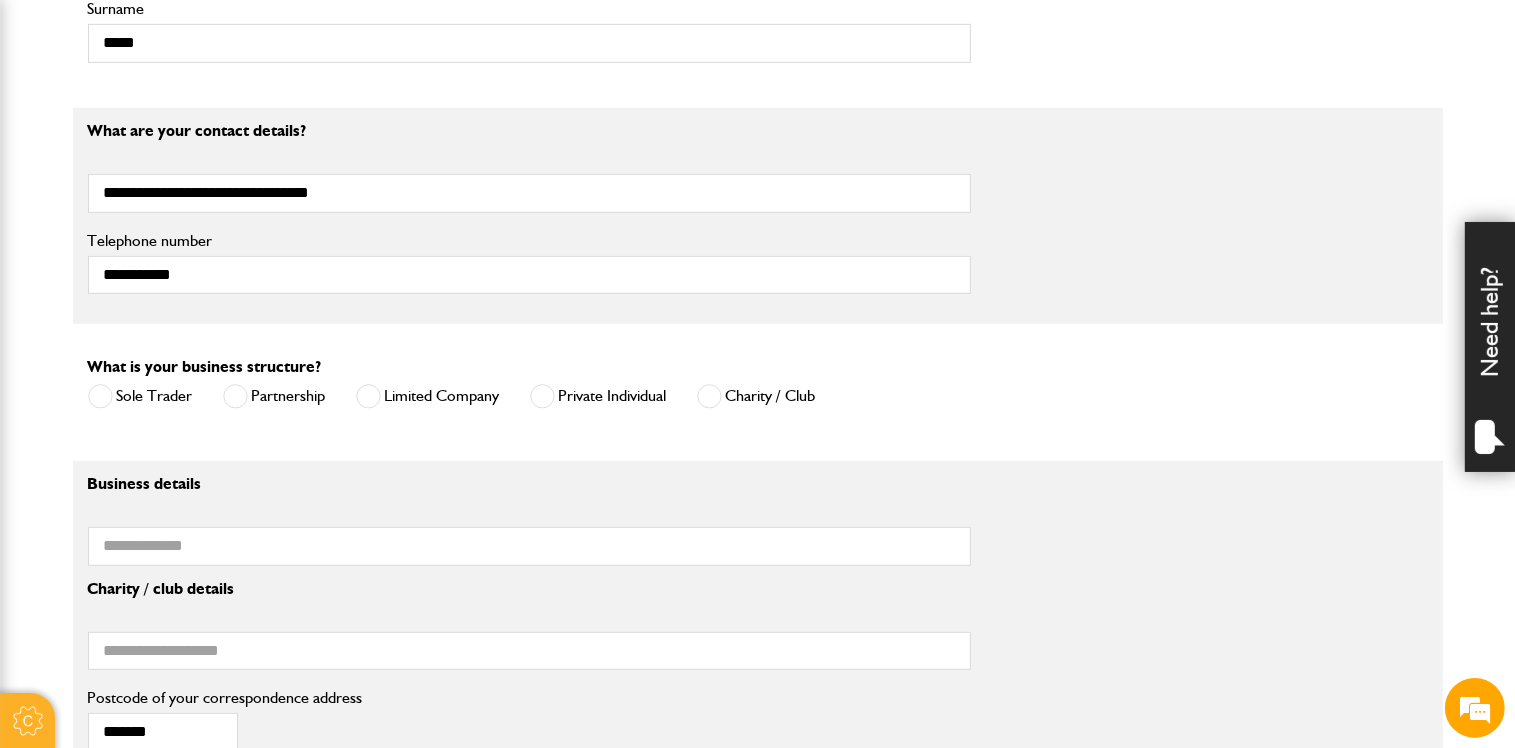 click at bounding box center (368, 396) 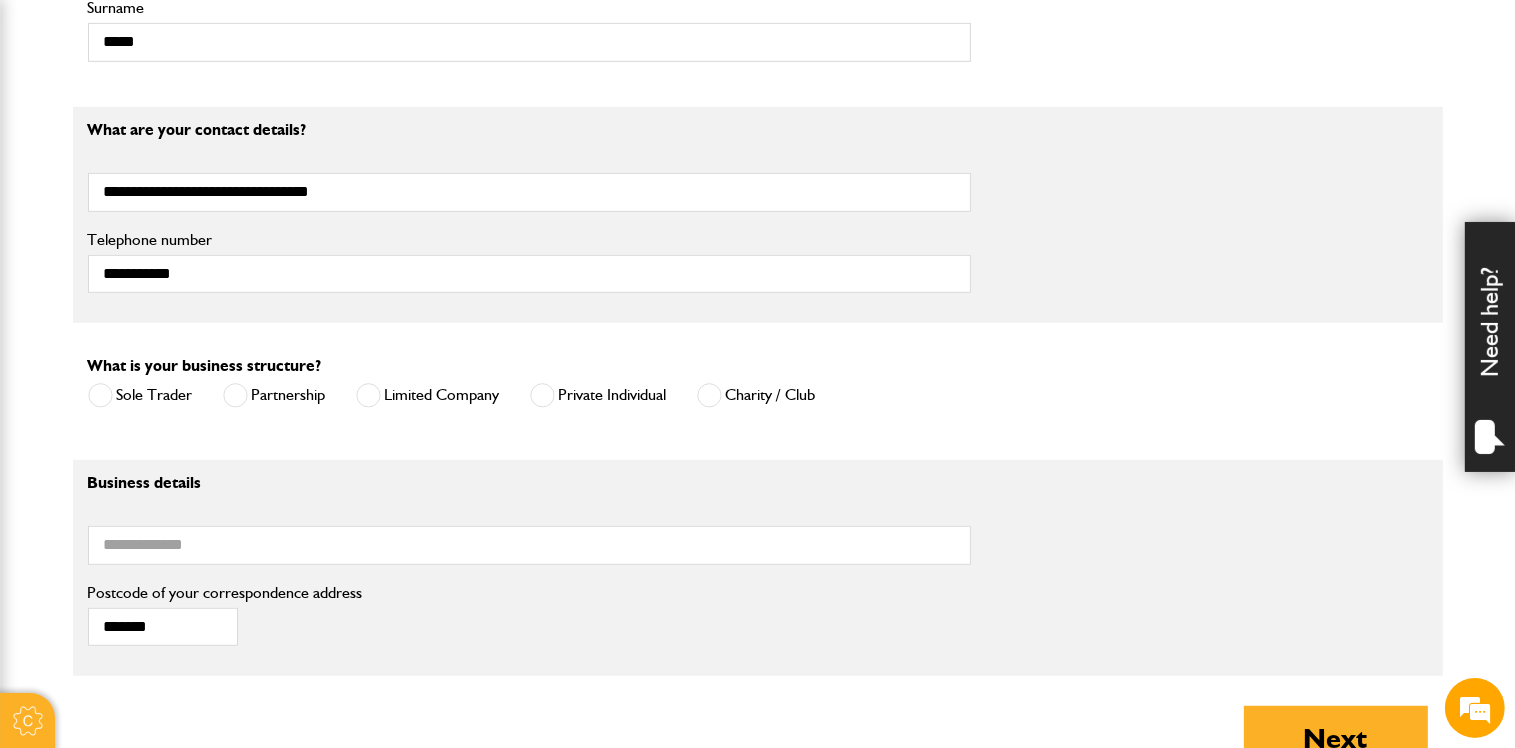 scroll, scrollTop: 1200, scrollLeft: 0, axis: vertical 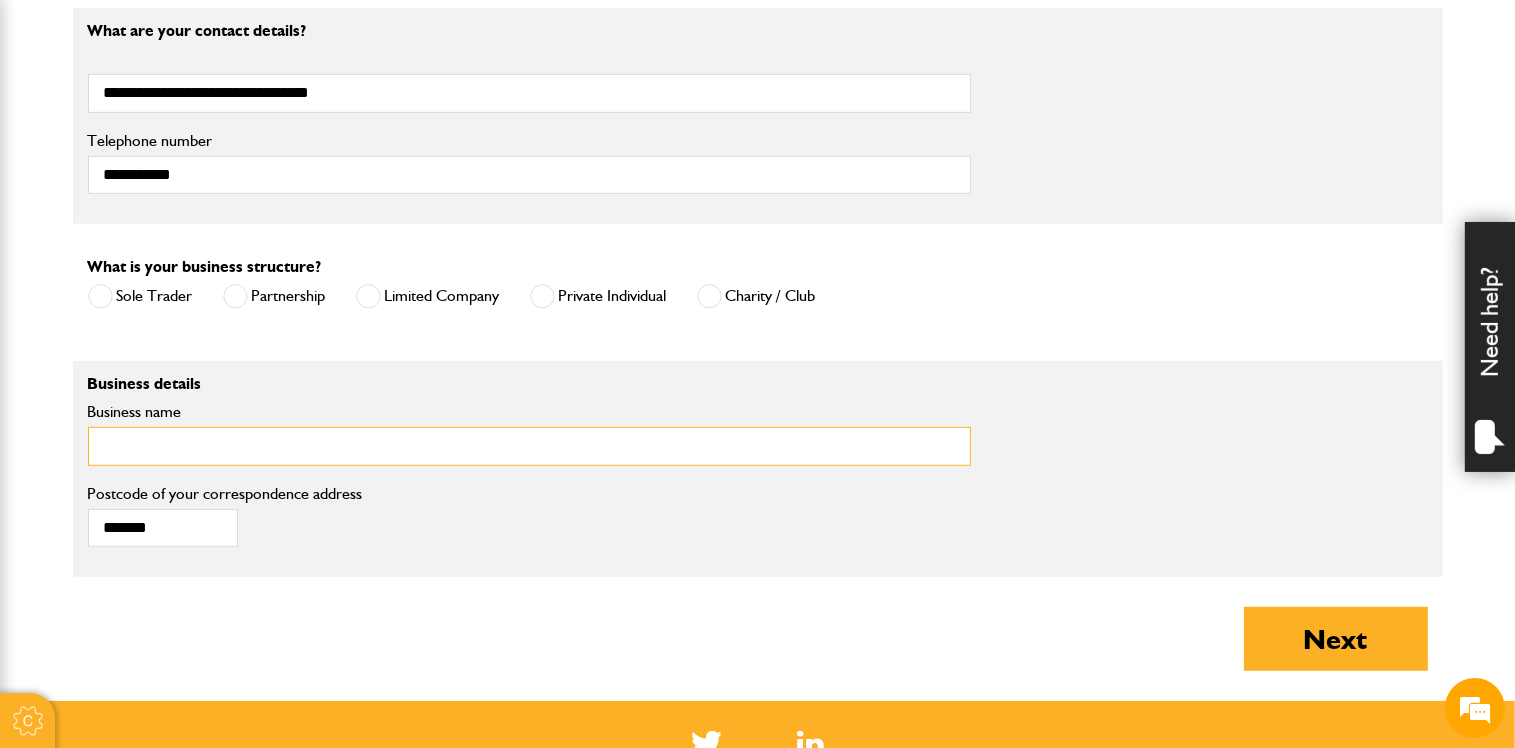 click on "Business name" at bounding box center (529, 446) 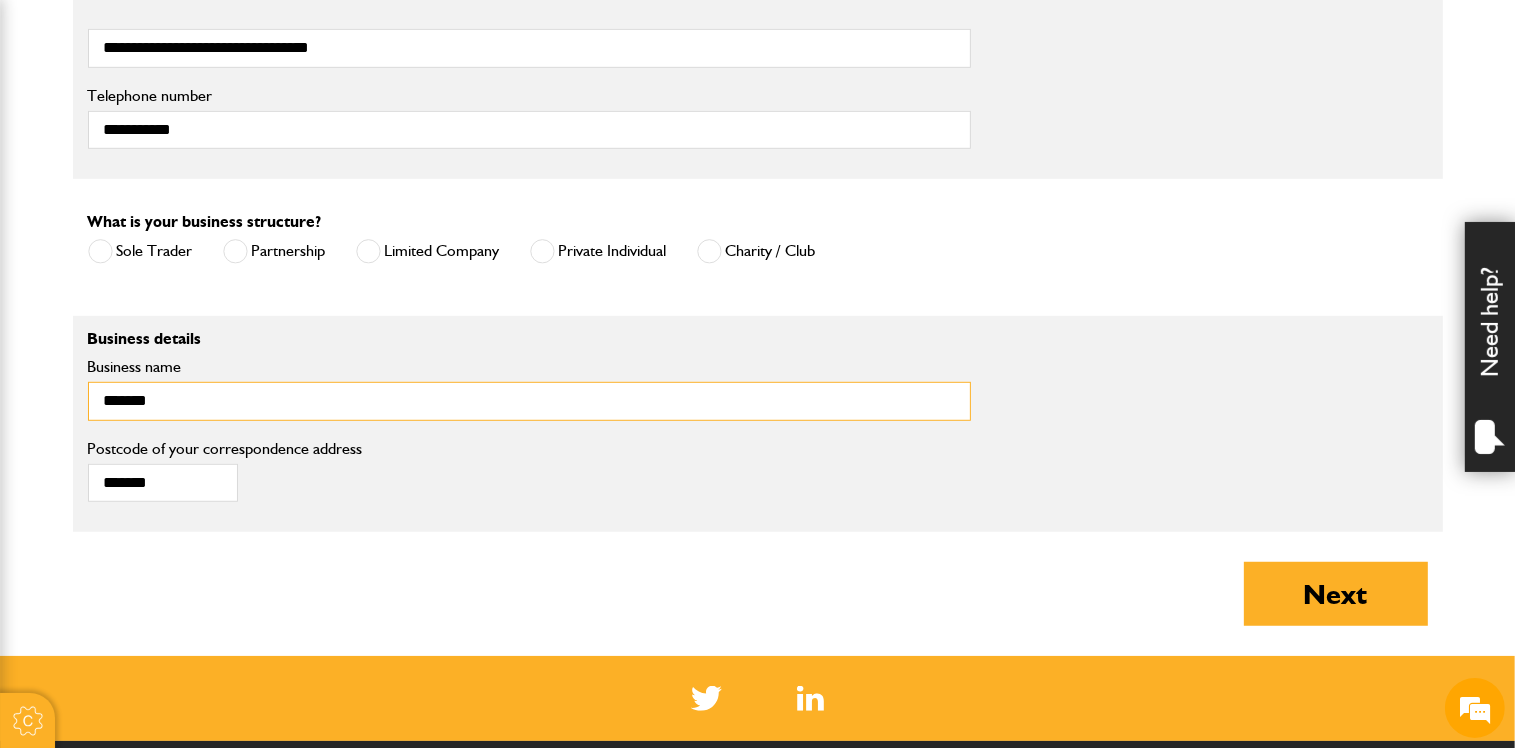 scroll, scrollTop: 1300, scrollLeft: 0, axis: vertical 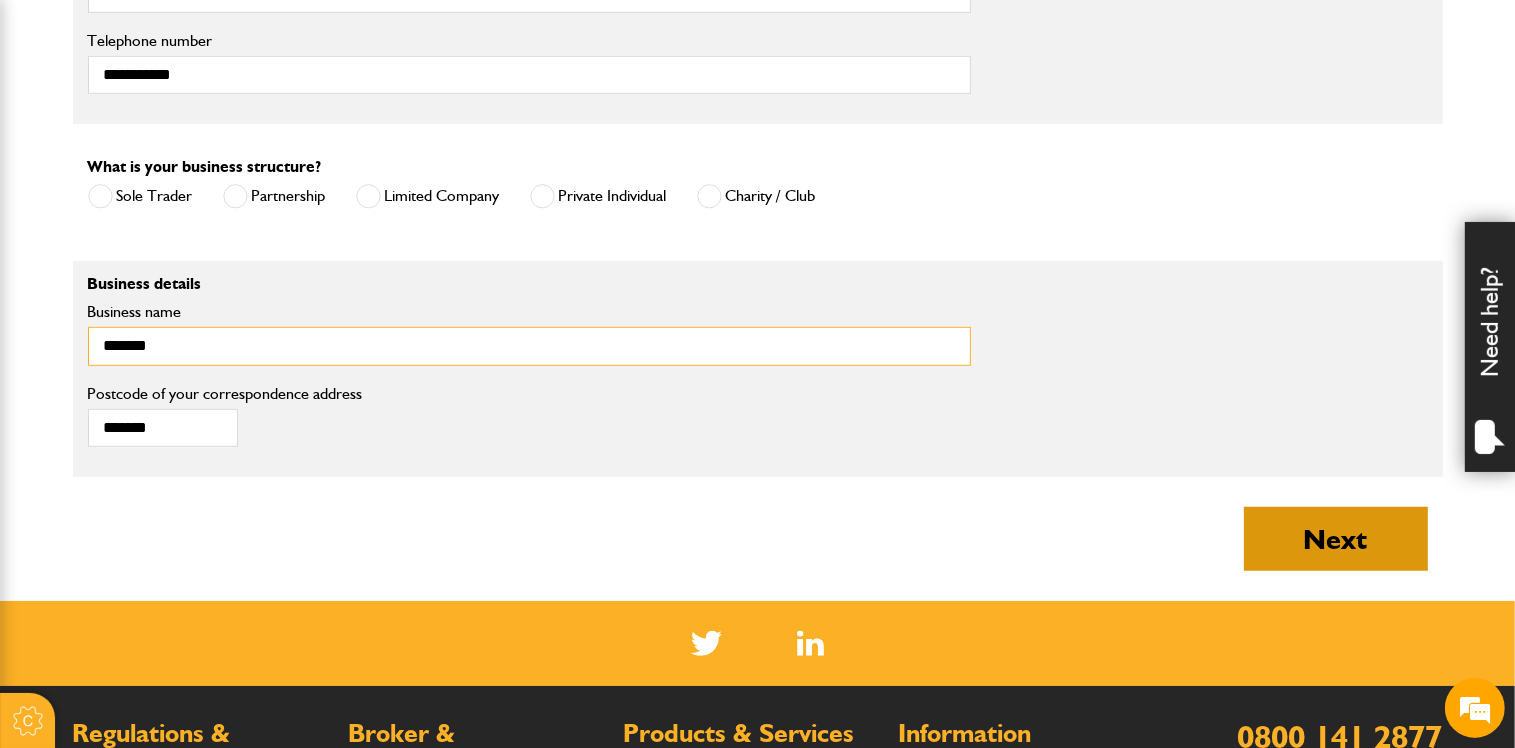 type on "*******" 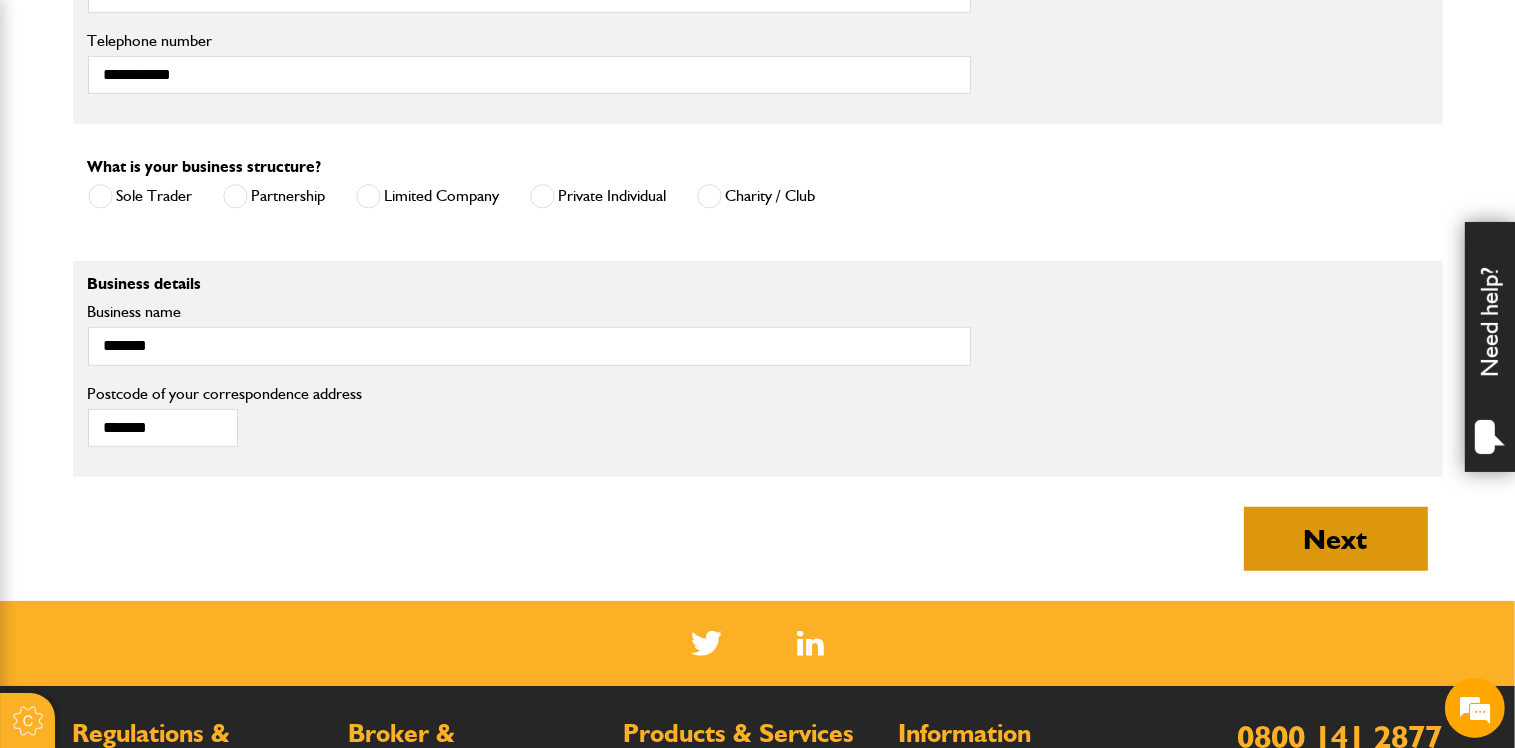 click on "Next" at bounding box center [1336, 539] 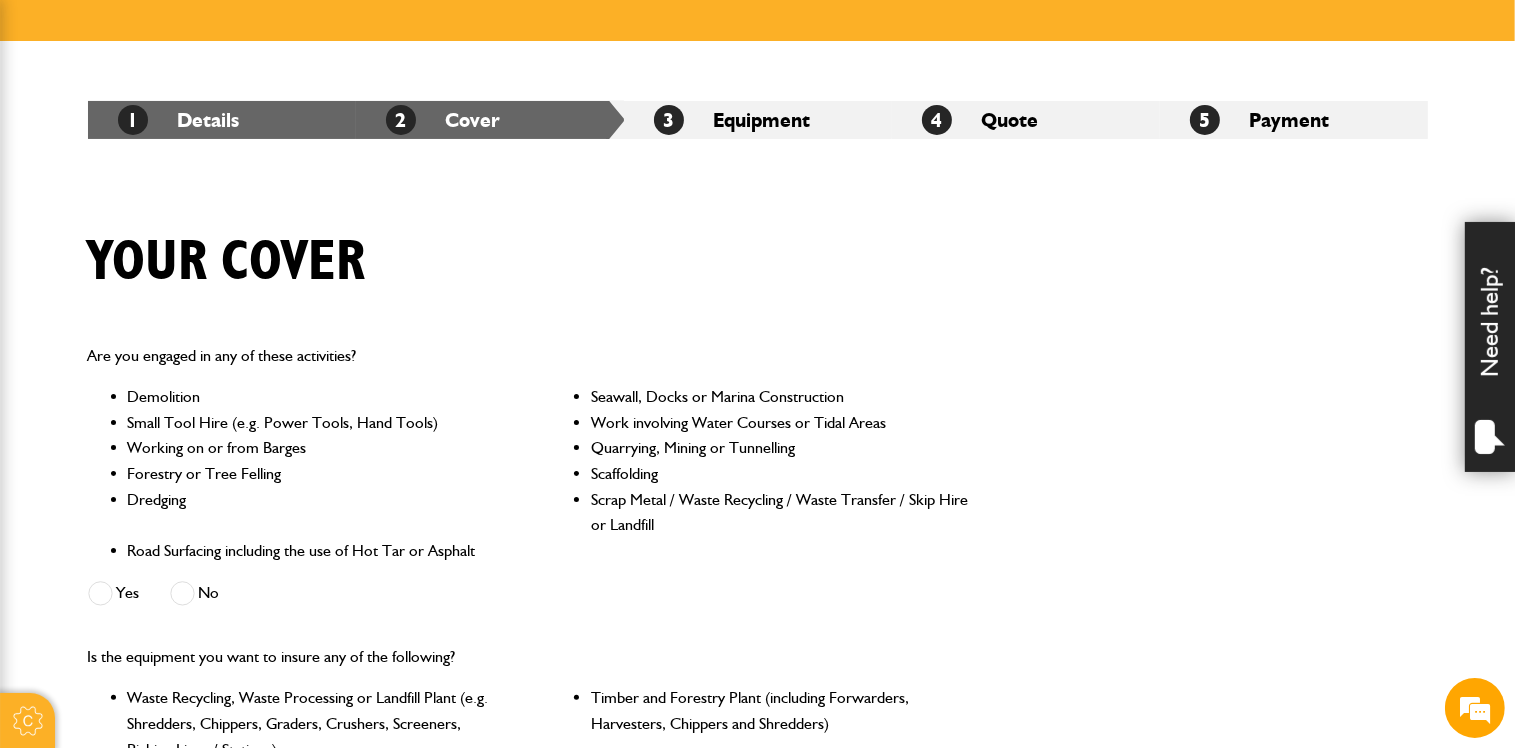 scroll, scrollTop: 300, scrollLeft: 0, axis: vertical 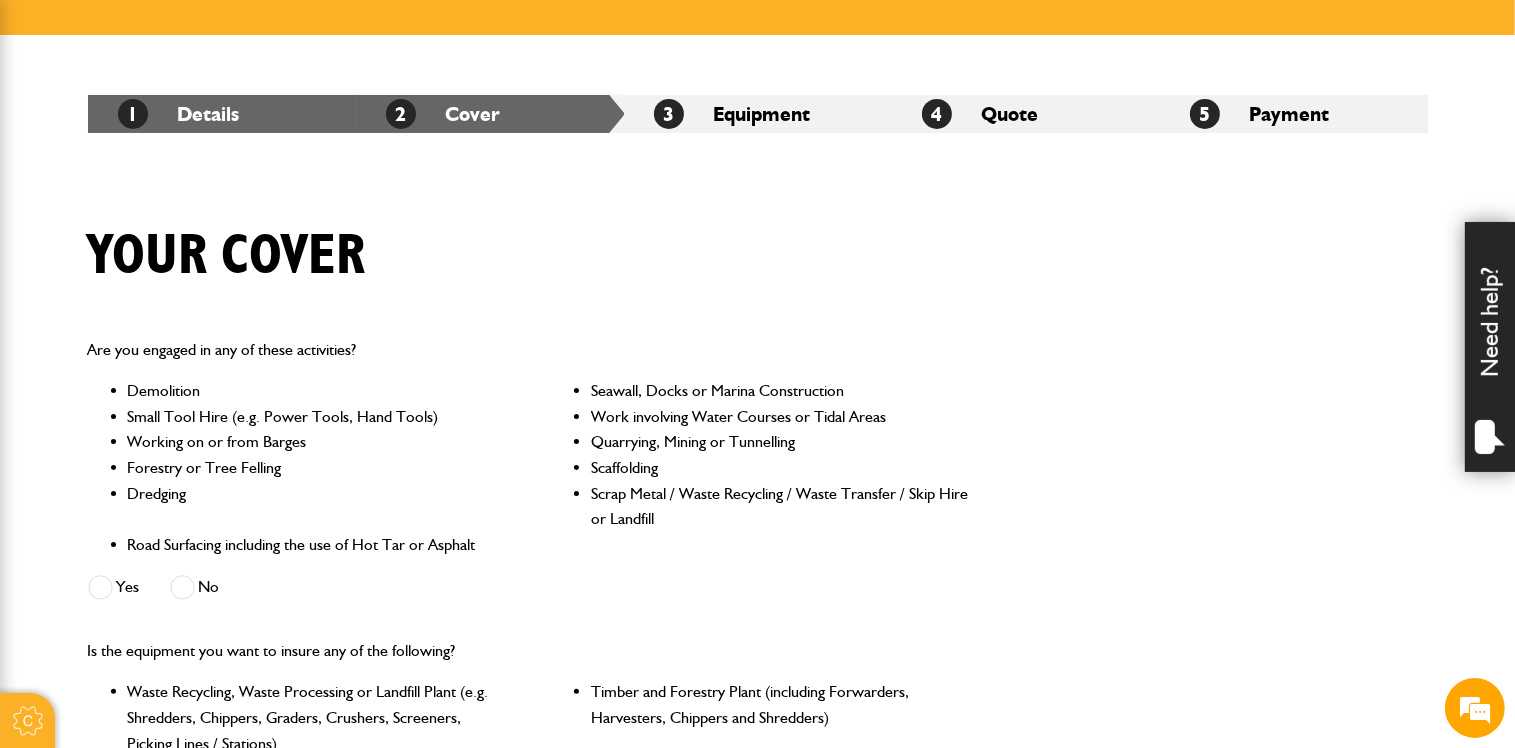 click at bounding box center [182, 587] 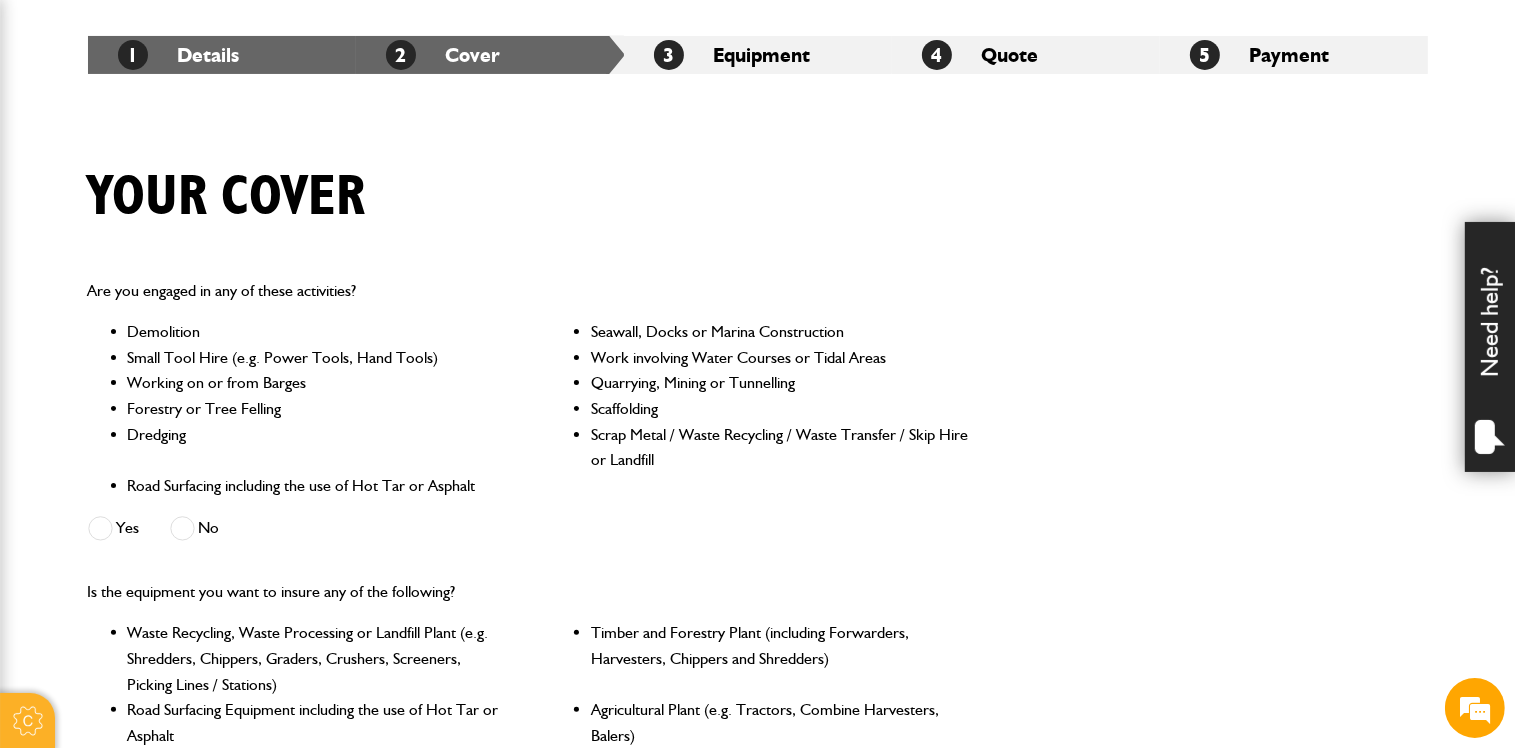 scroll, scrollTop: 400, scrollLeft: 0, axis: vertical 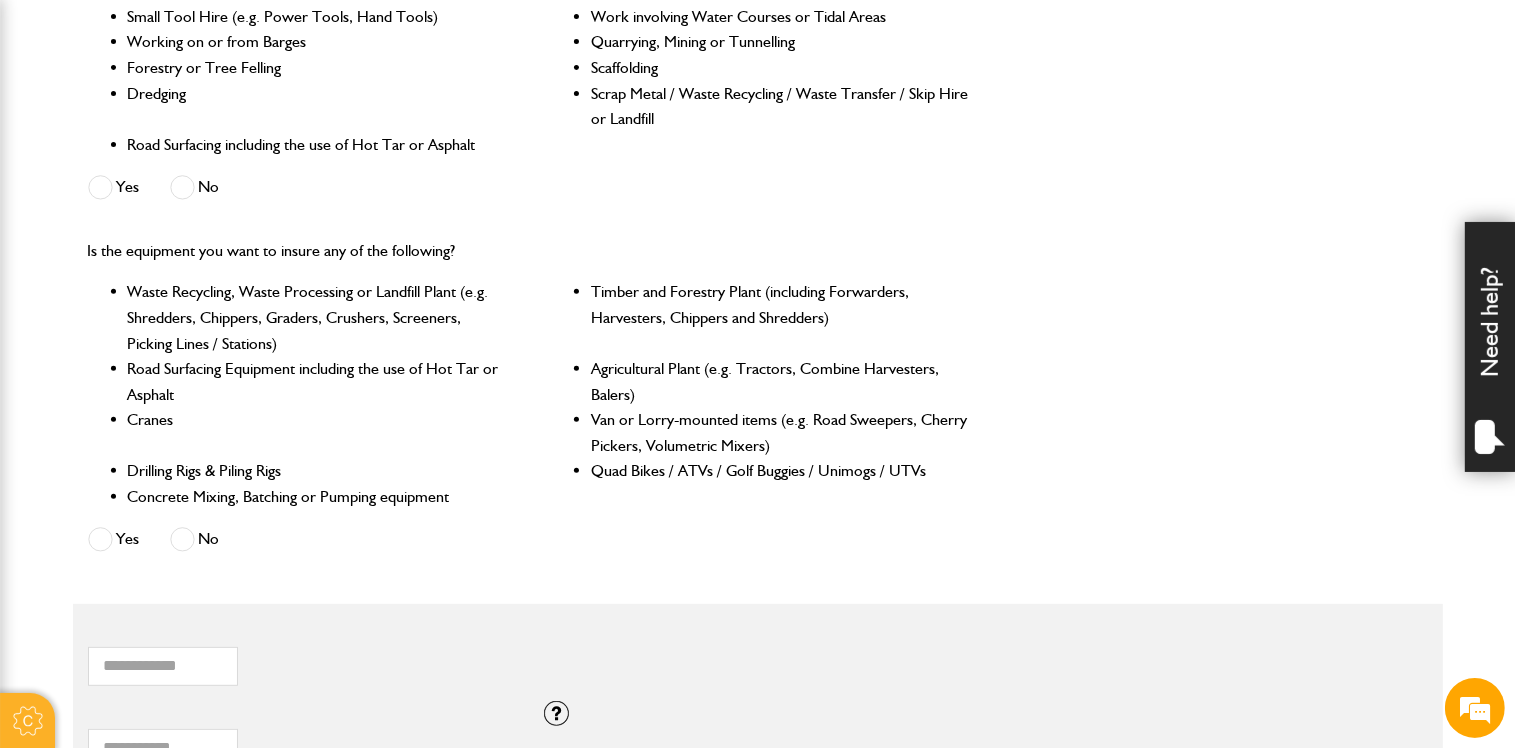 click at bounding box center (182, 539) 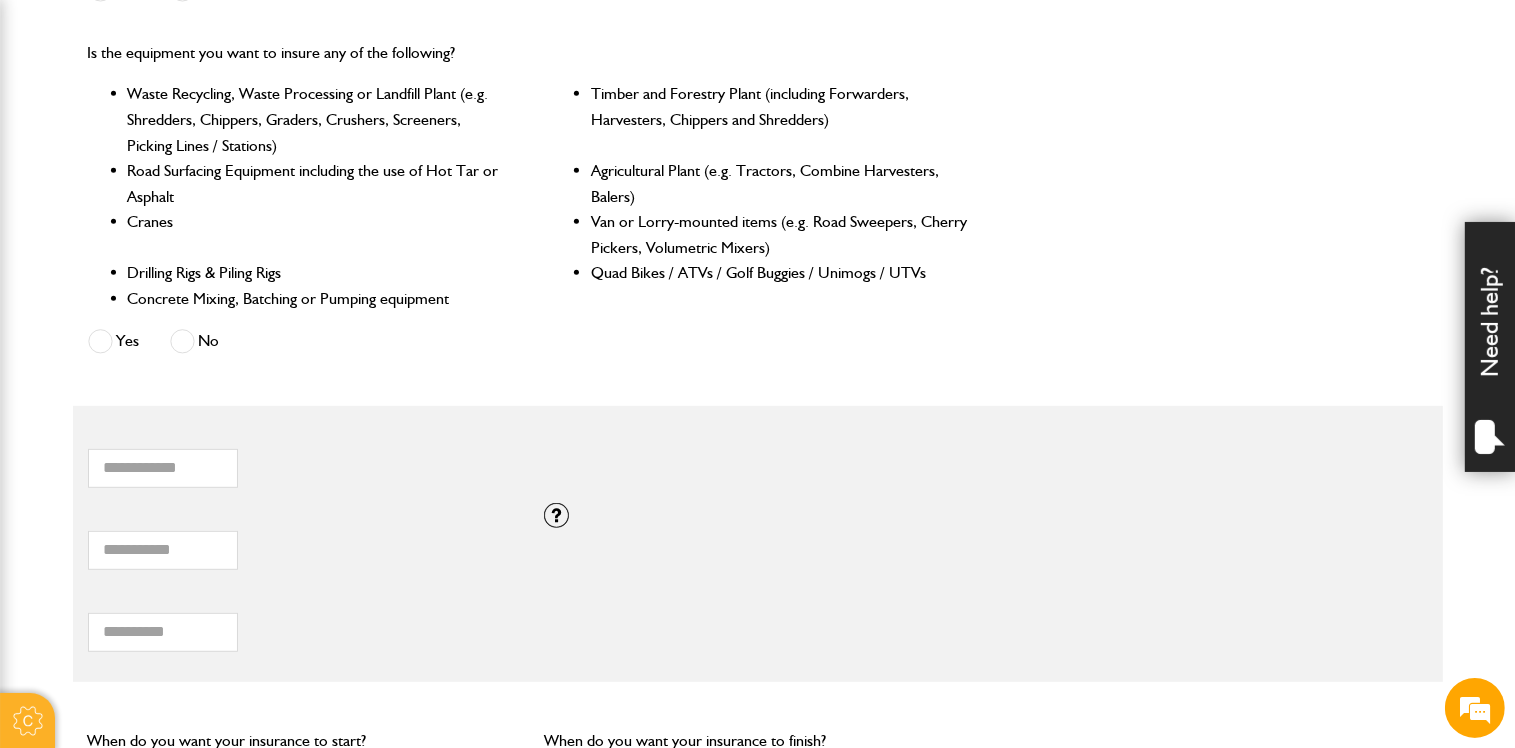 scroll, scrollTop: 900, scrollLeft: 0, axis: vertical 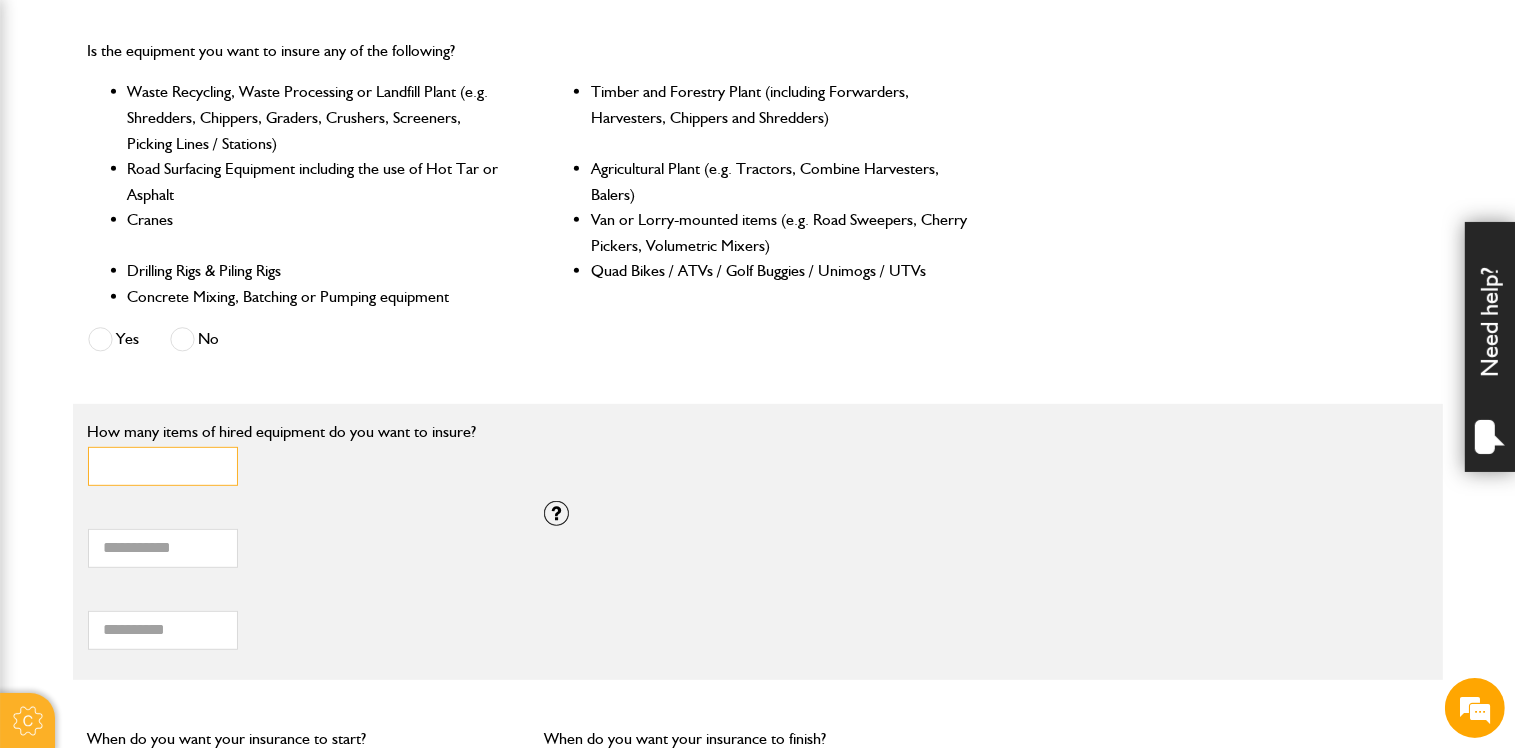 drag, startPoint x: 168, startPoint y: 468, endPoint x: 79, endPoint y: 467, distance: 89.005615 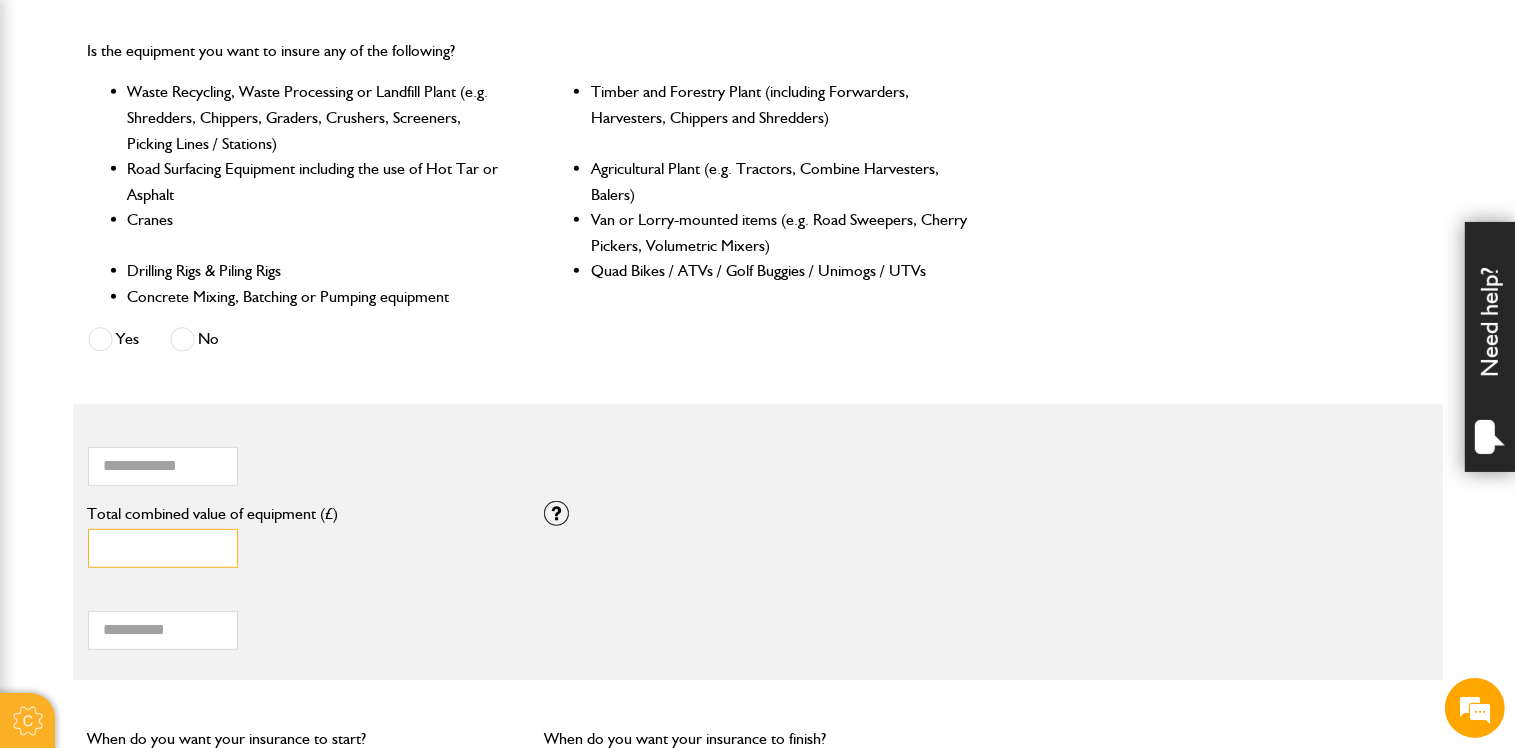 click on "*" at bounding box center (163, 548) 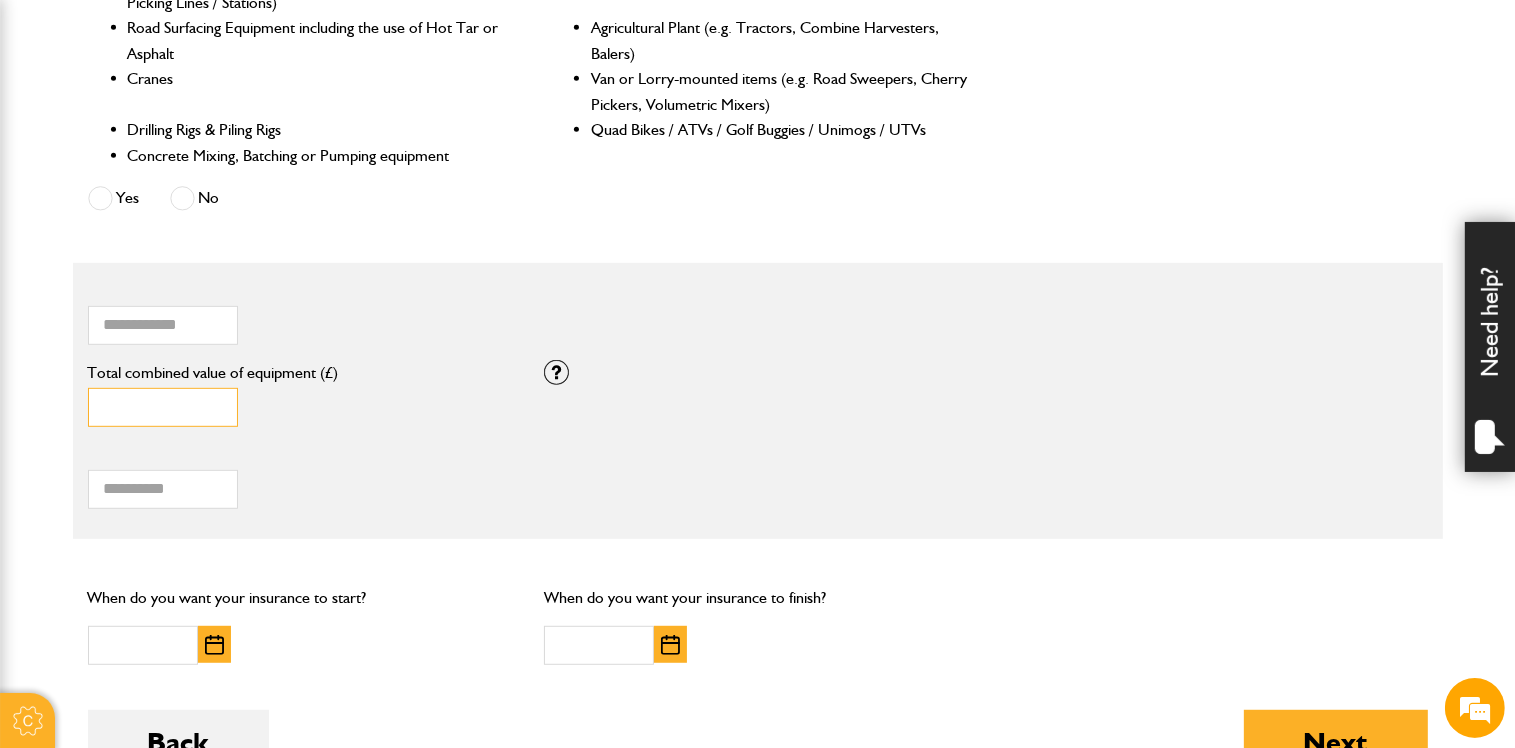 scroll, scrollTop: 1100, scrollLeft: 0, axis: vertical 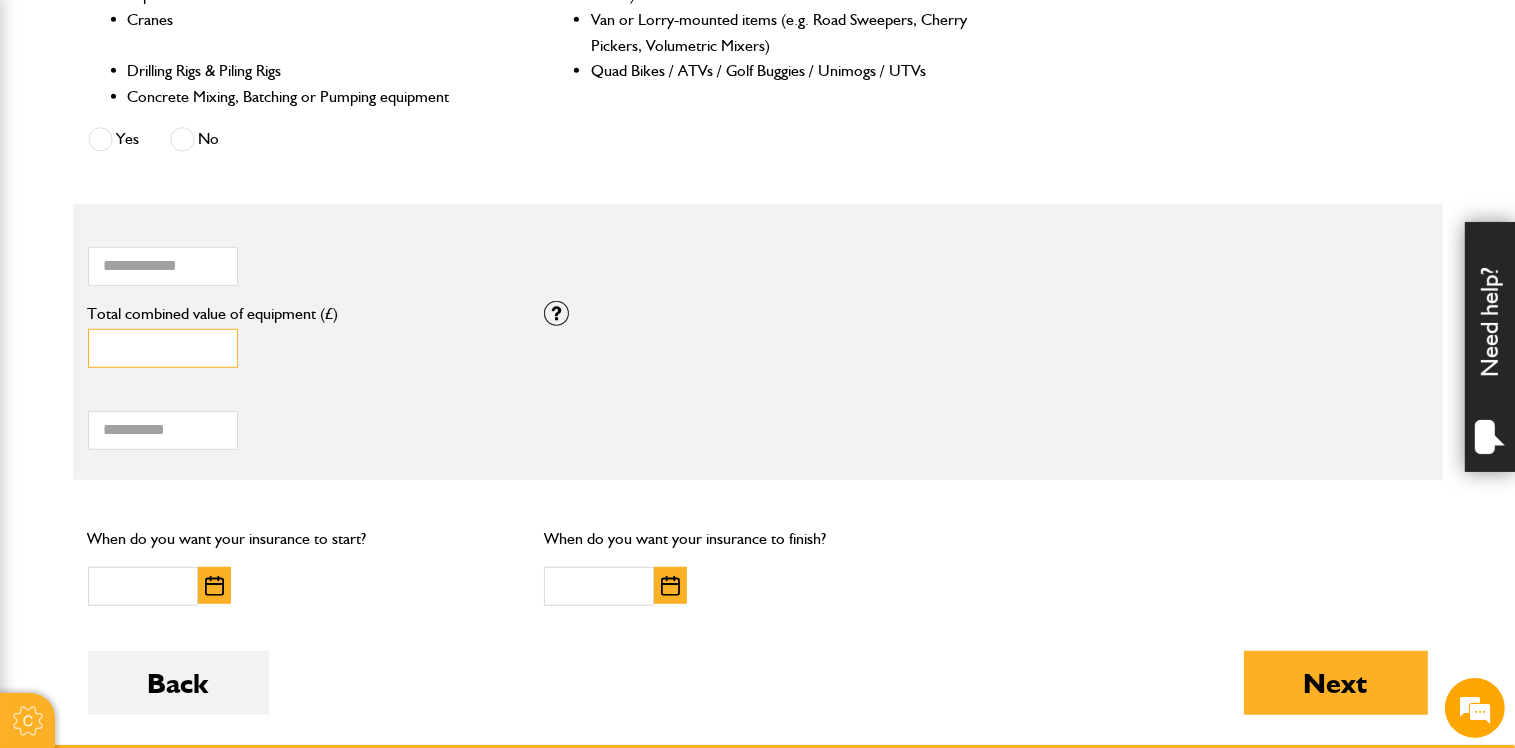 type on "*****" 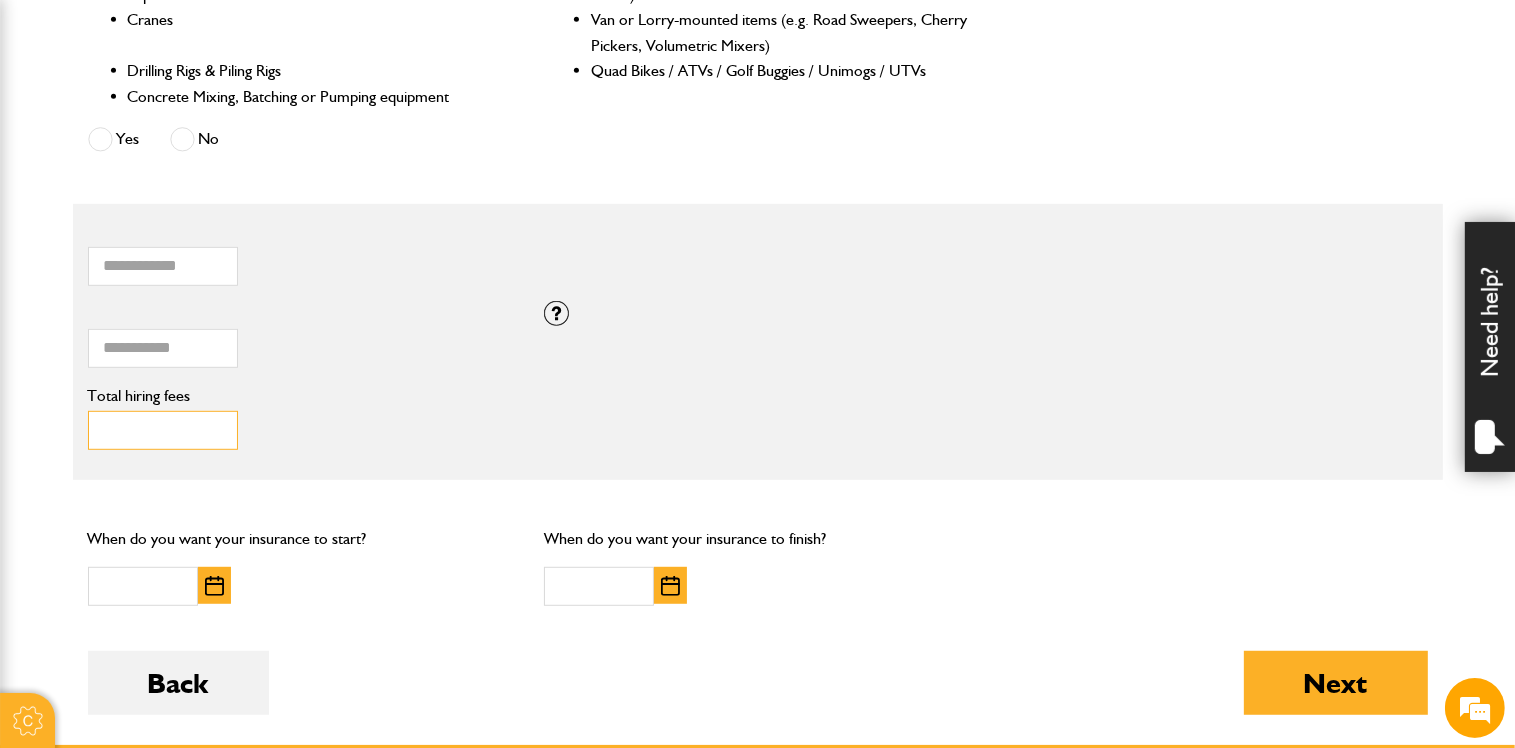 click on "Total hiring fees" at bounding box center (163, 430) 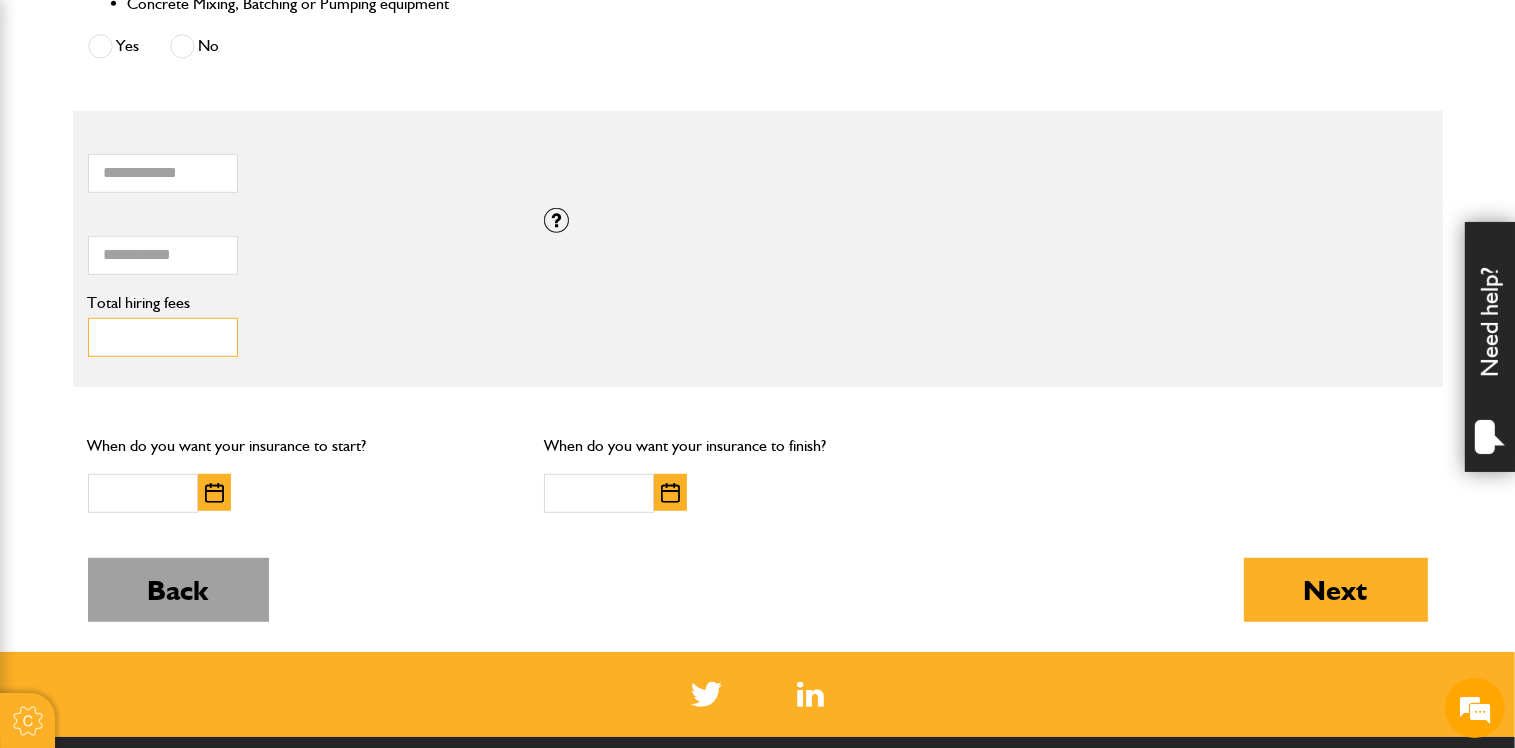 scroll, scrollTop: 1200, scrollLeft: 0, axis: vertical 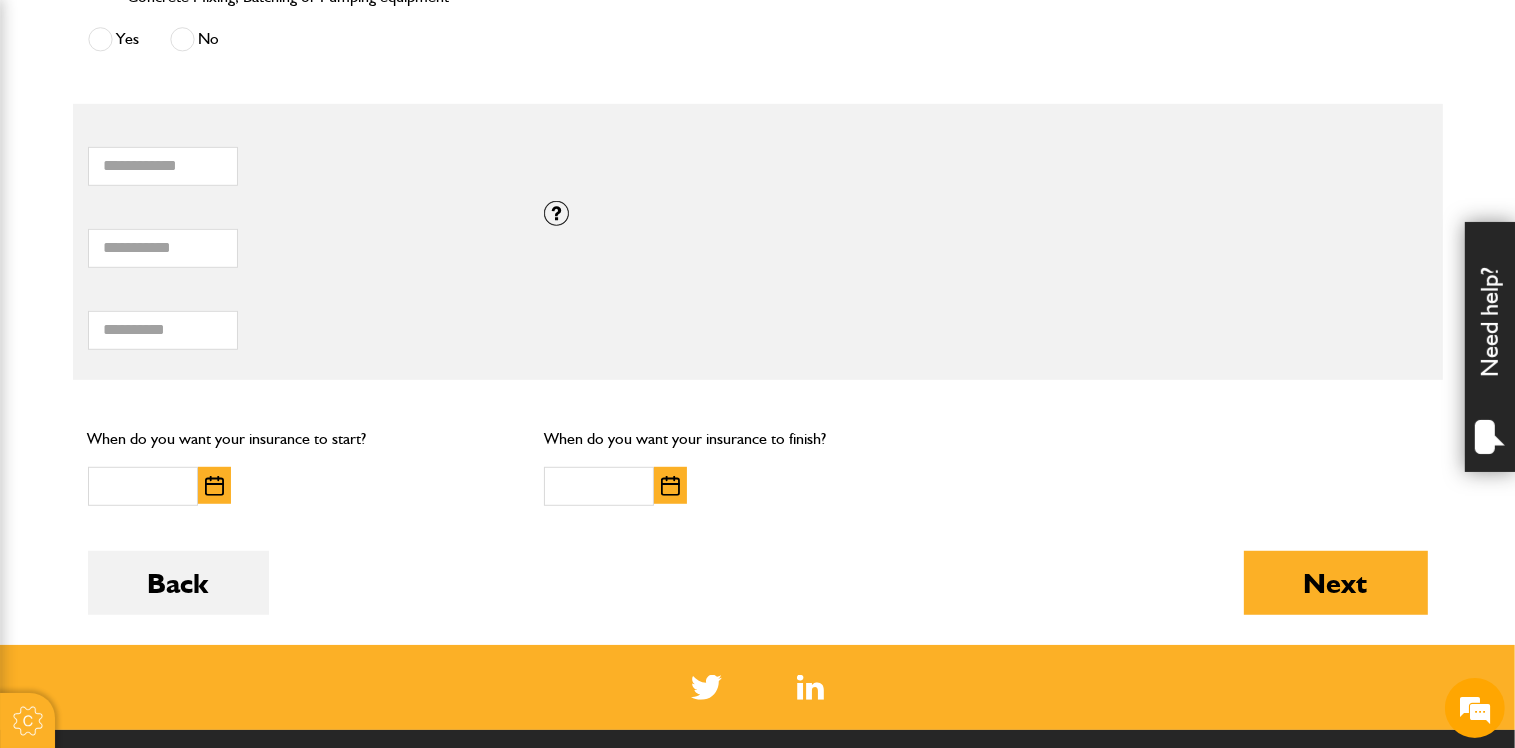 click at bounding box center [214, 486] 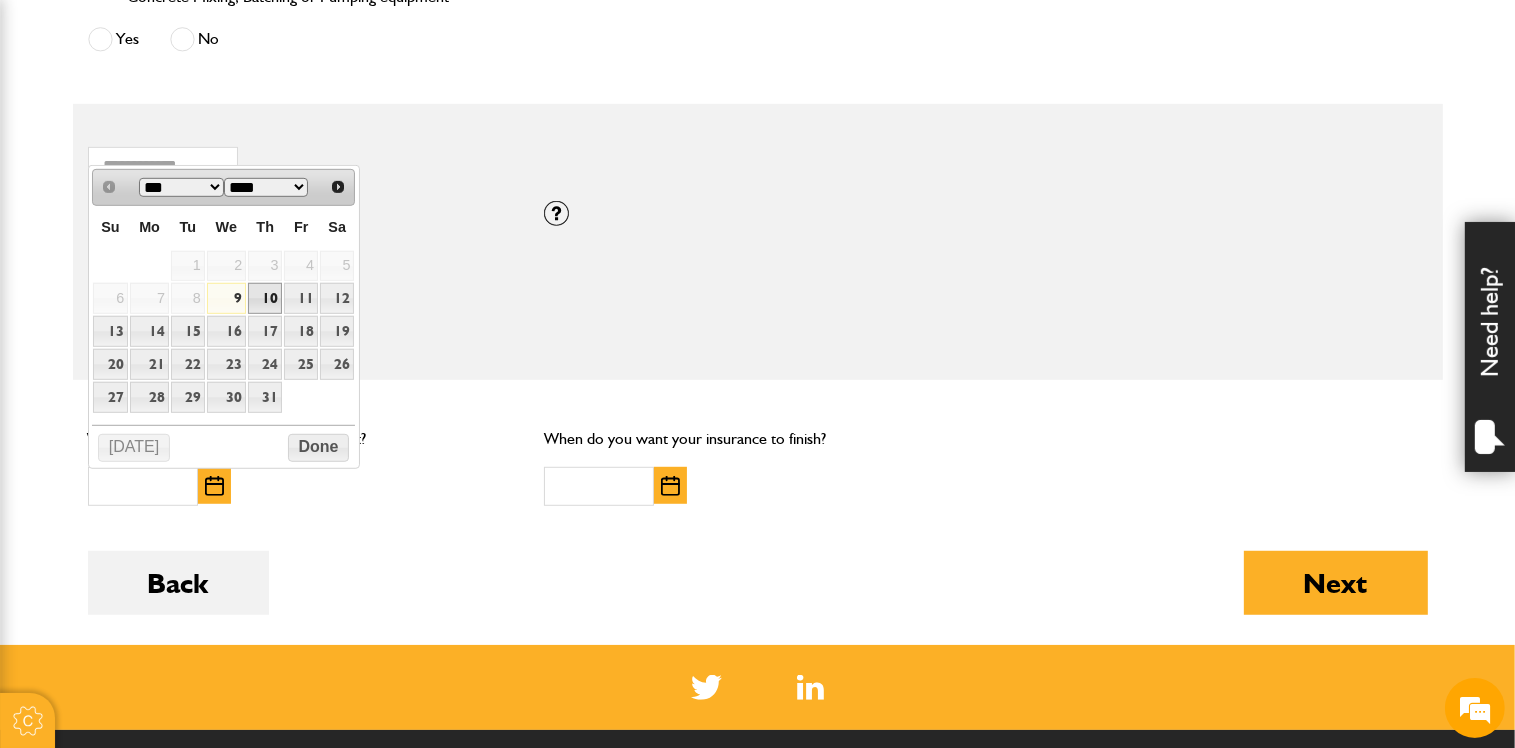 click on "10" at bounding box center [265, 298] 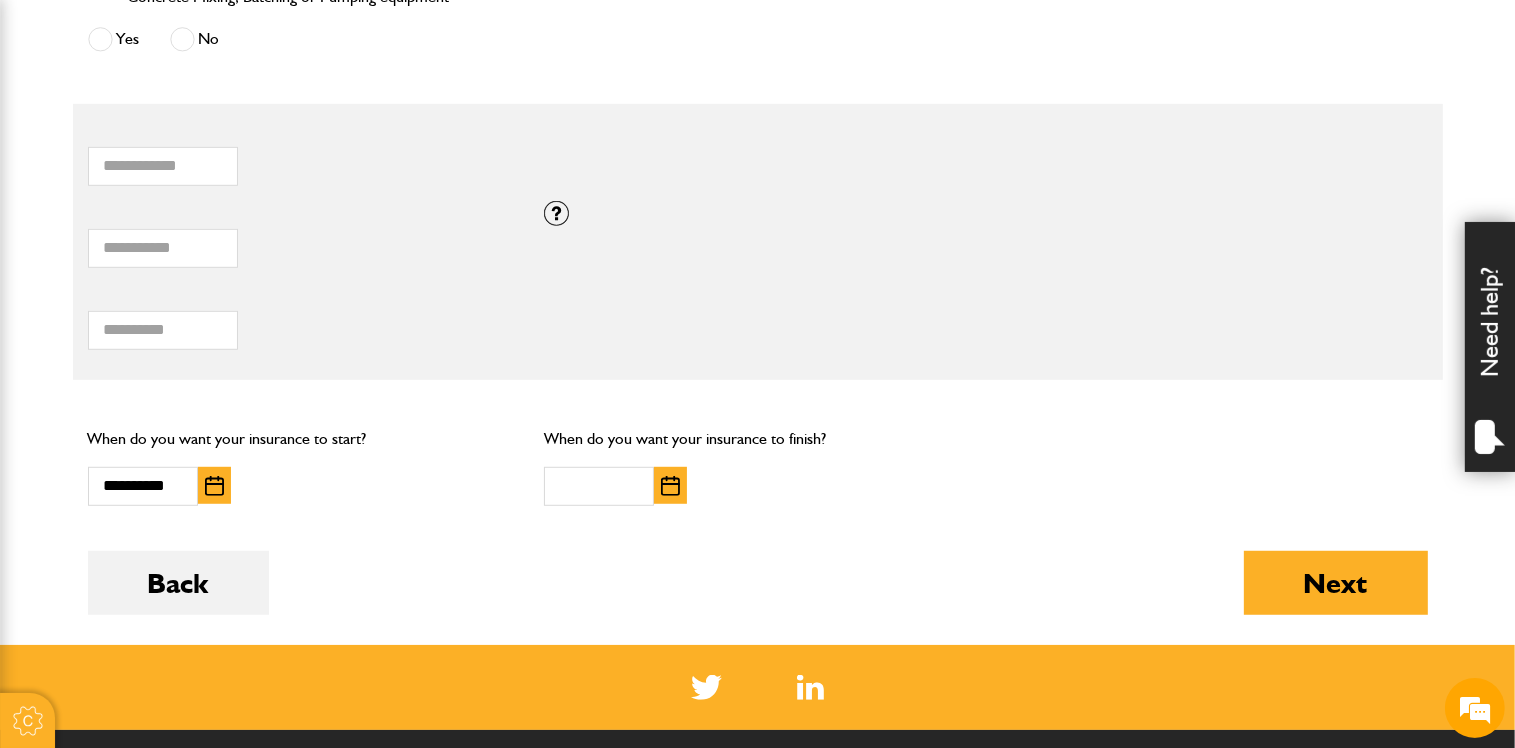 click at bounding box center (214, 486) 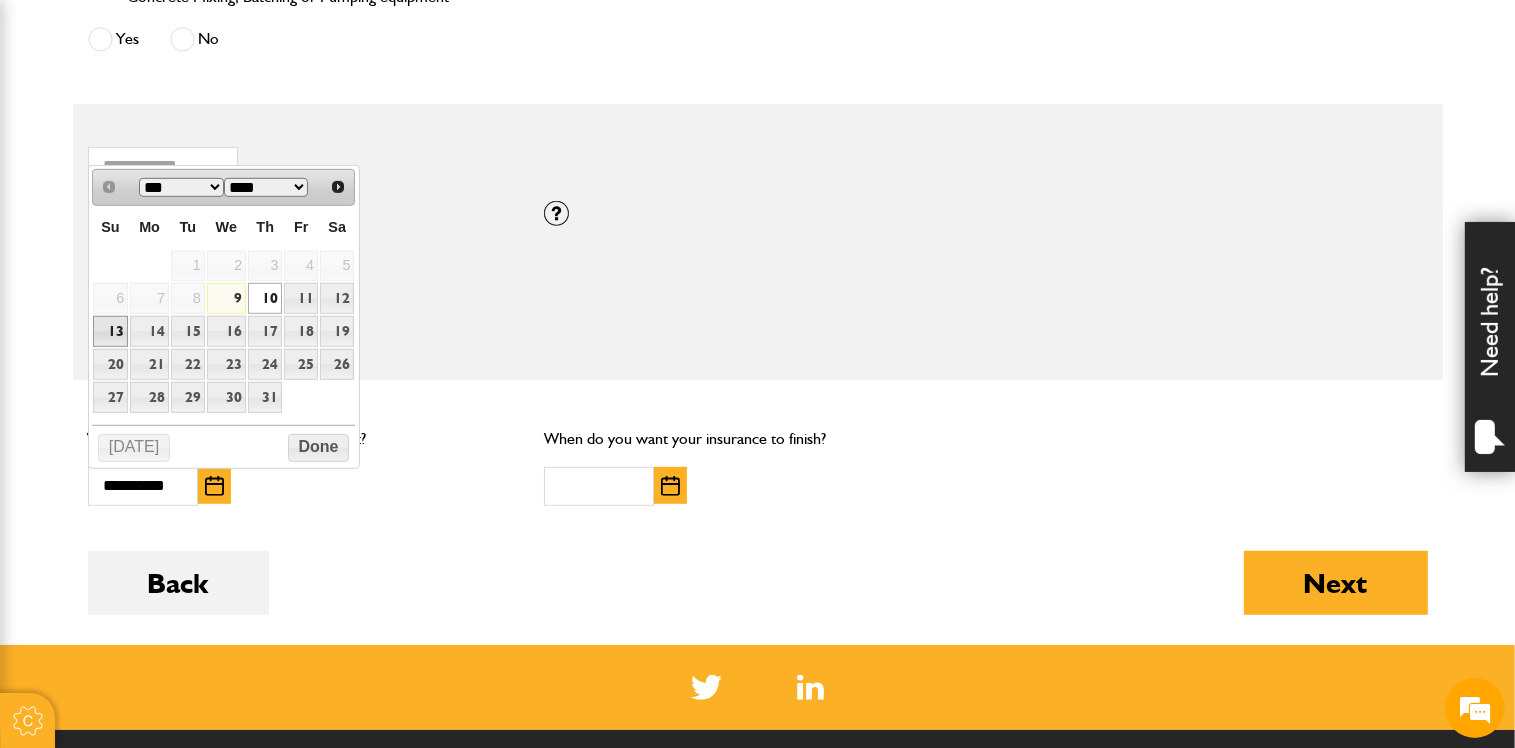 click on "13" at bounding box center (110, 331) 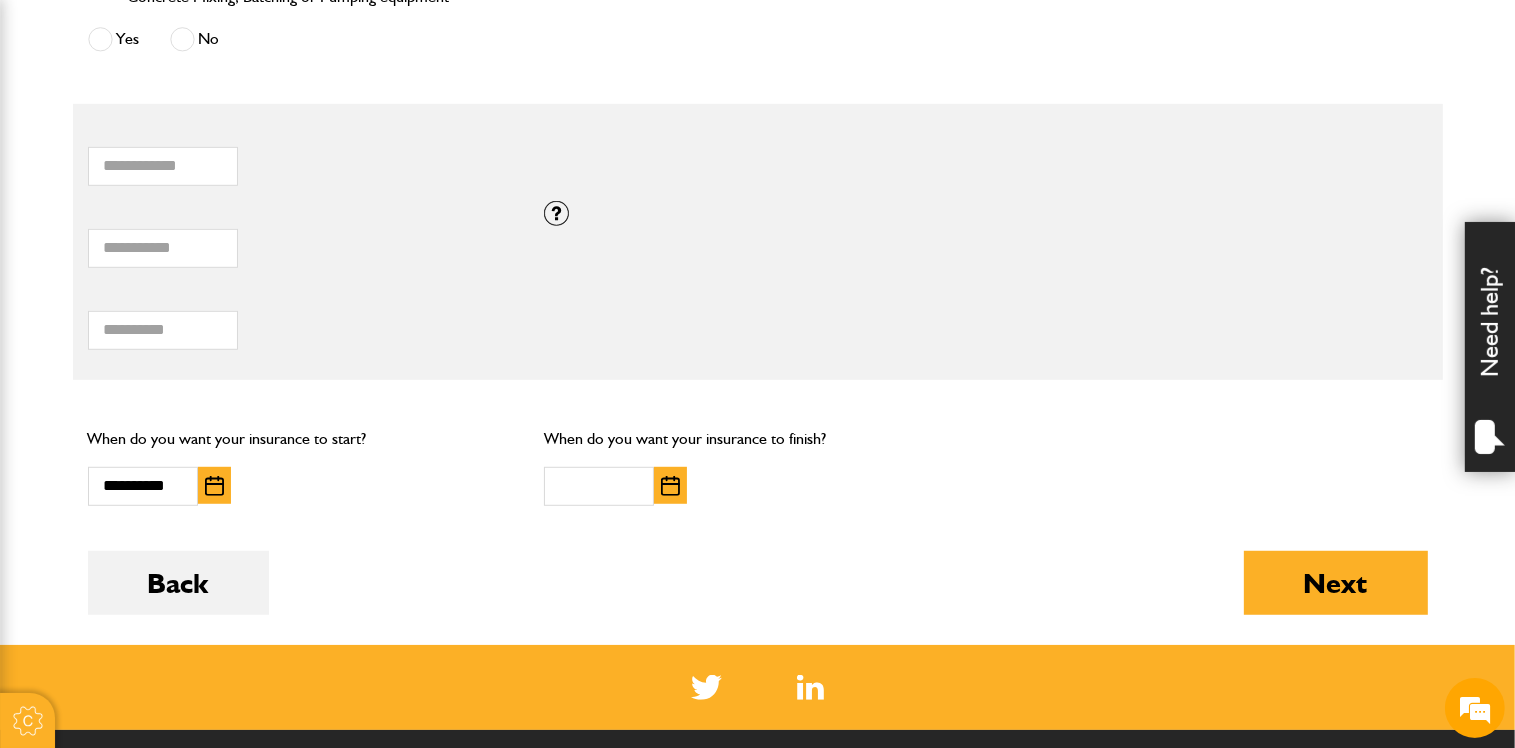 click at bounding box center (670, 486) 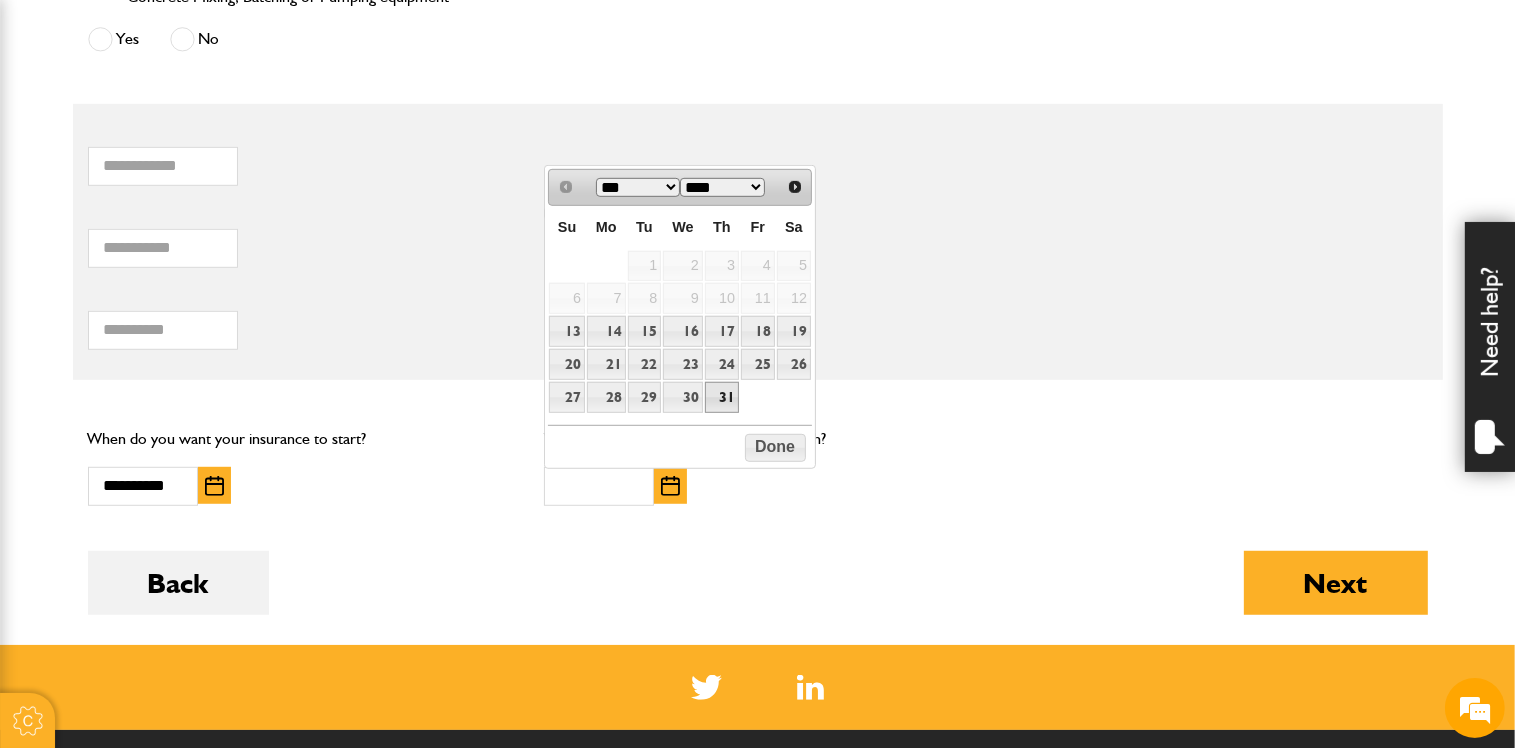 click on "31" at bounding box center [722, 397] 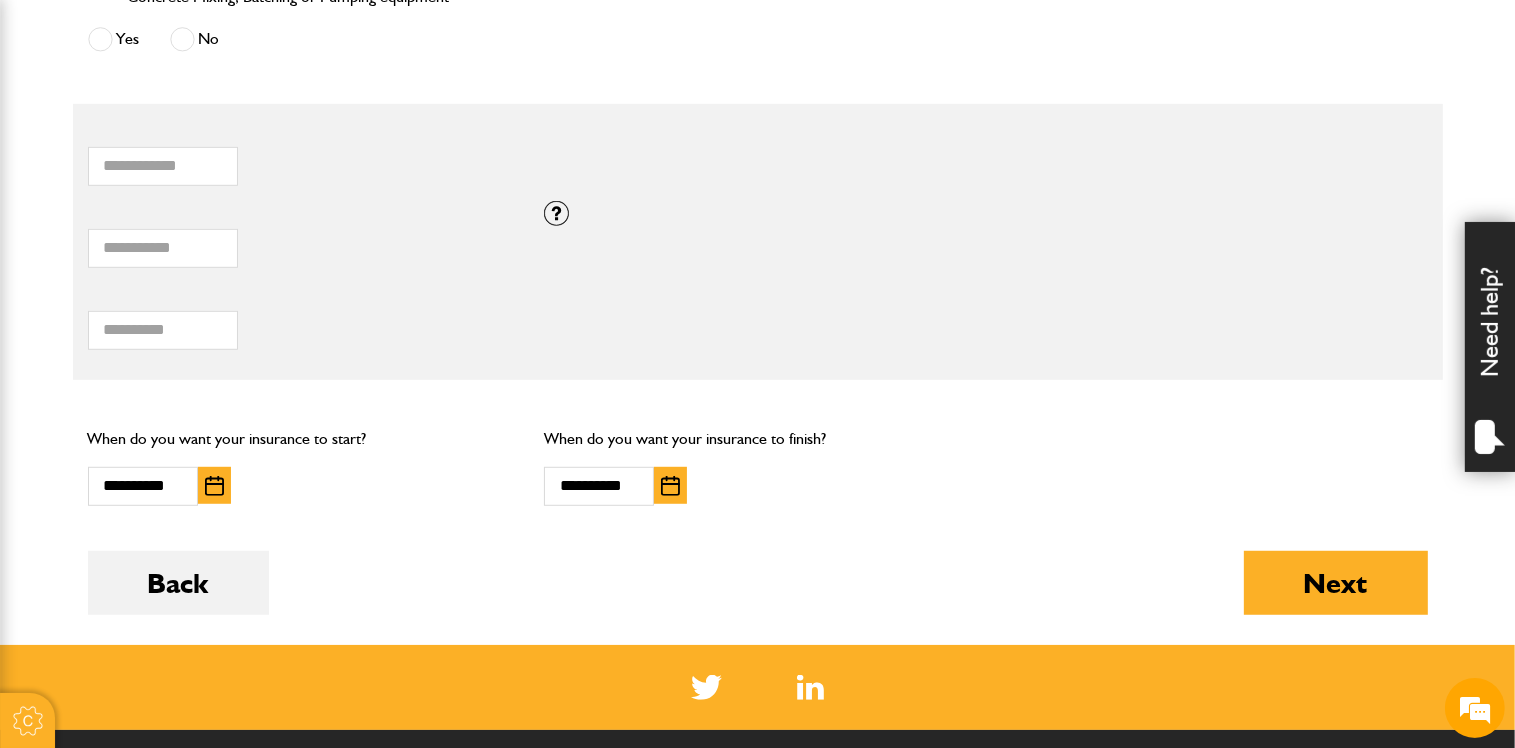 click at bounding box center (670, 486) 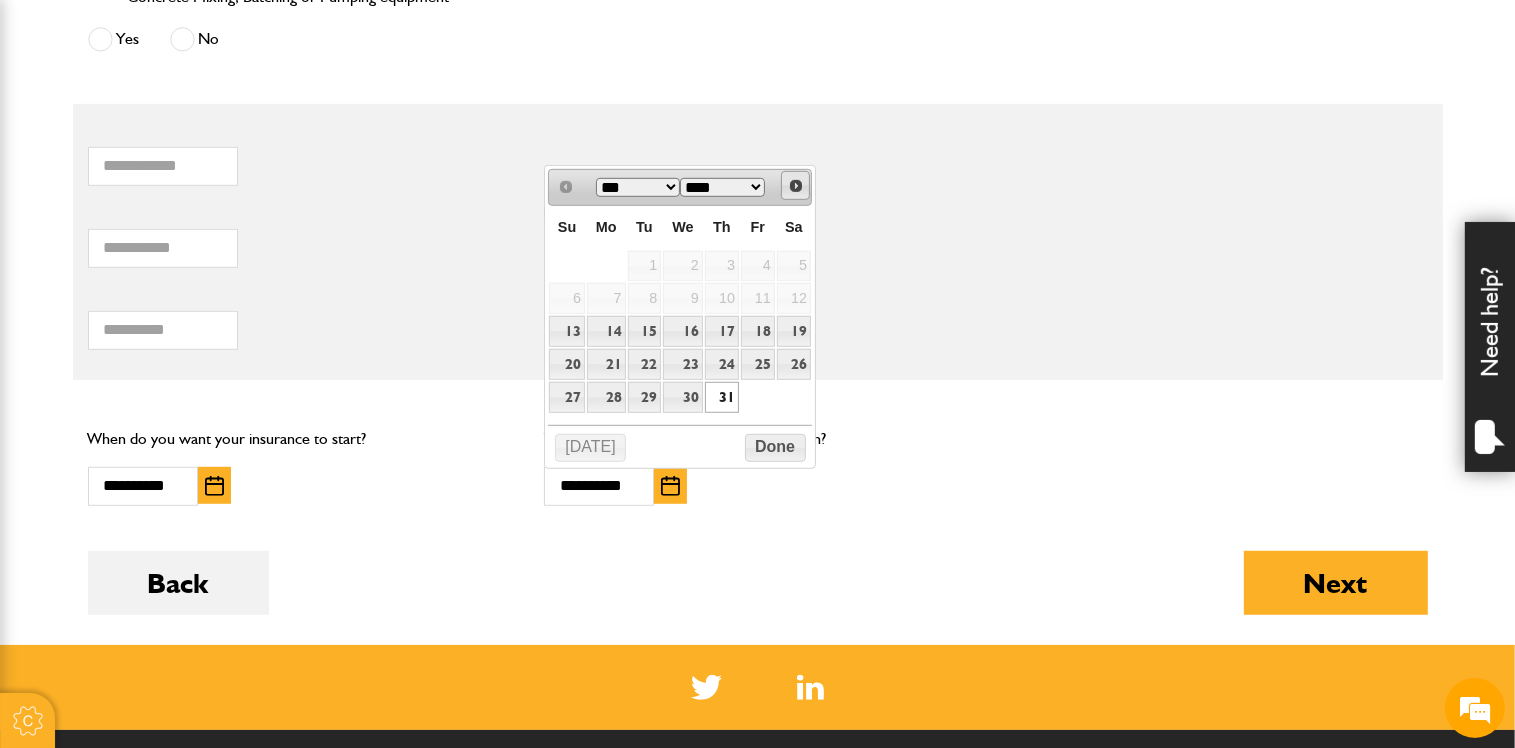 click on "Next" at bounding box center [795, 185] 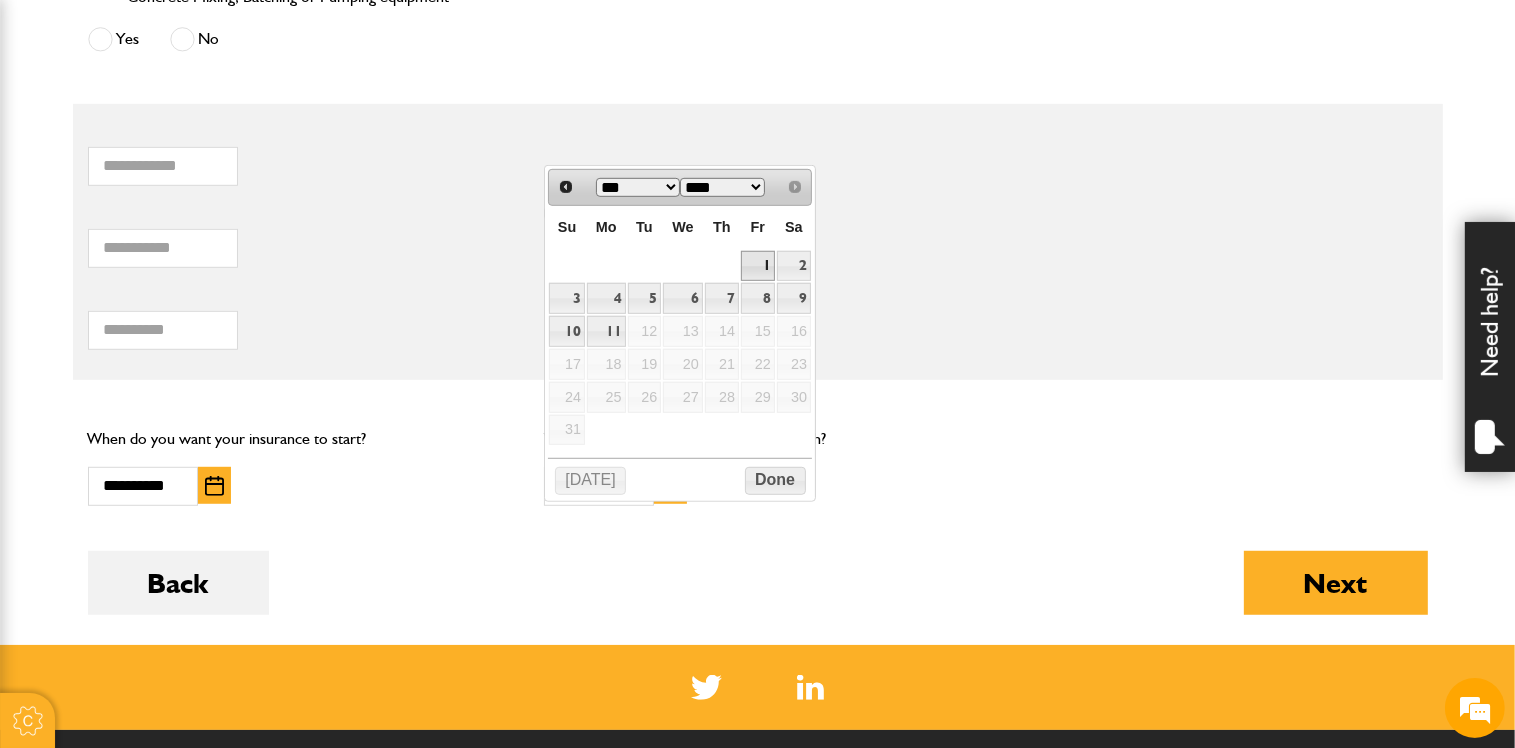 click on "1" at bounding box center [758, 266] 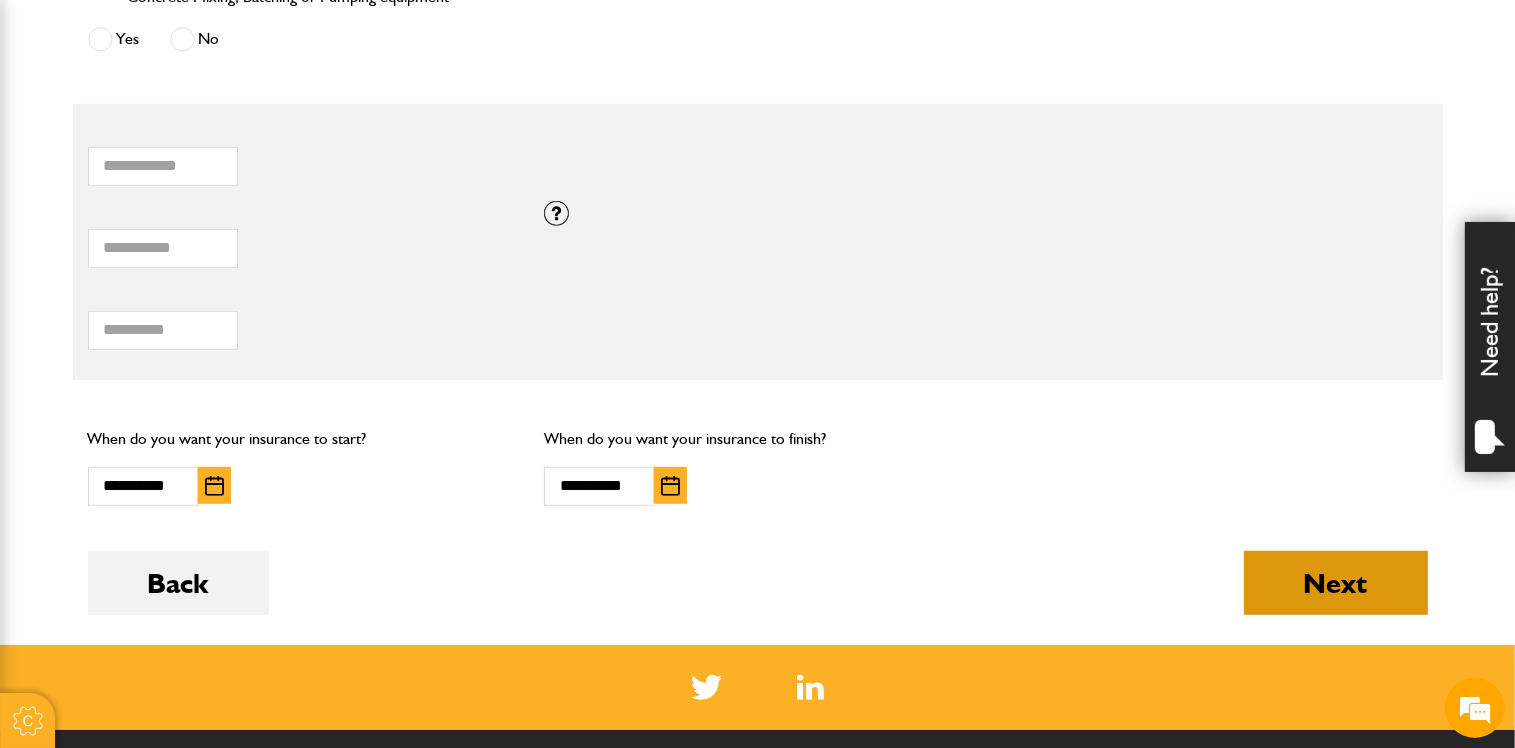 click on "Next" at bounding box center [1336, 583] 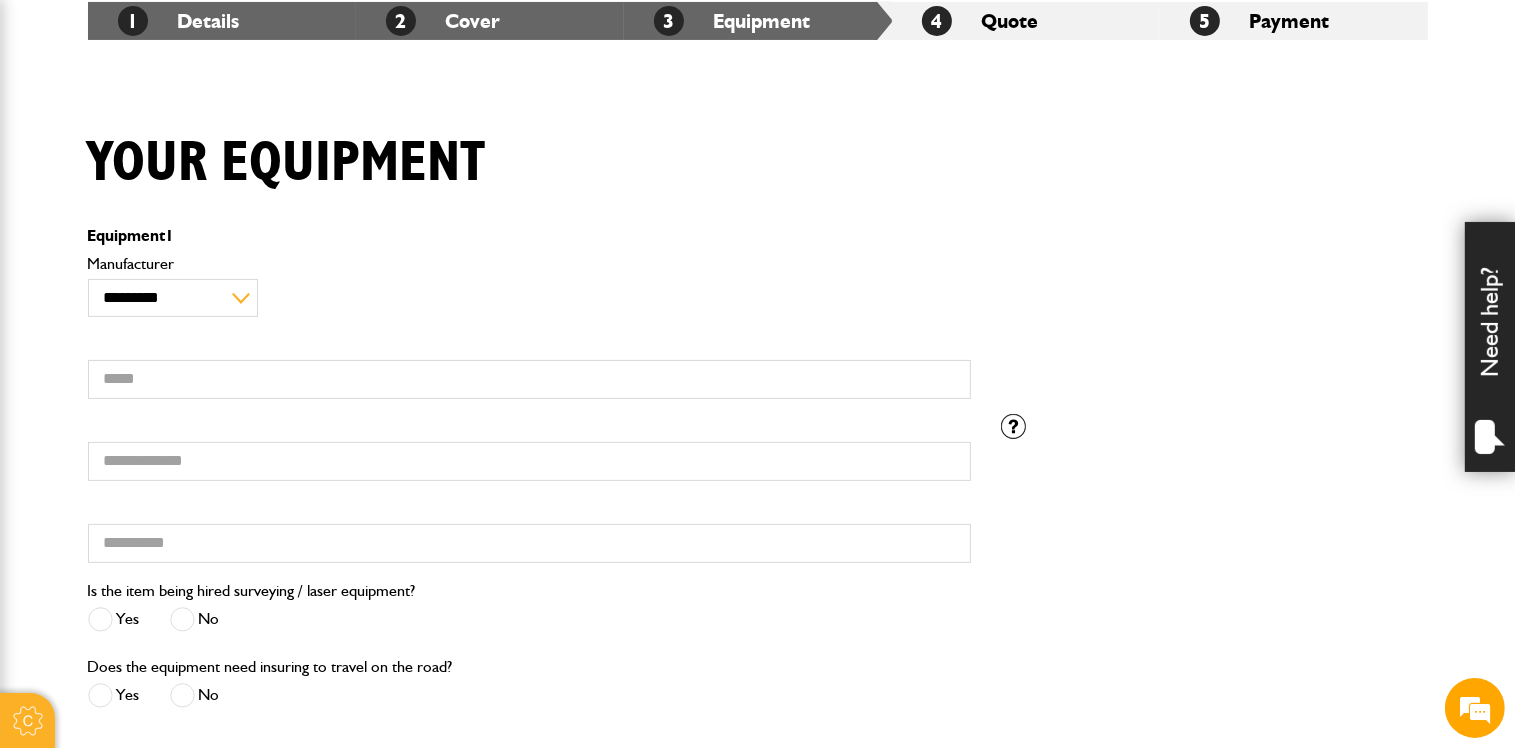 scroll, scrollTop: 400, scrollLeft: 0, axis: vertical 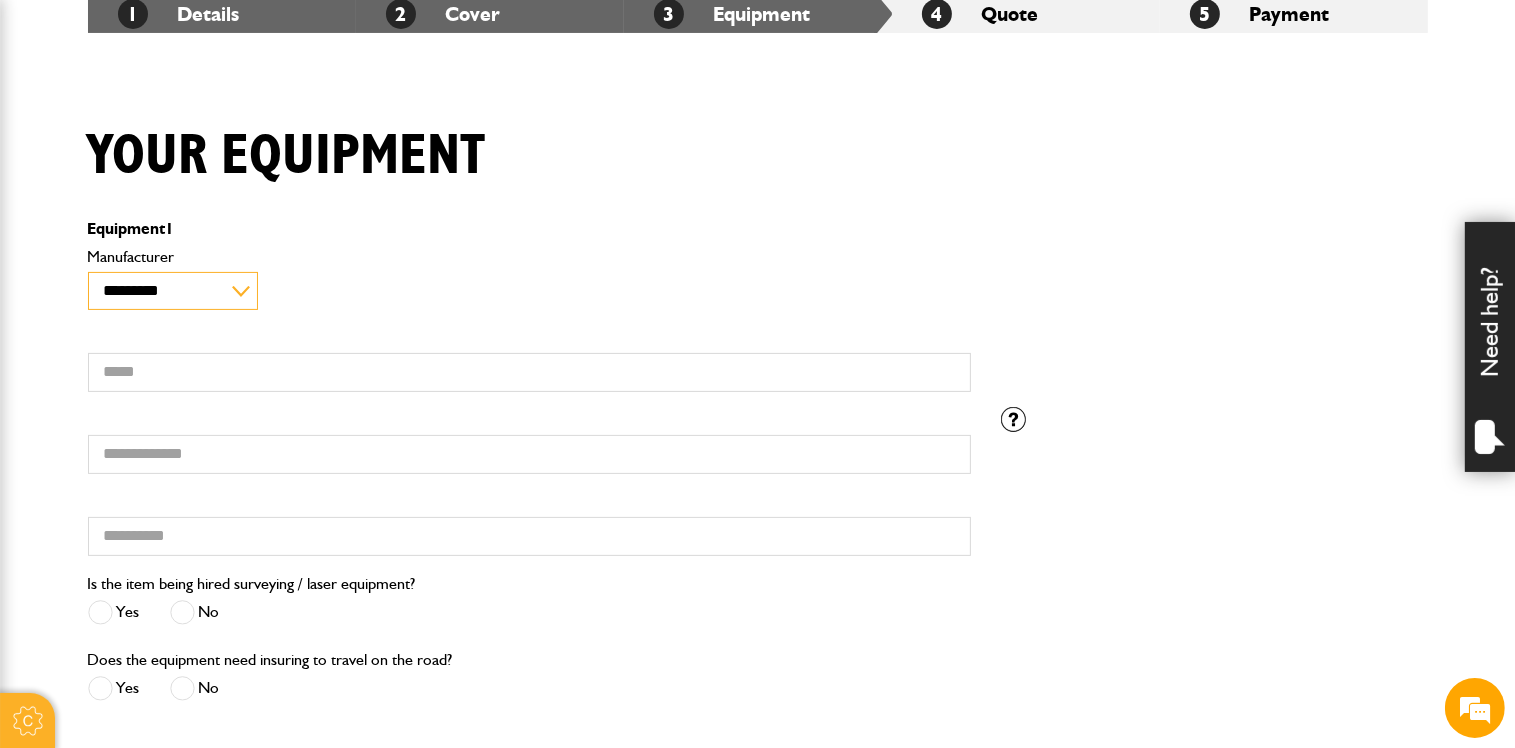 click on "**********" at bounding box center [173, 291] 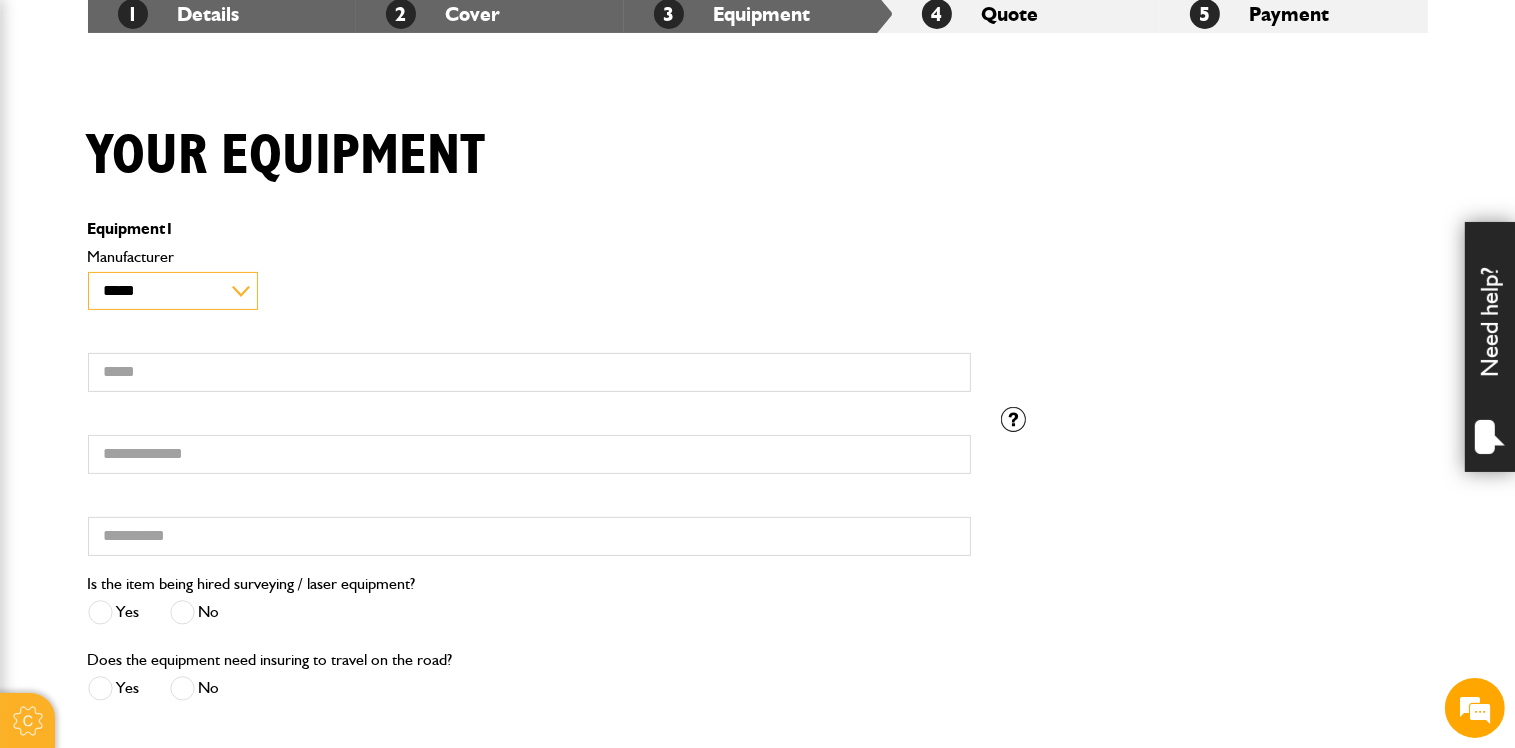 click on "**********" at bounding box center [173, 291] 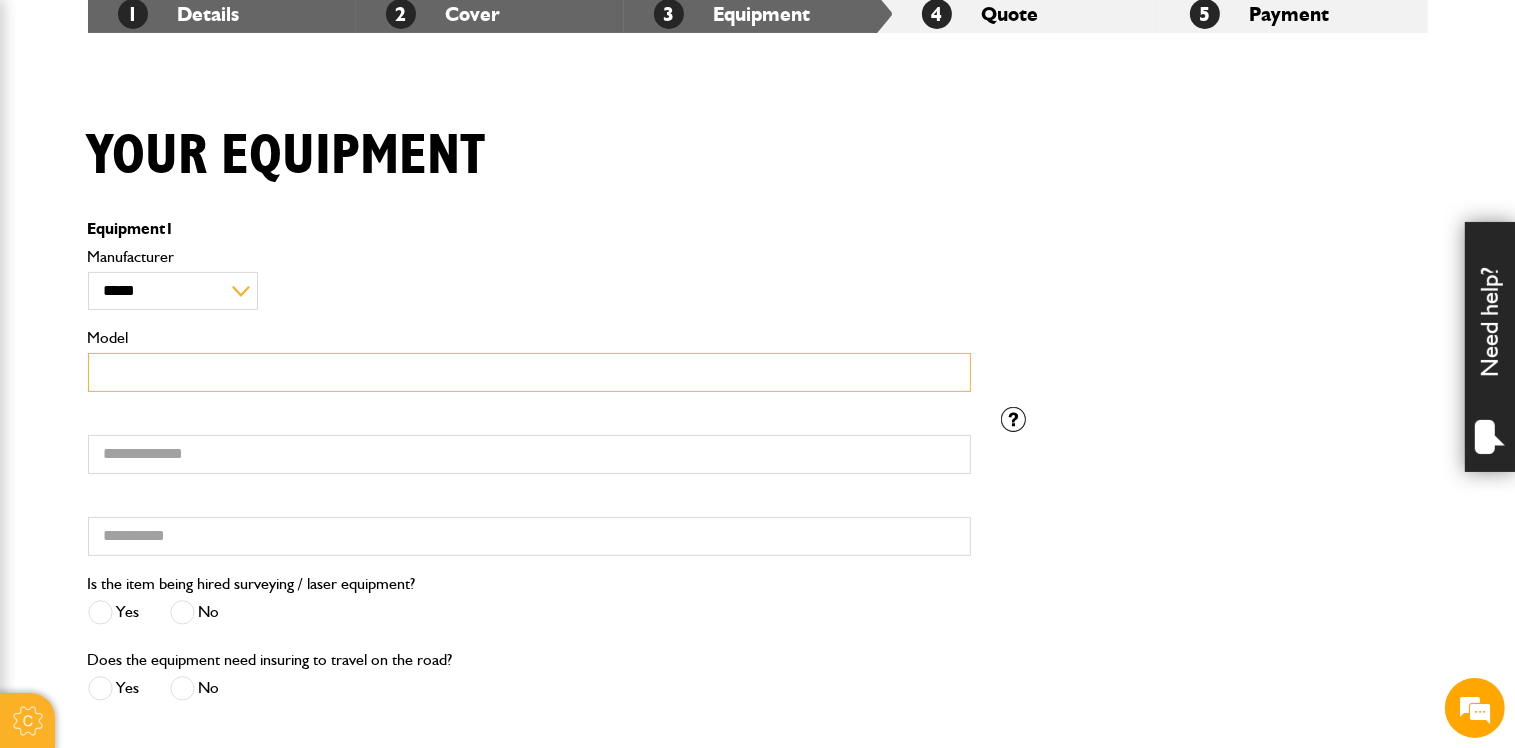 click on "Model" at bounding box center (529, 372) 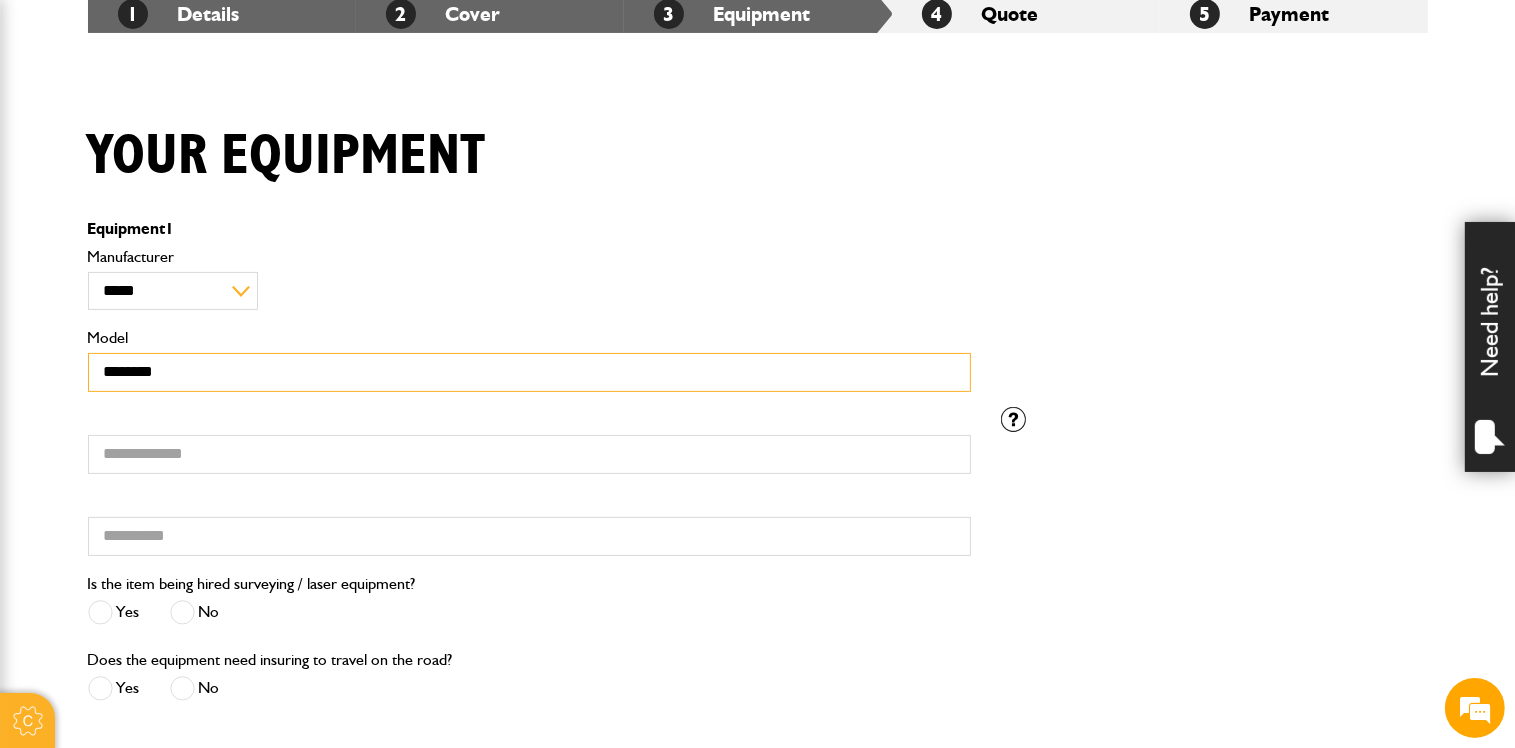 scroll, scrollTop: 0, scrollLeft: 0, axis: both 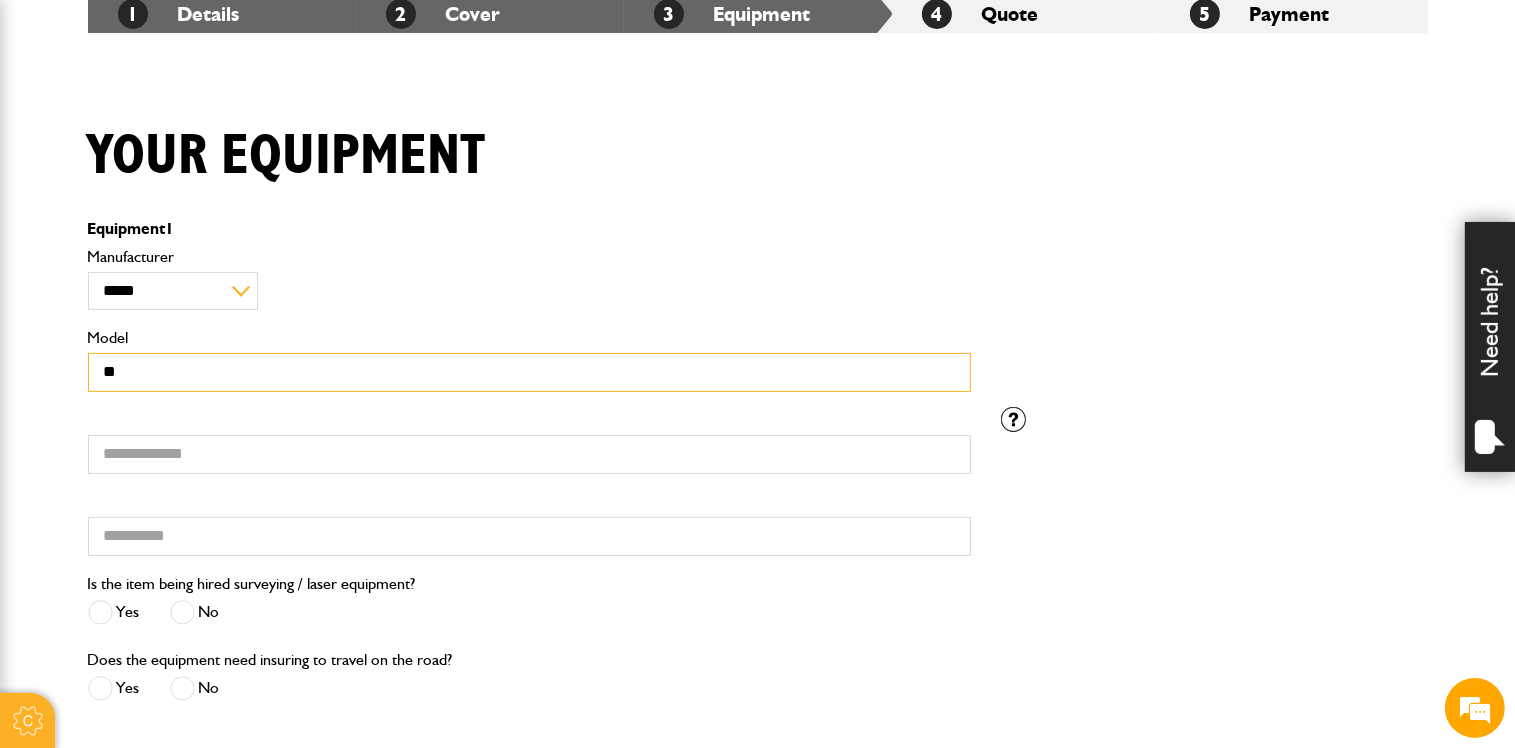 type on "*" 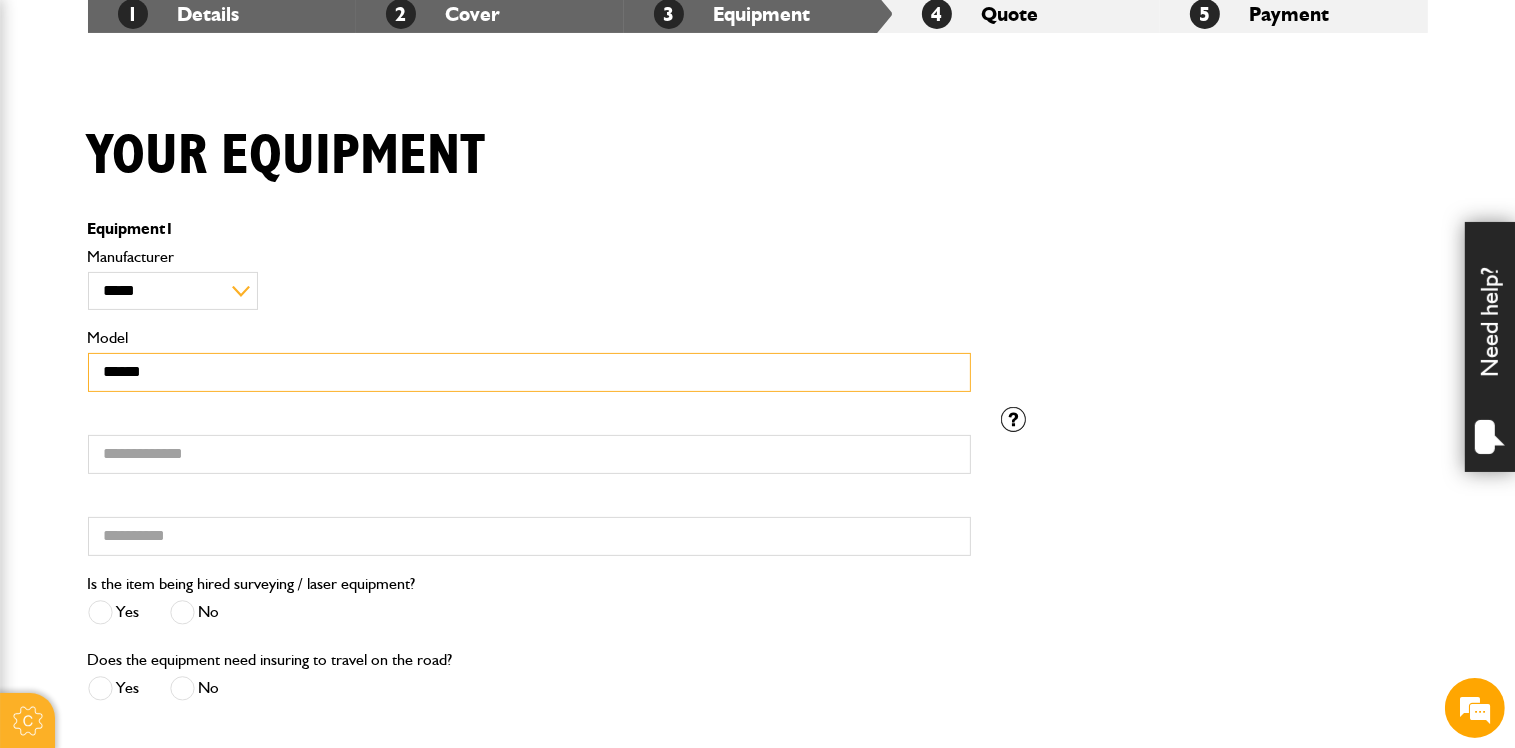 type on "******" 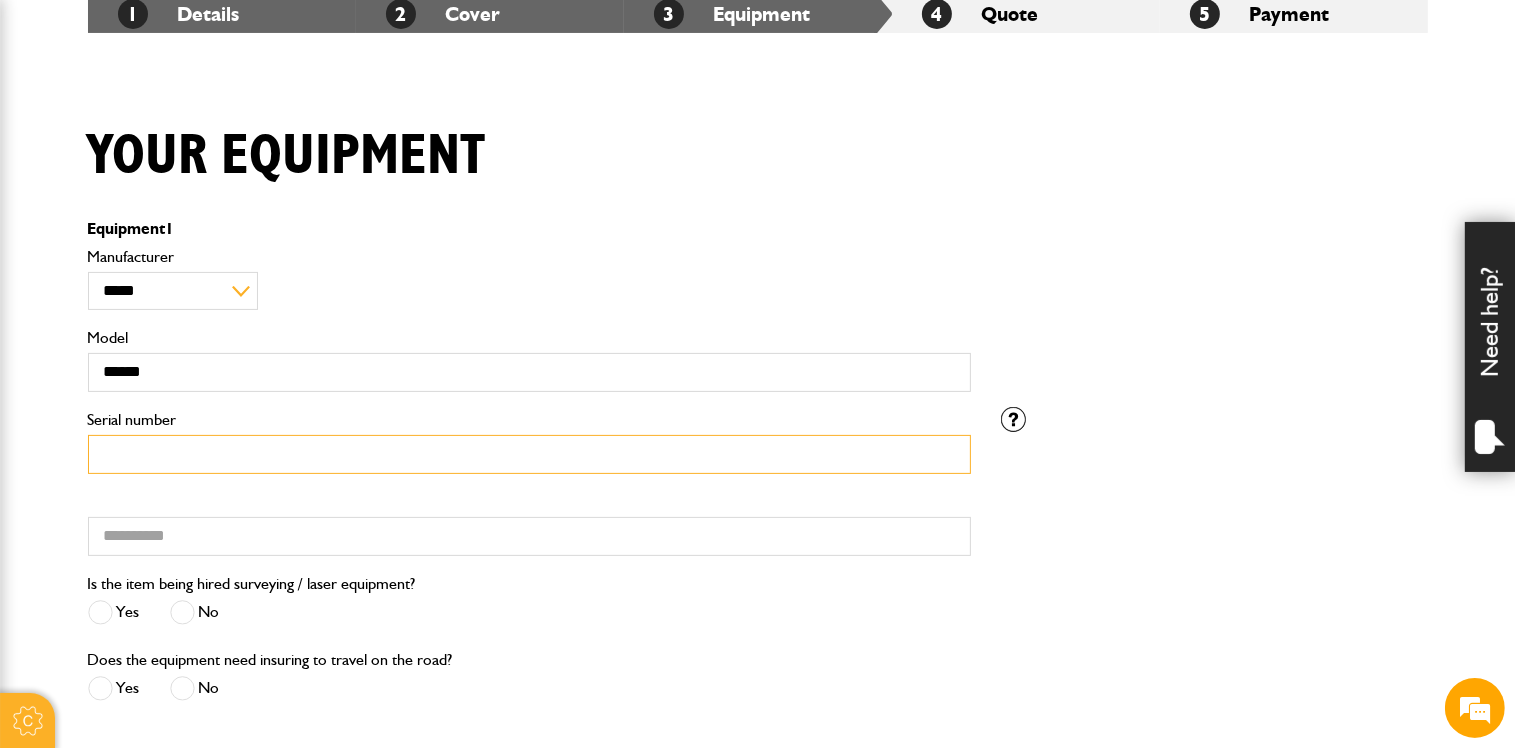 click on "Serial number" at bounding box center (529, 454) 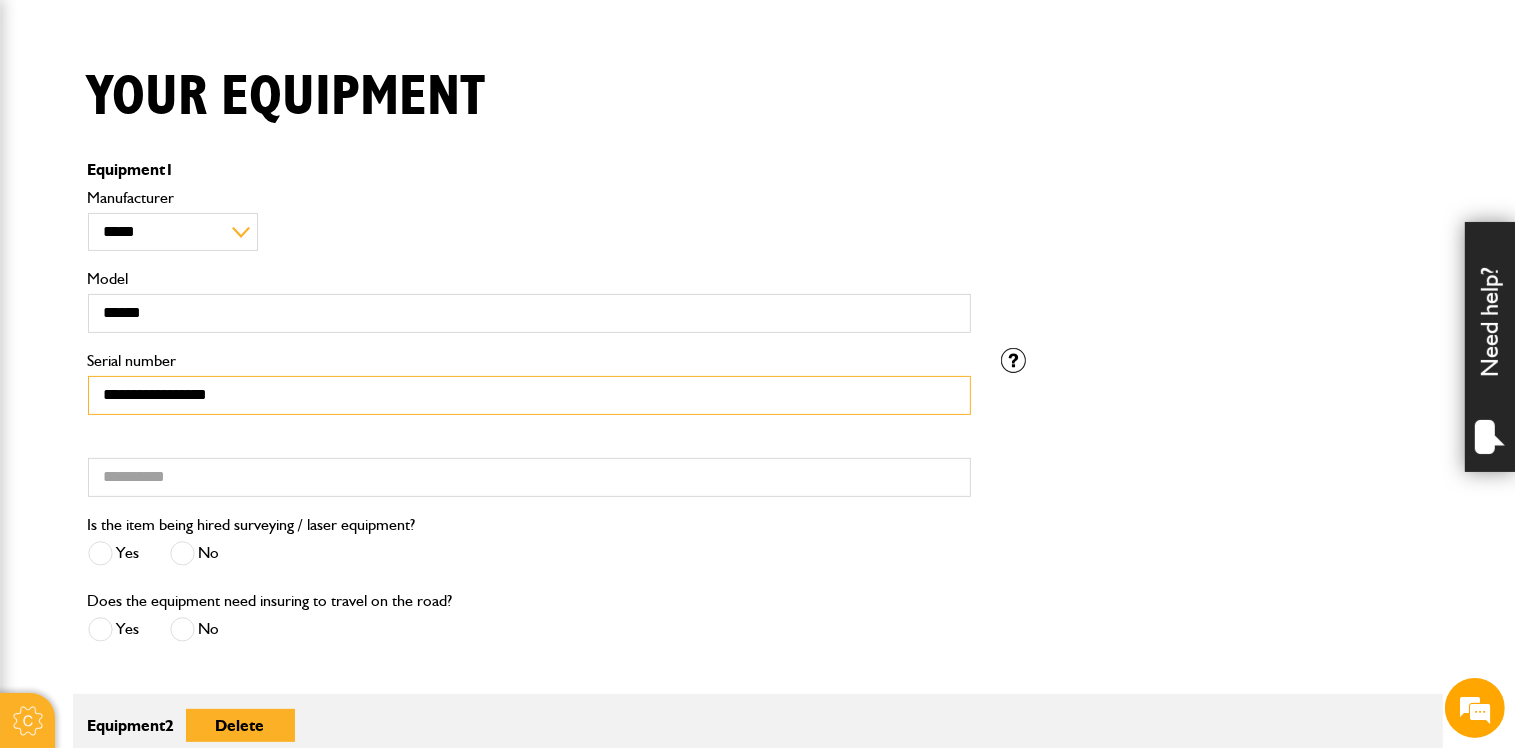 scroll, scrollTop: 500, scrollLeft: 0, axis: vertical 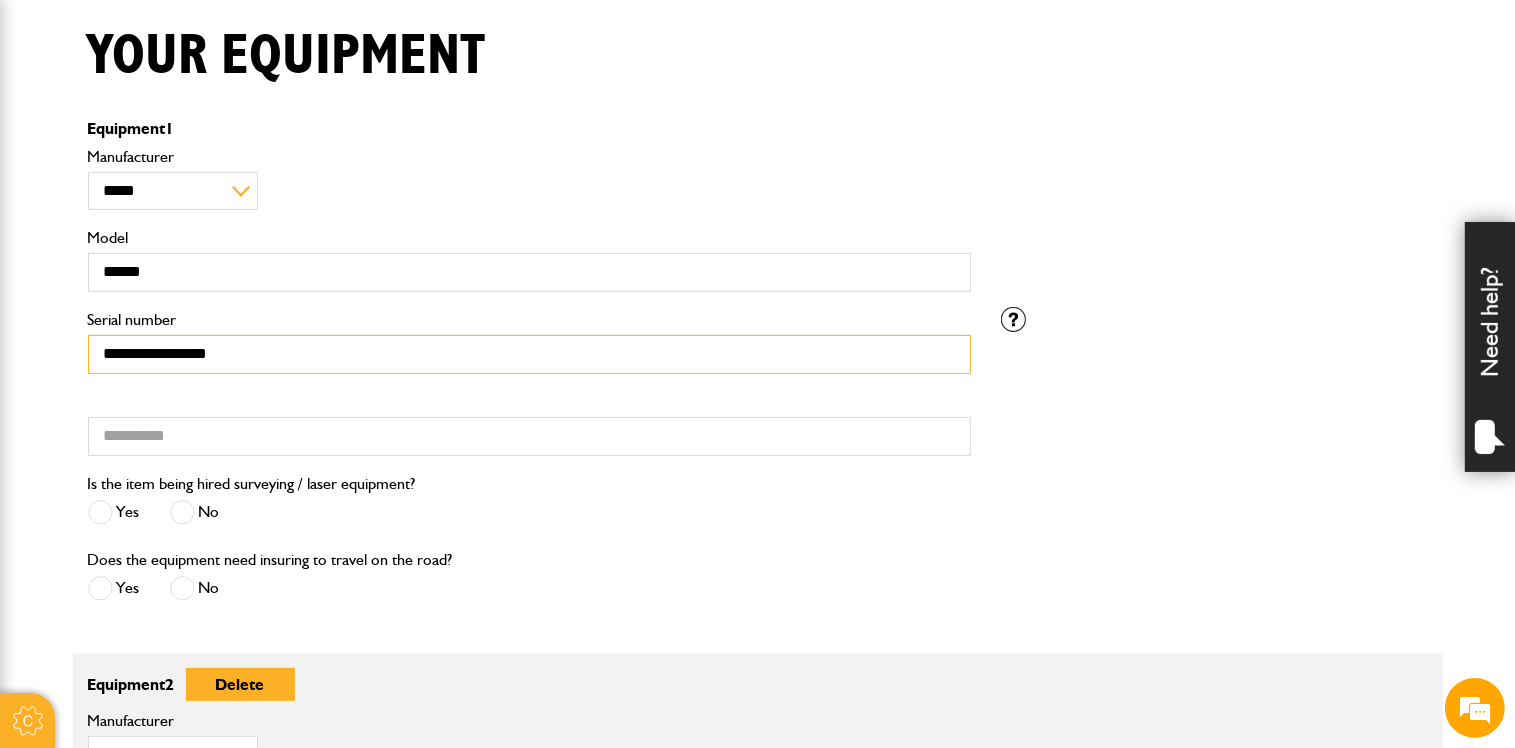 type on "**********" 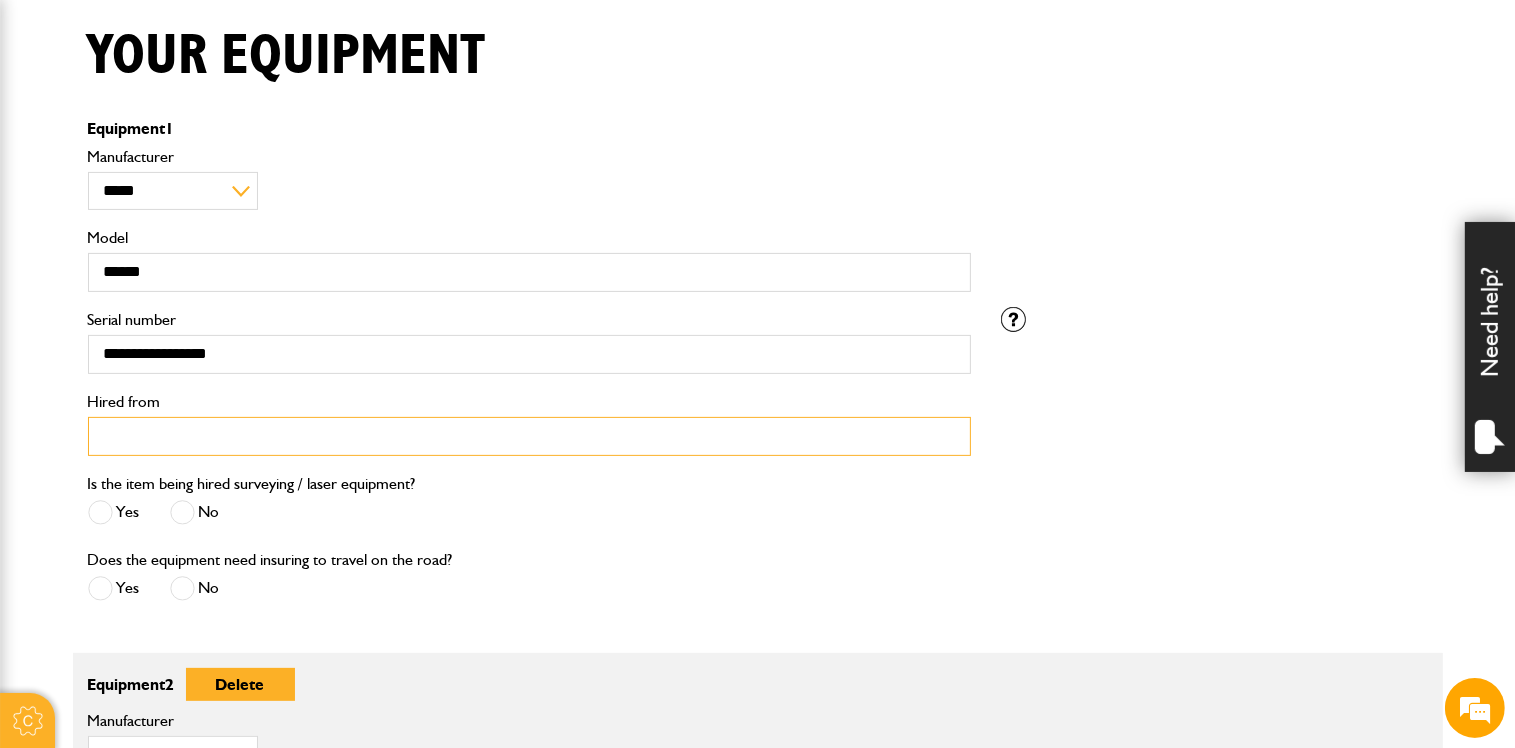 click on "Hired from" at bounding box center (529, 436) 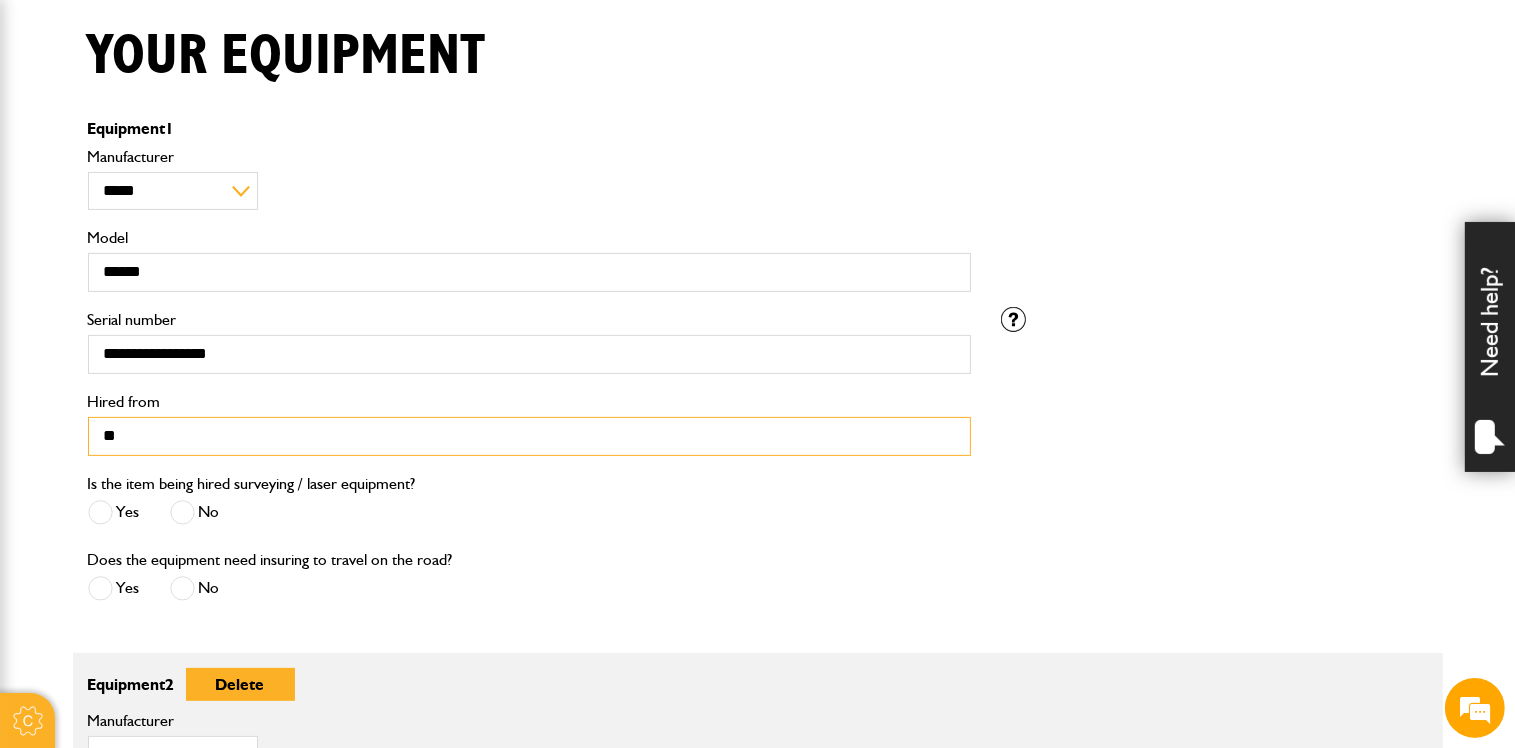 type on "*" 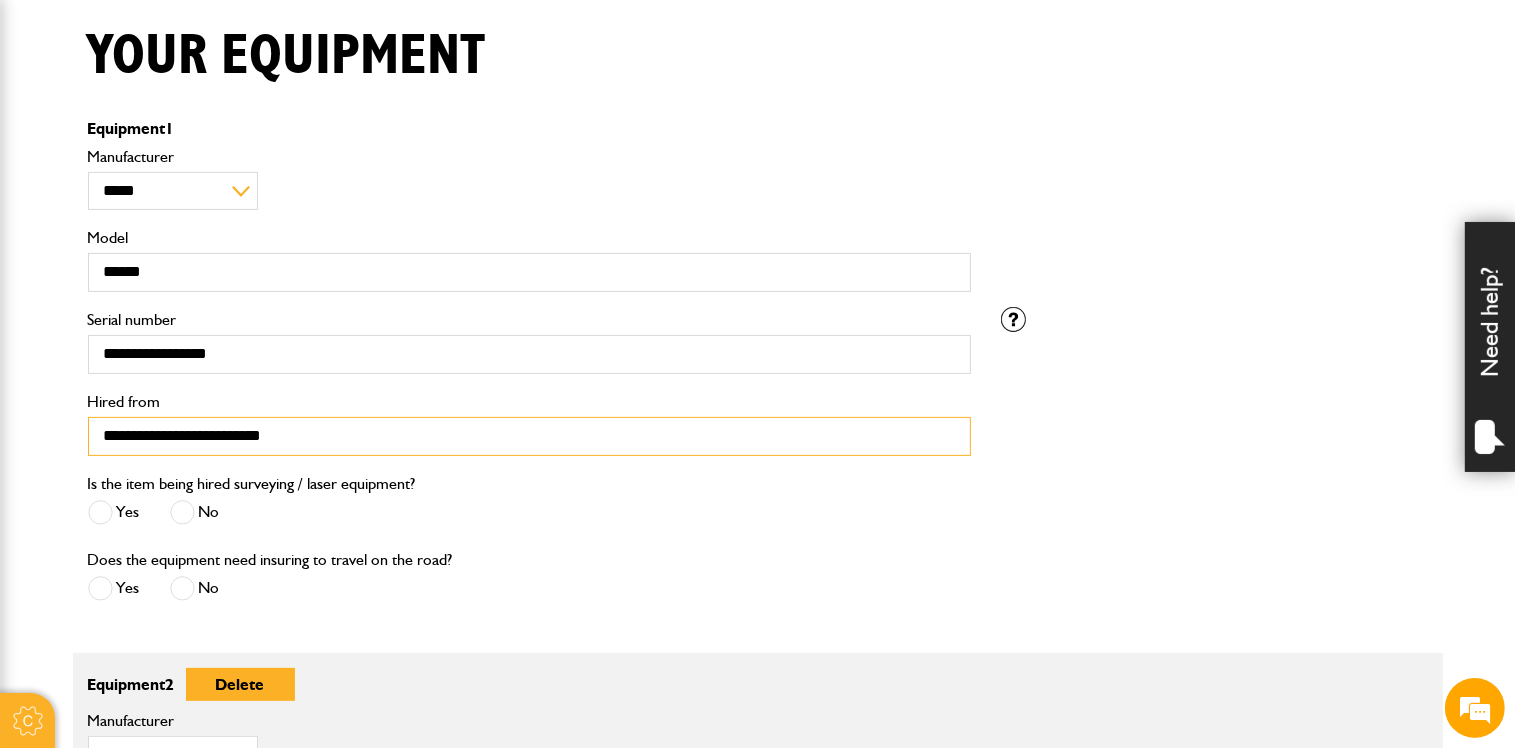 type on "**********" 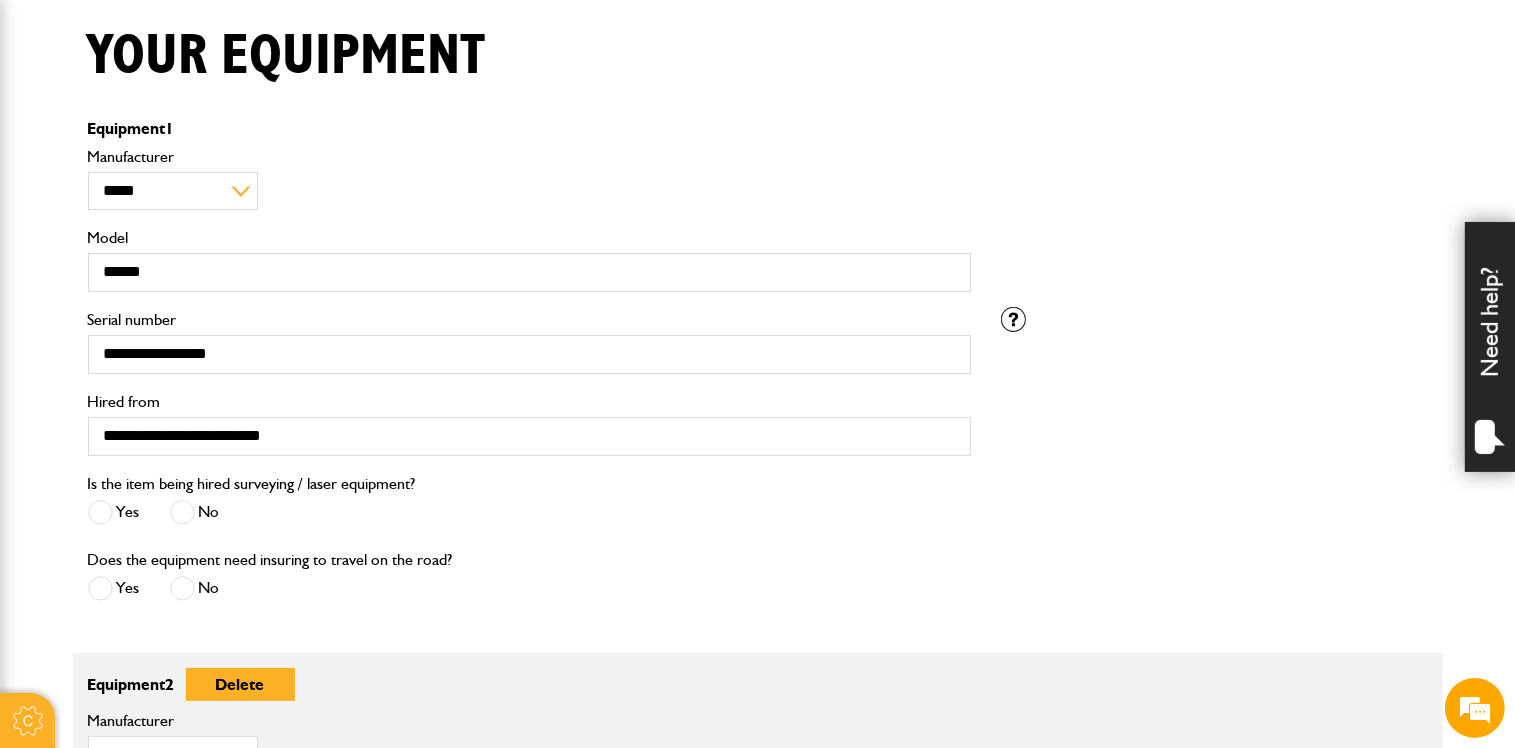 click at bounding box center [182, 512] 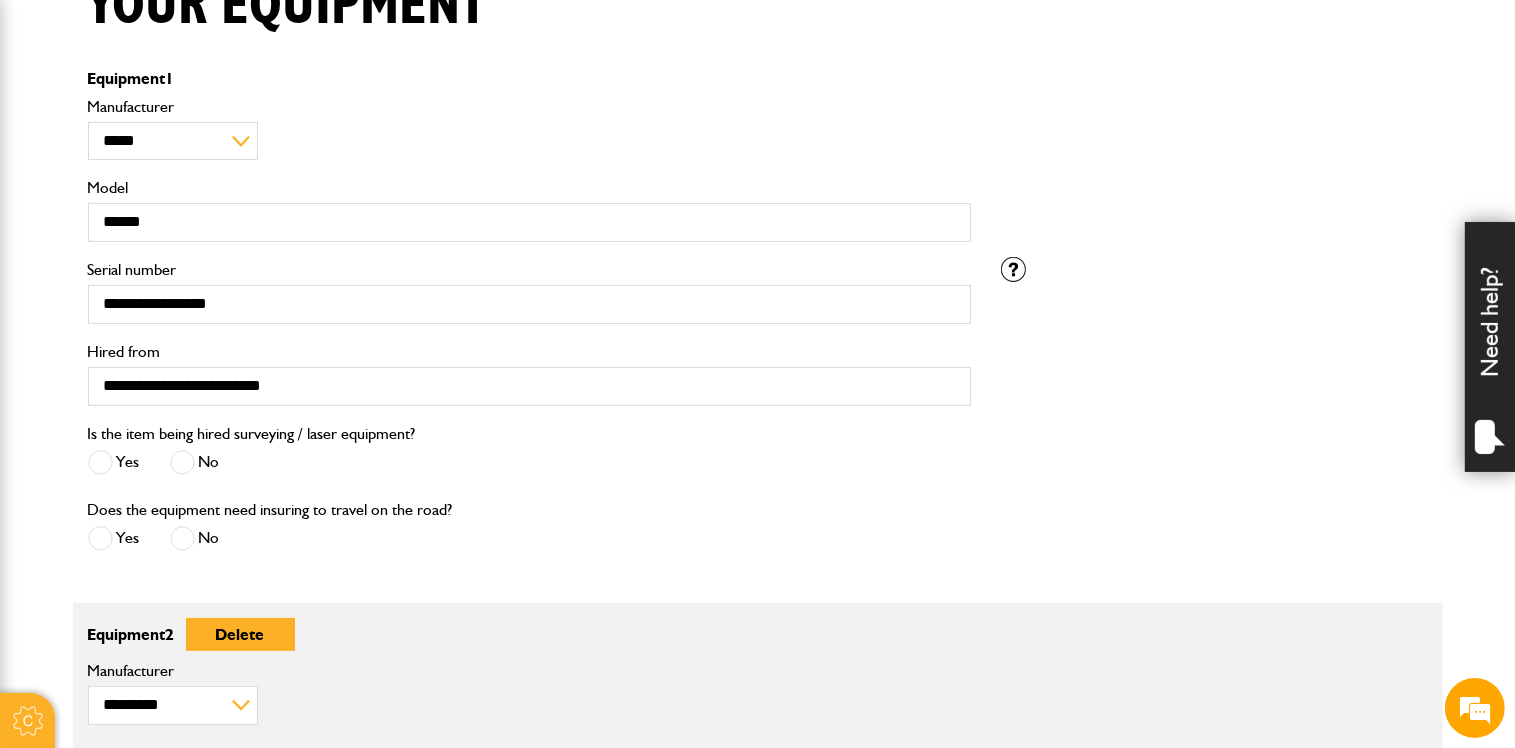 scroll, scrollTop: 600, scrollLeft: 0, axis: vertical 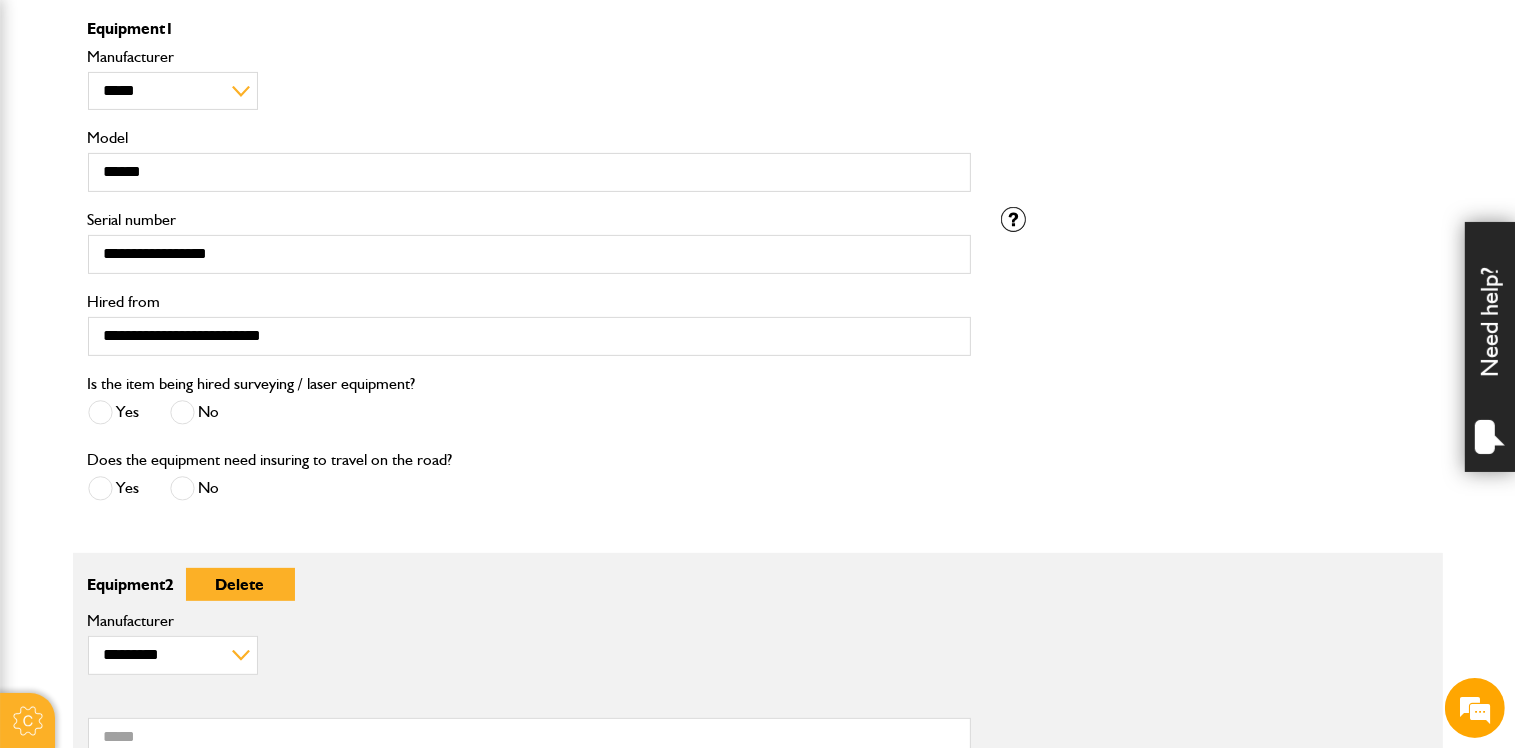 click at bounding box center (182, 488) 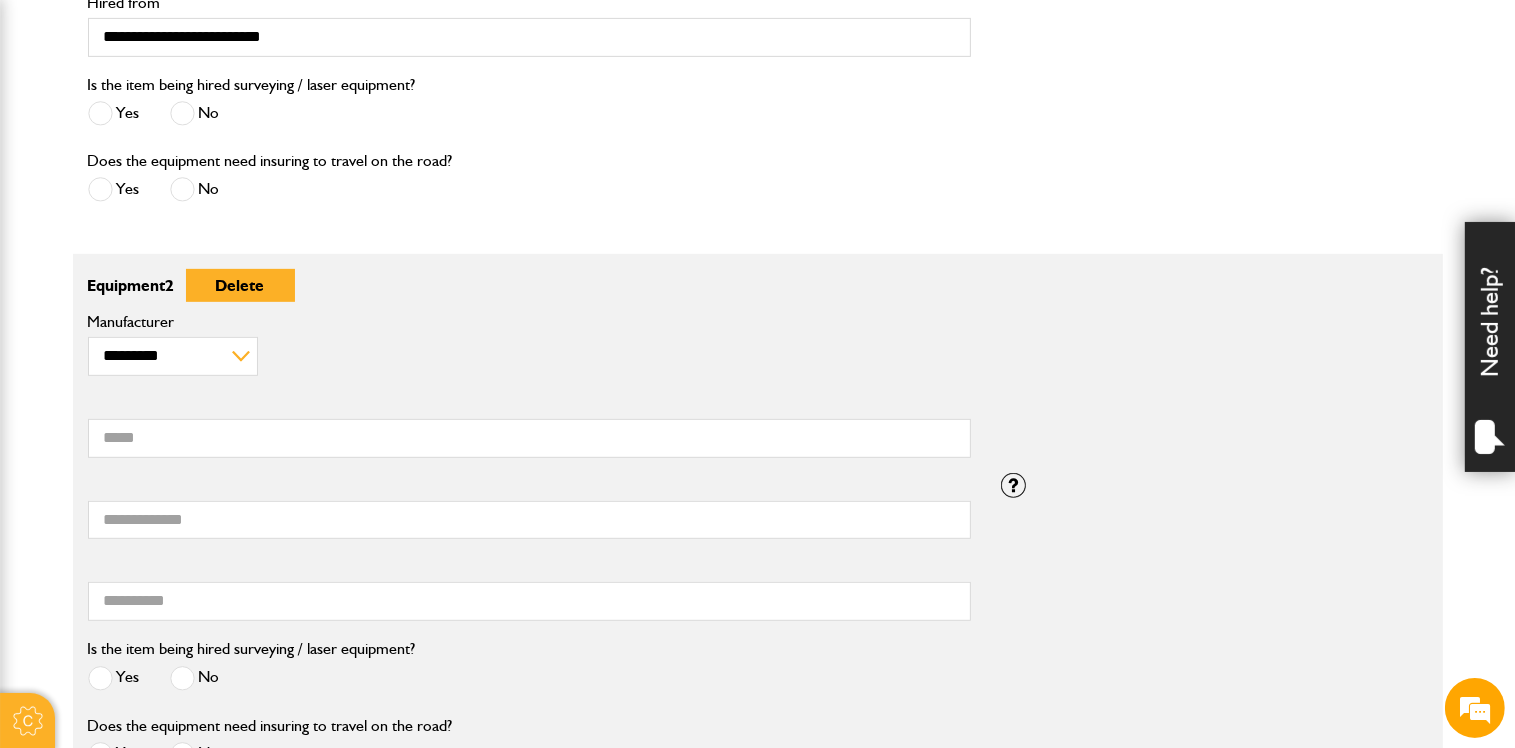 scroll, scrollTop: 900, scrollLeft: 0, axis: vertical 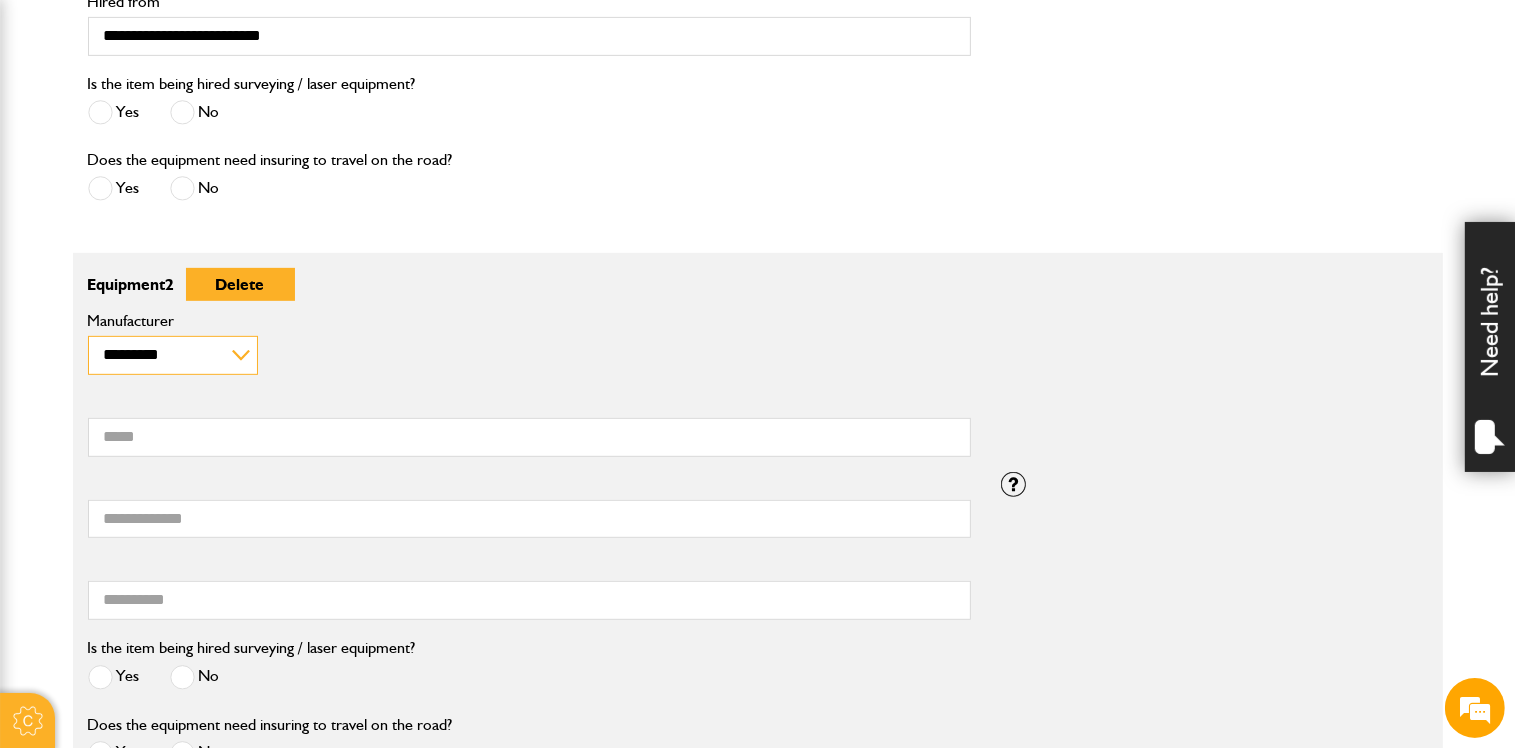 click on "**********" at bounding box center [173, 355] 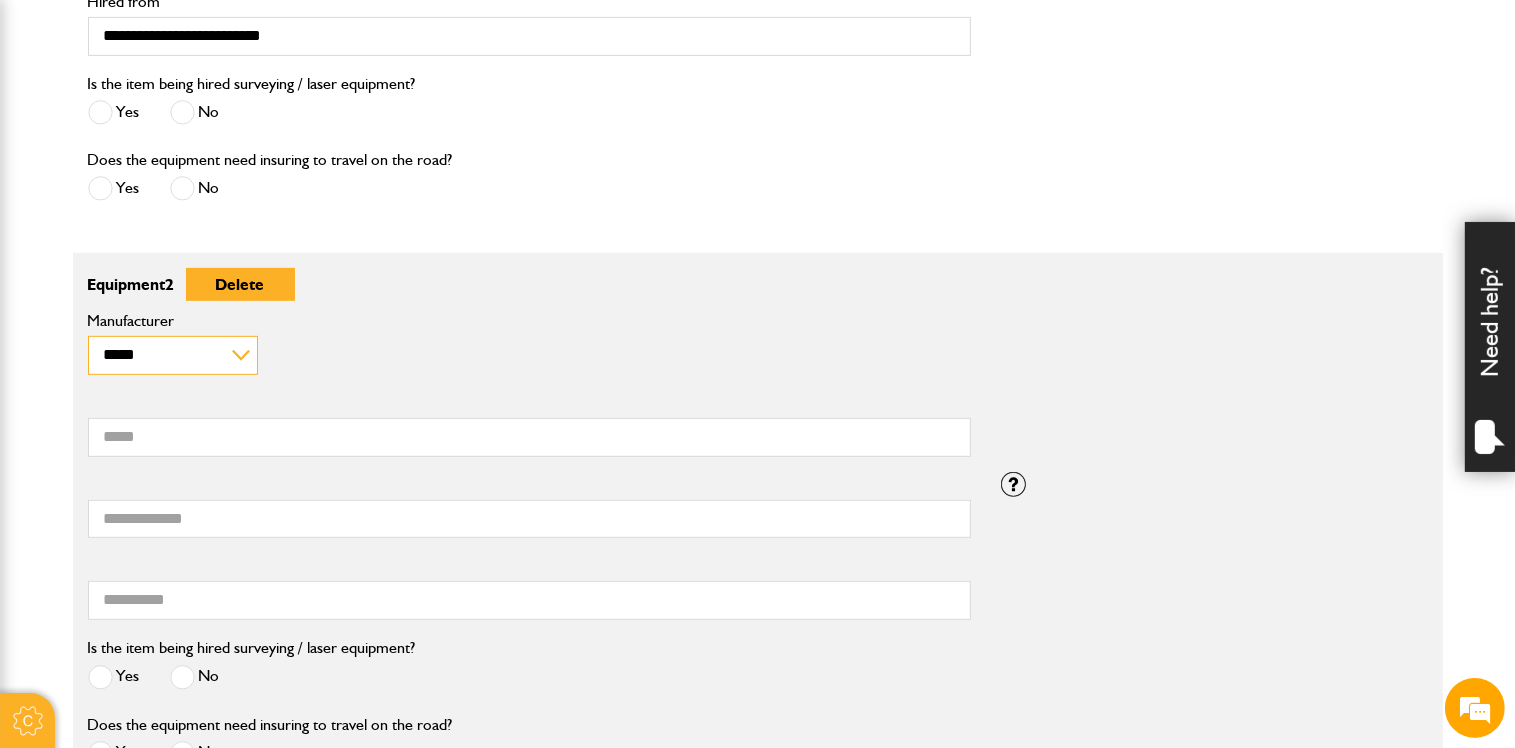 click on "**********" at bounding box center [173, 355] 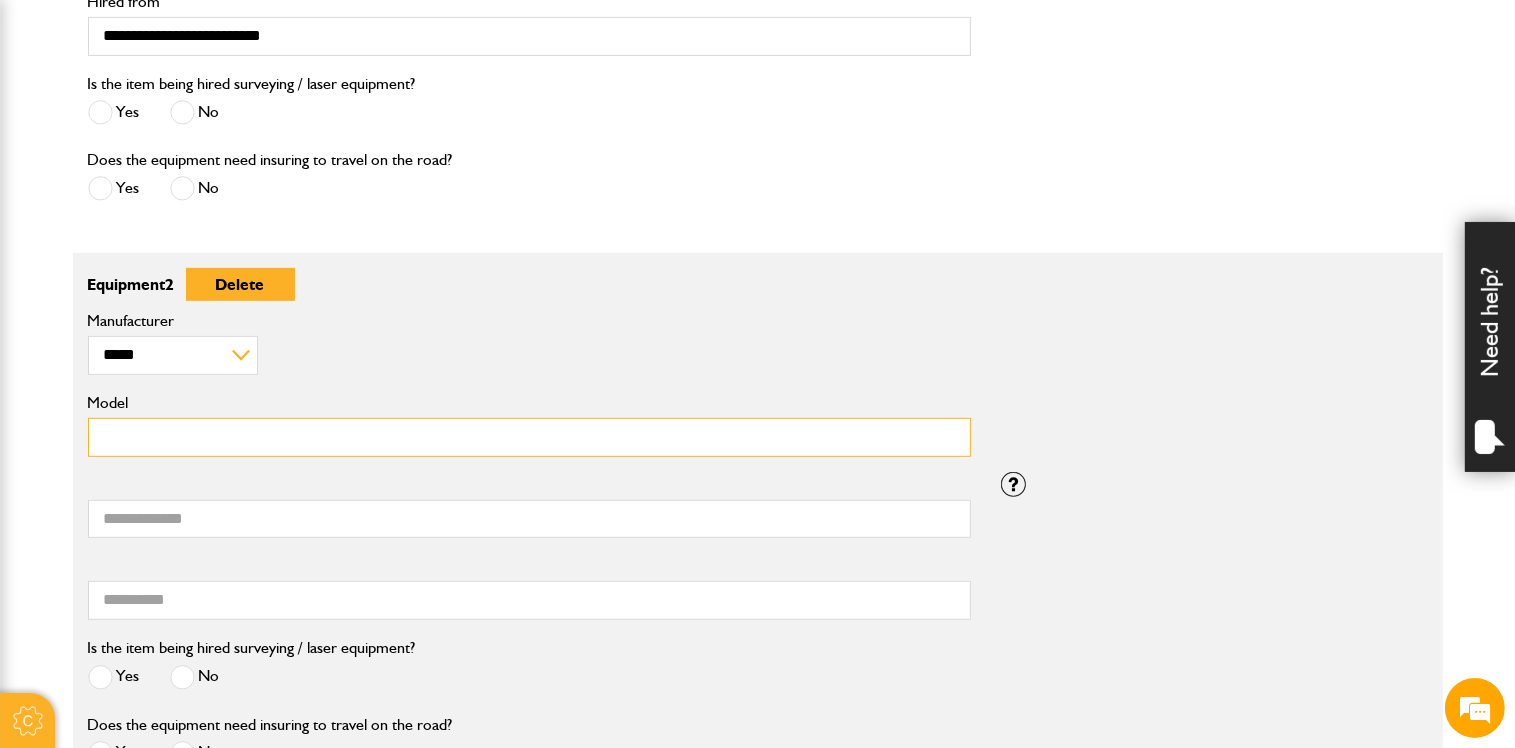 click on "Model" at bounding box center [529, 437] 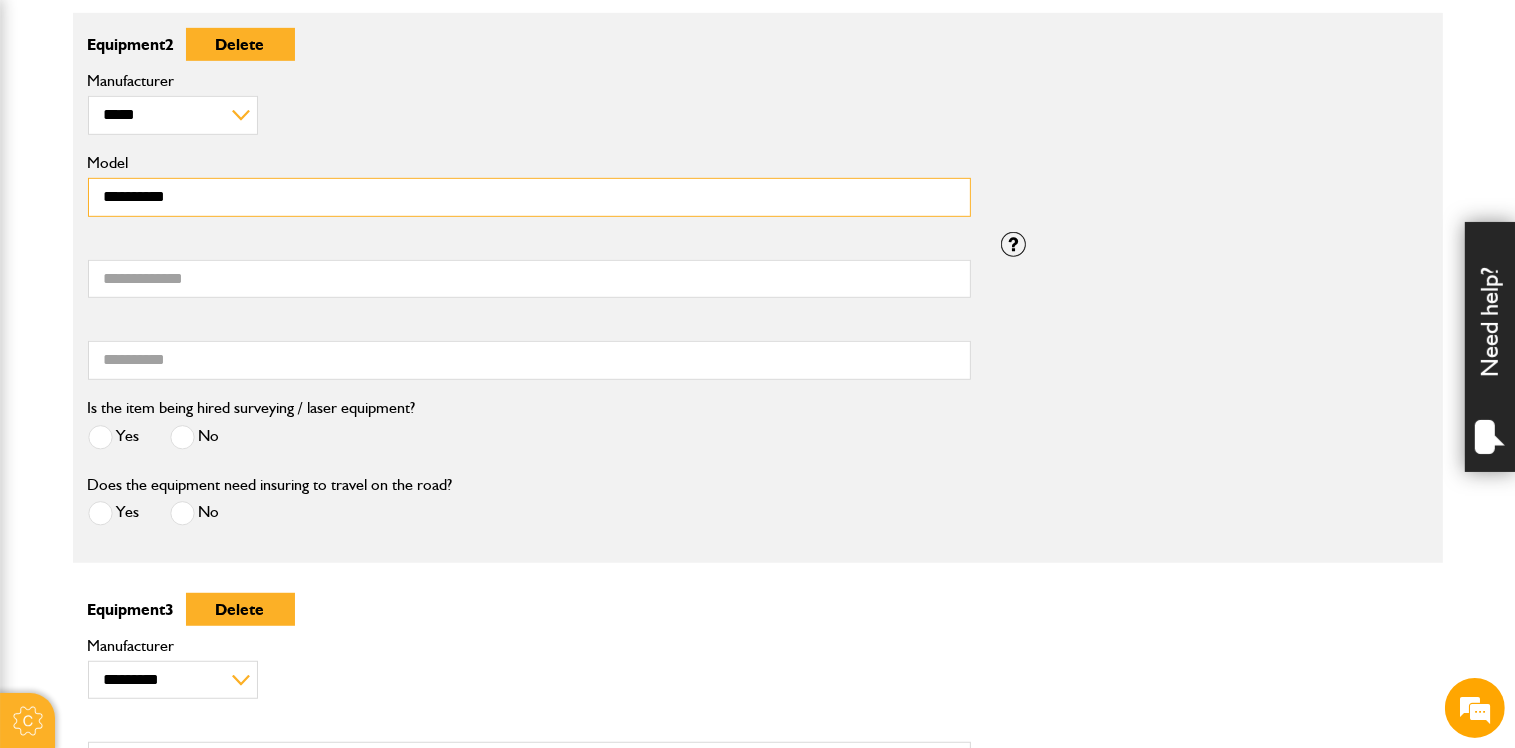 scroll, scrollTop: 1100, scrollLeft: 0, axis: vertical 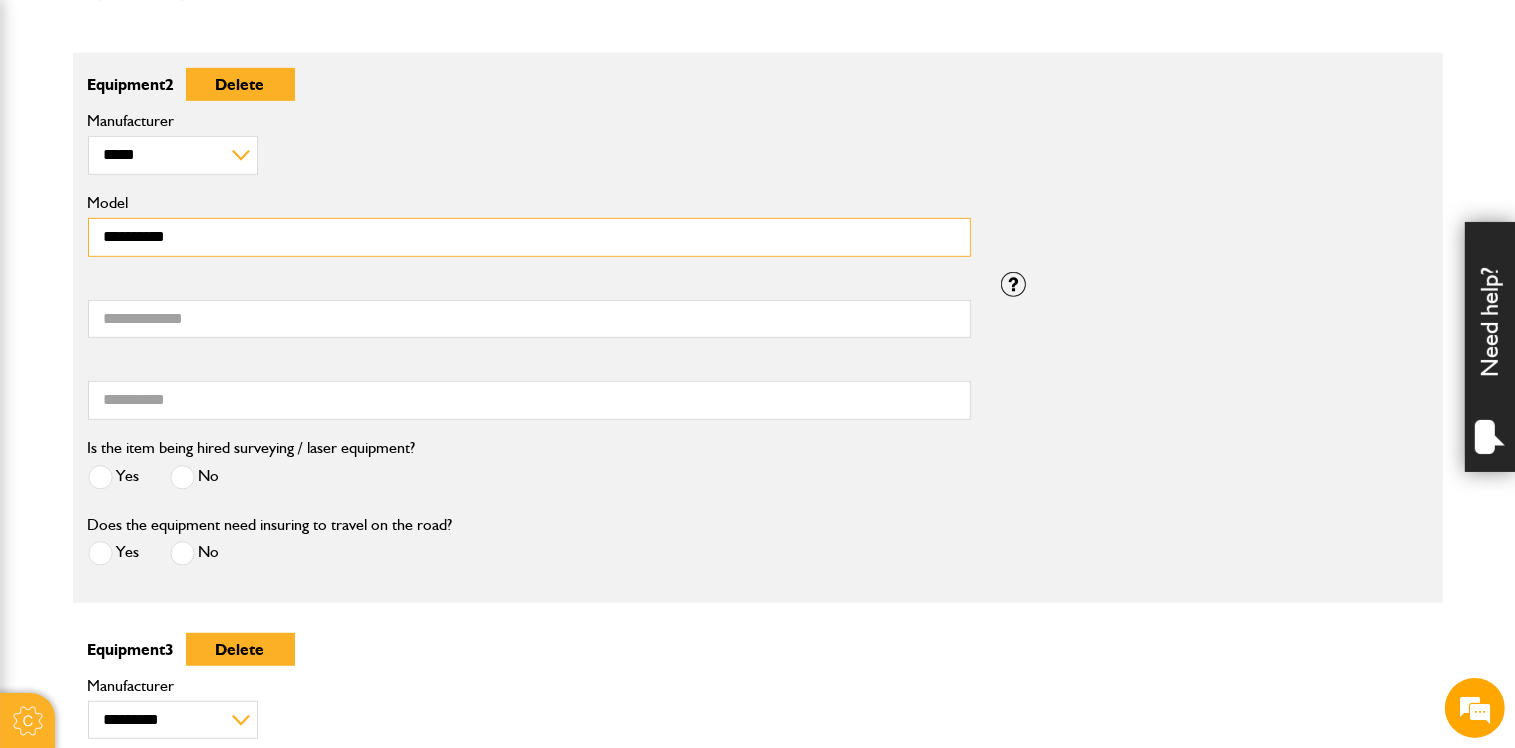 type on "**********" 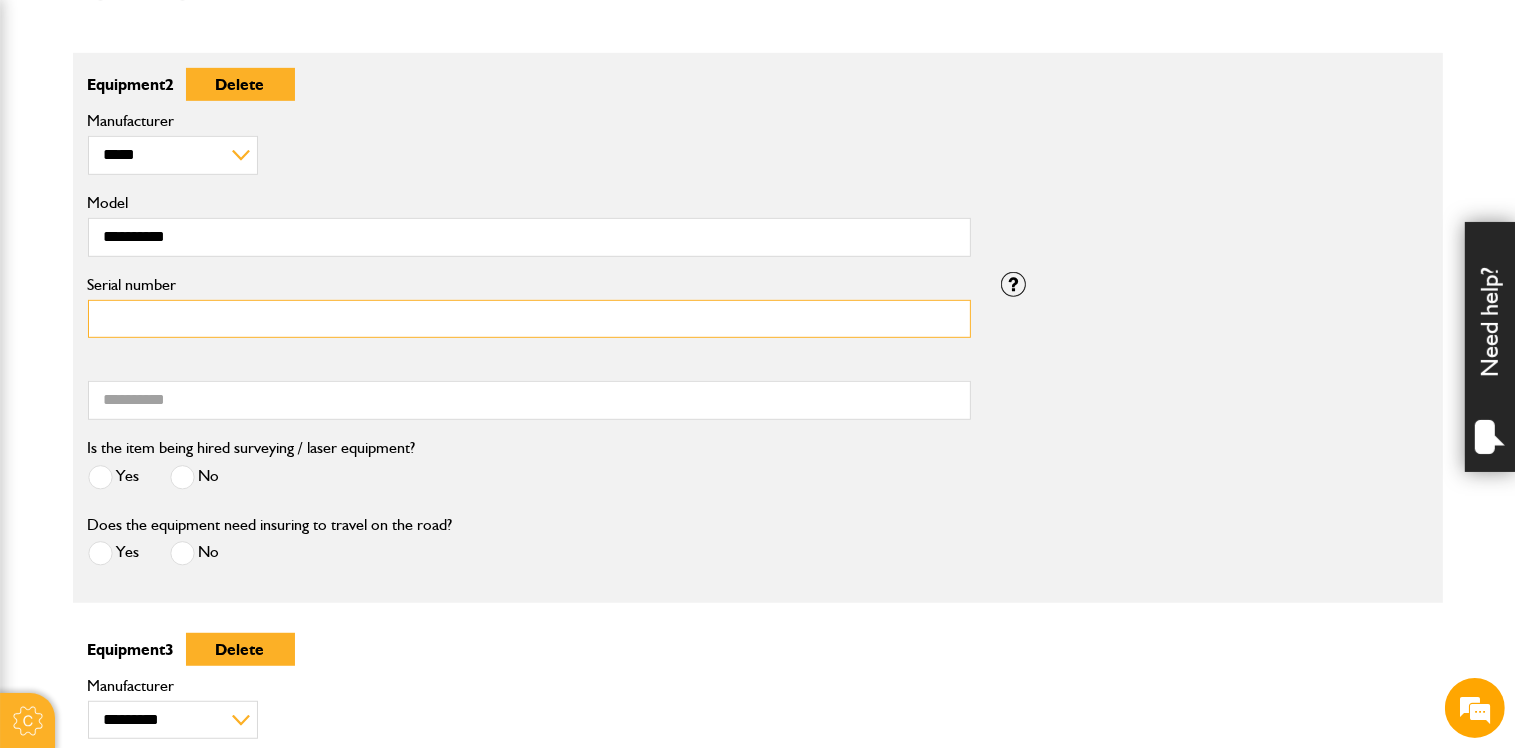 click on "Serial number" at bounding box center (529, 319) 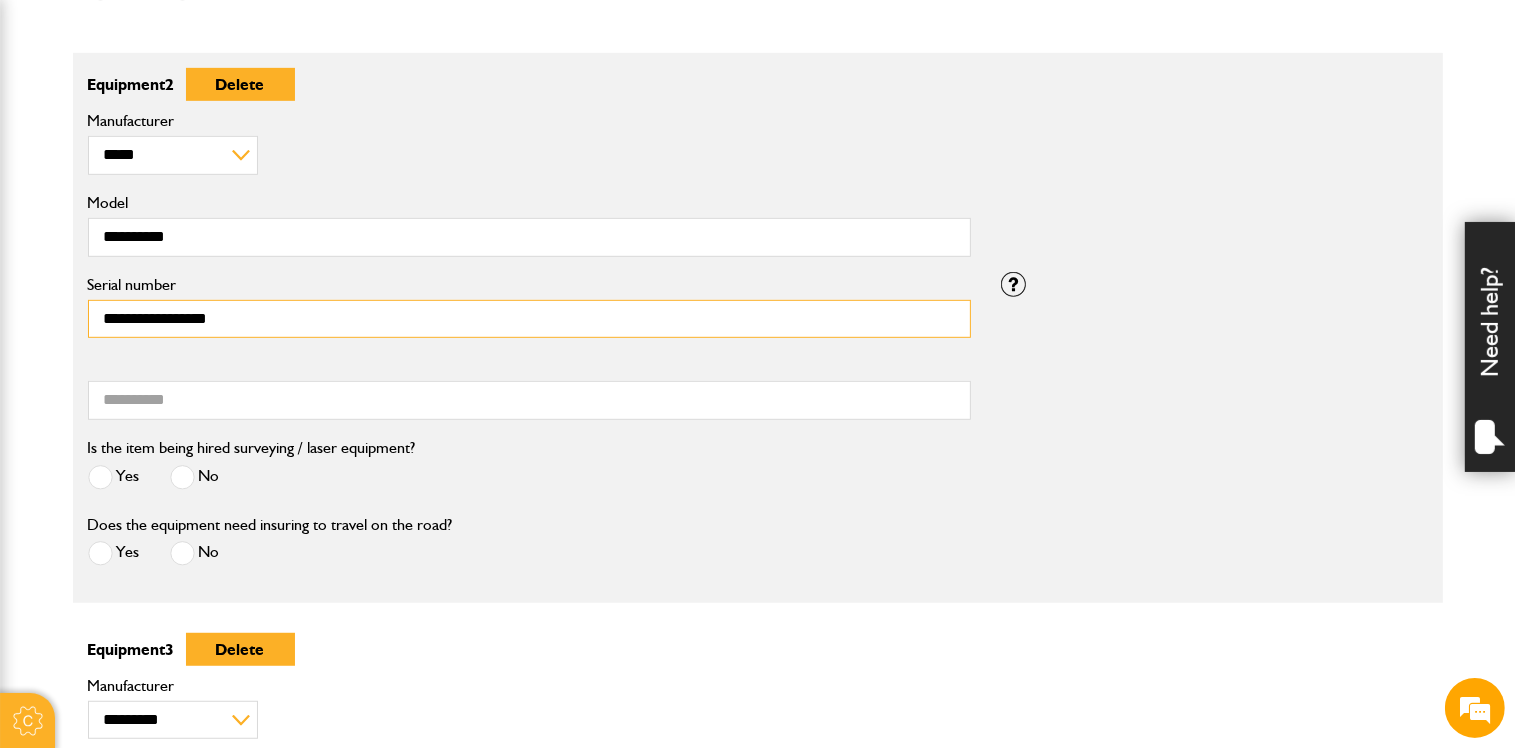 type on "**********" 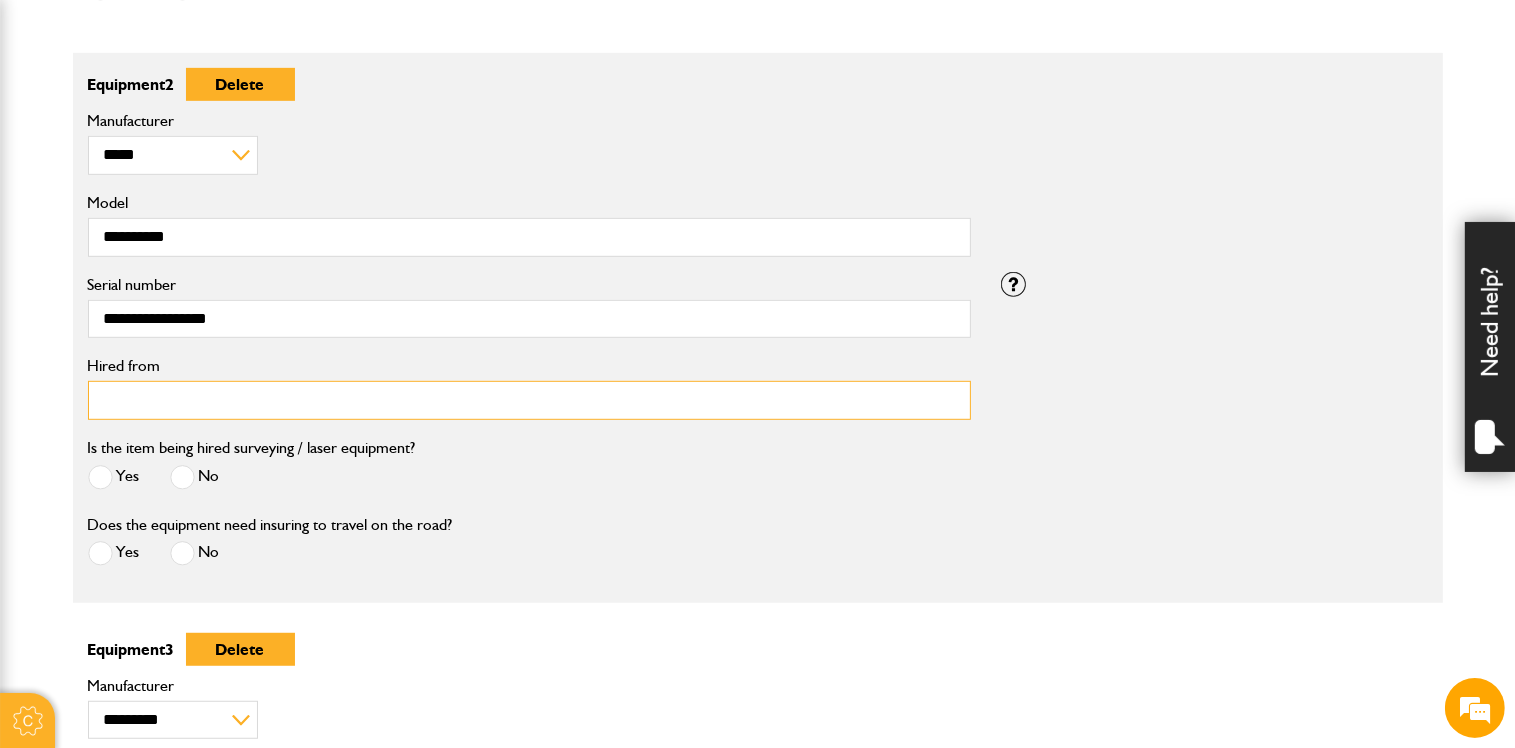 click on "Hired from" at bounding box center (529, 400) 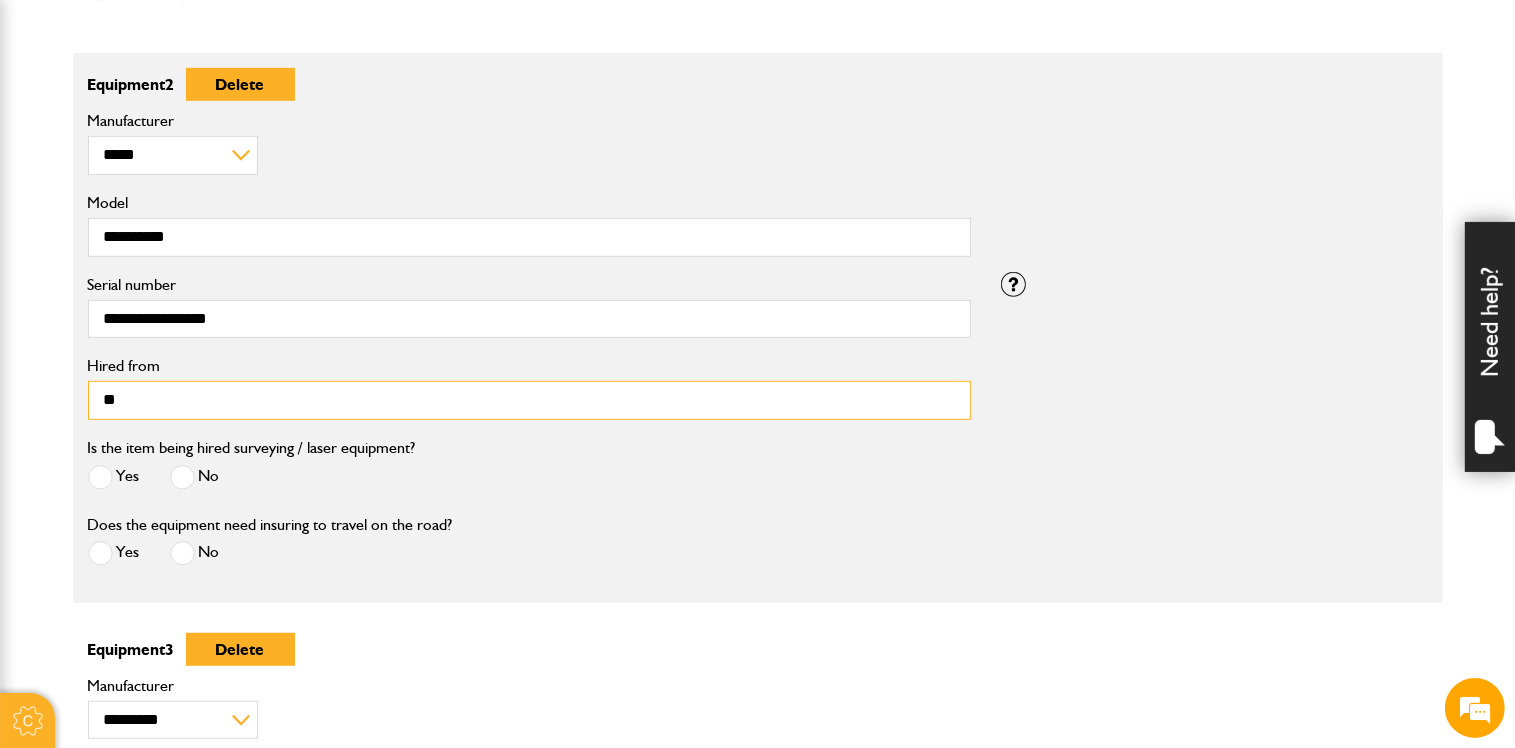 type on "*" 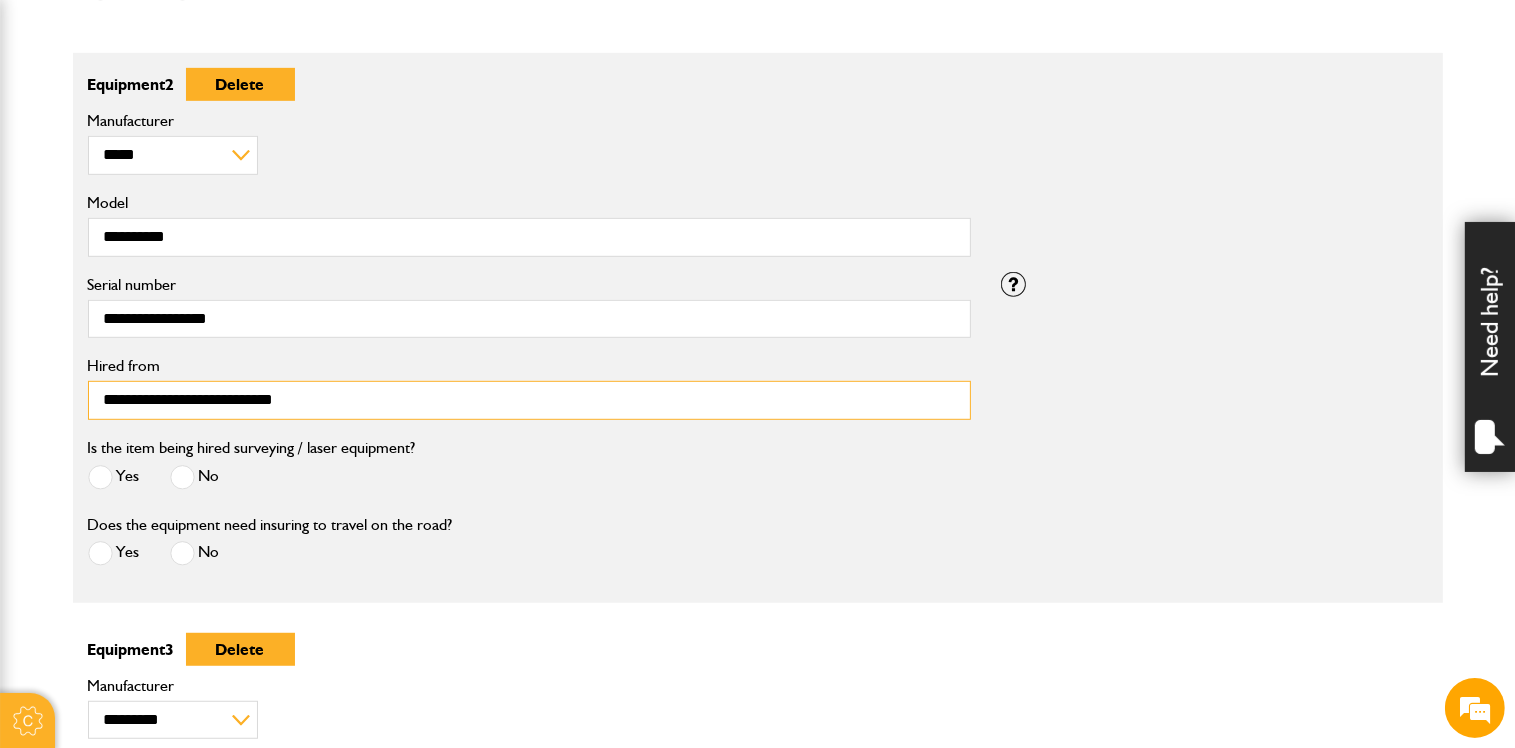 type on "**********" 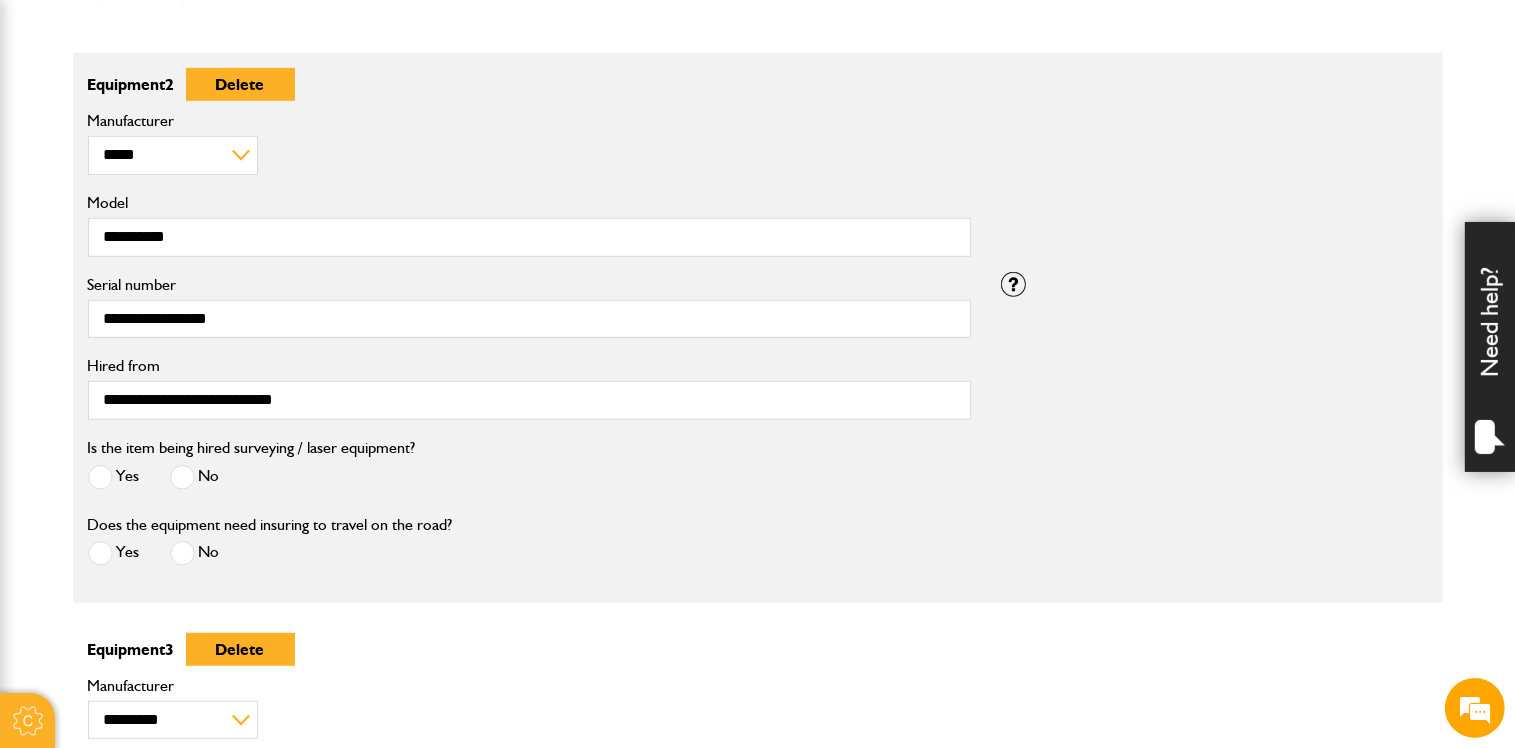click at bounding box center [182, 477] 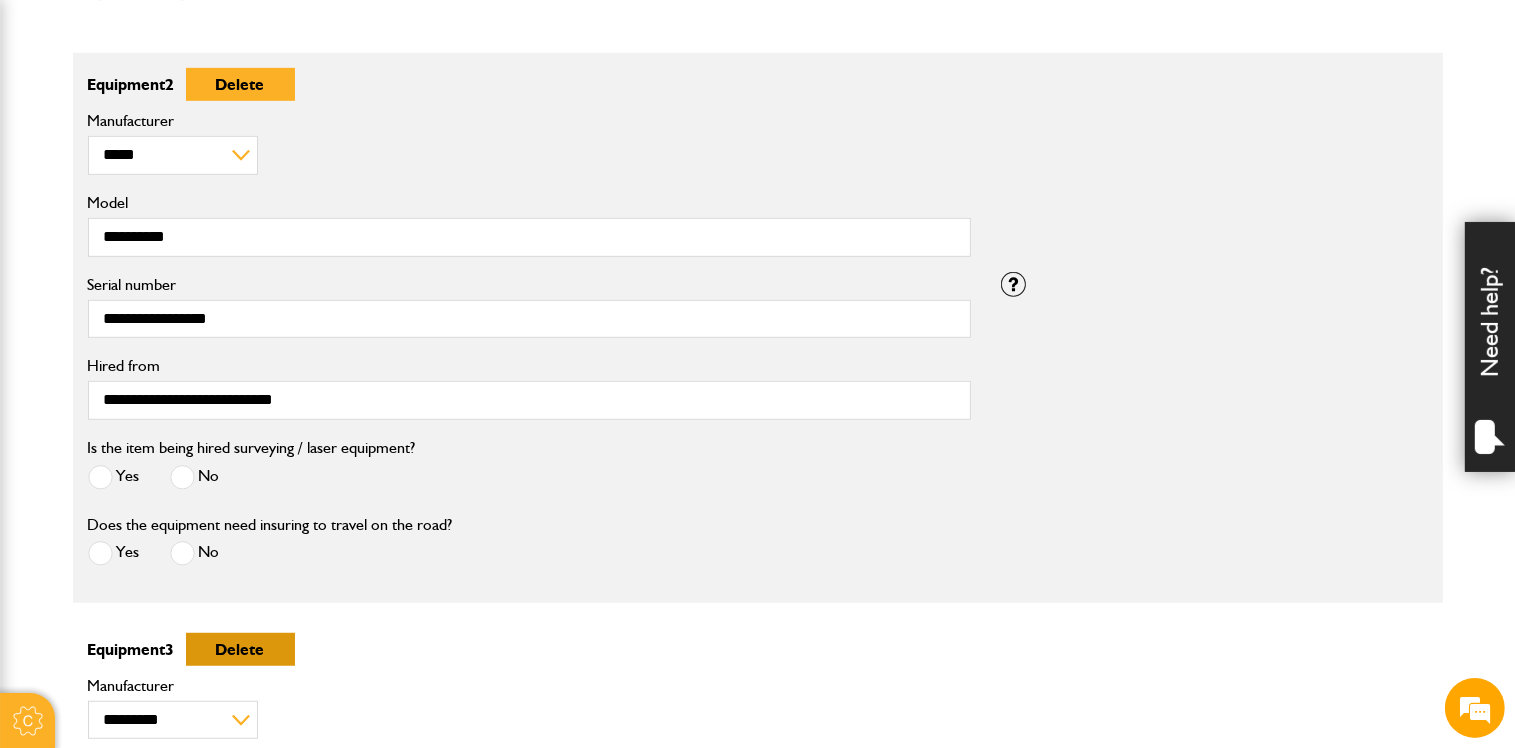 click on "Delete" at bounding box center [240, 649] 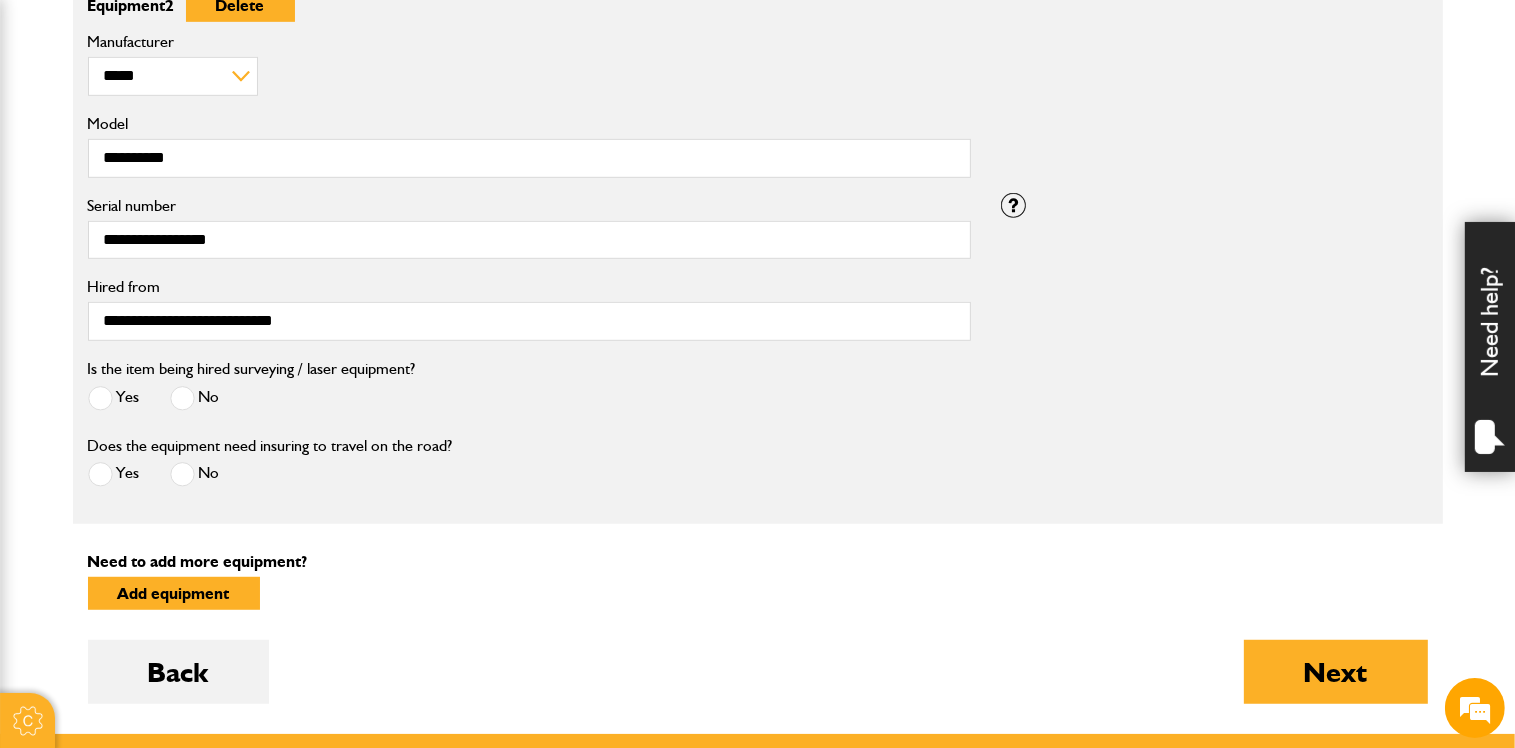 scroll, scrollTop: 1400, scrollLeft: 0, axis: vertical 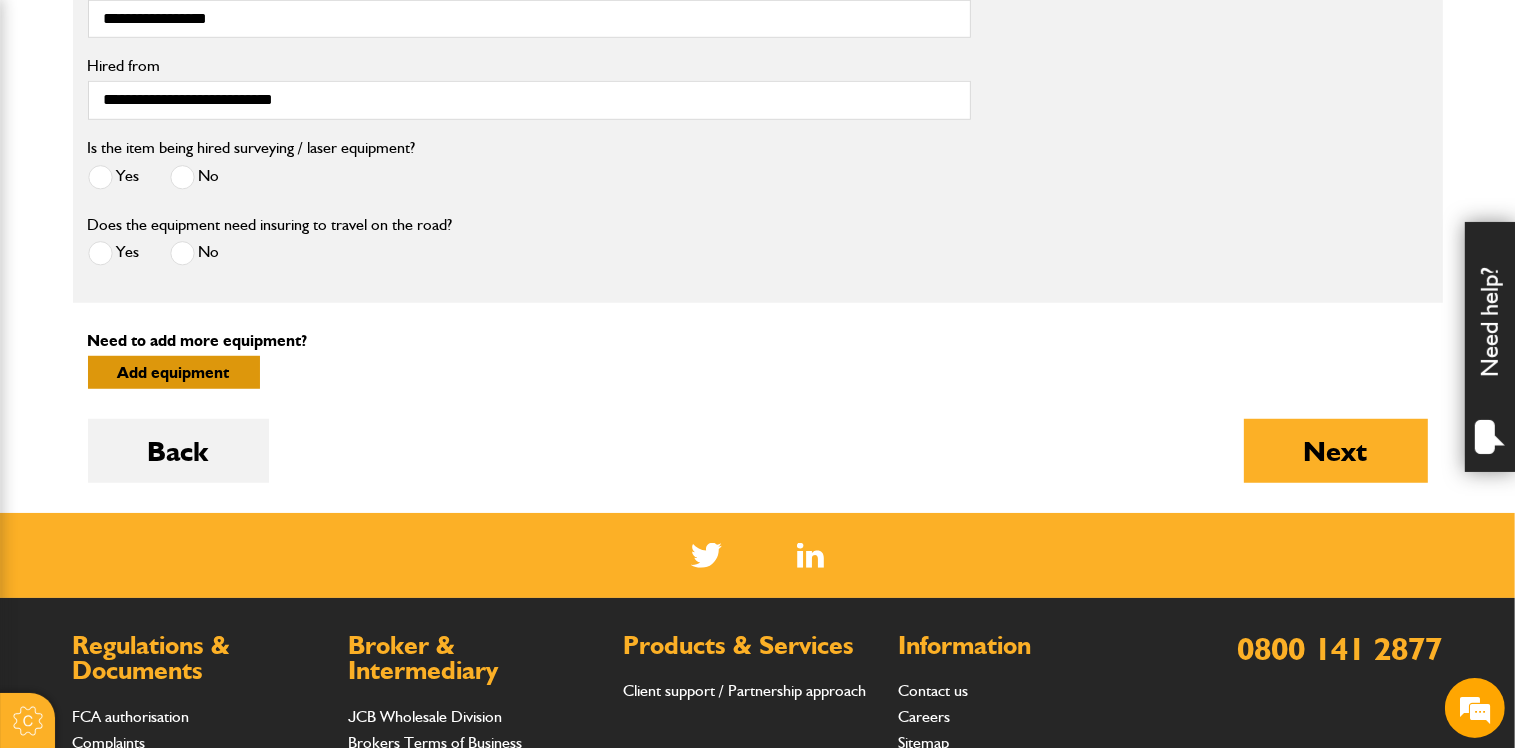 click on "Add equipment" at bounding box center [174, 372] 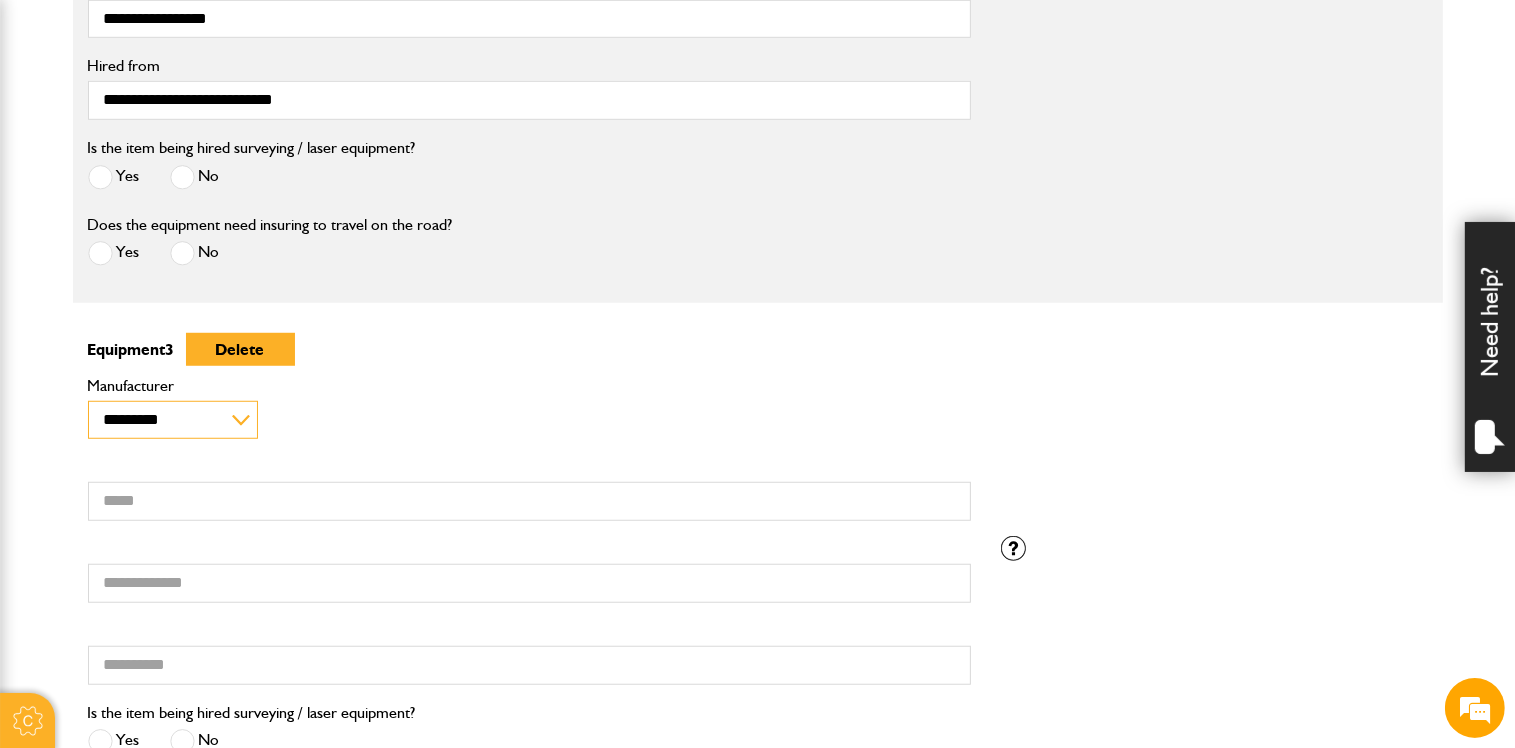 click on "**********" at bounding box center (173, 420) 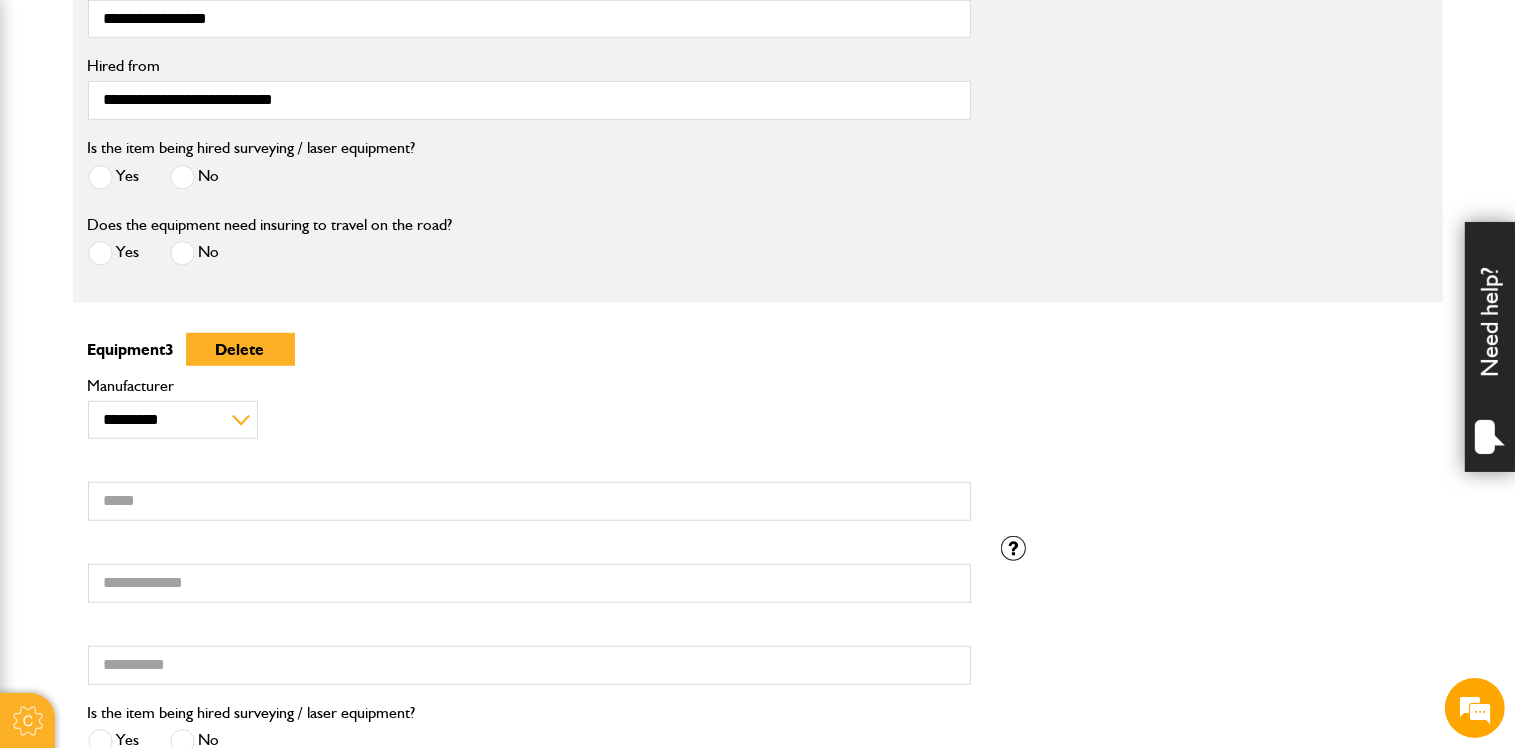click on "Equipment  3   Delete" at bounding box center [529, 349] 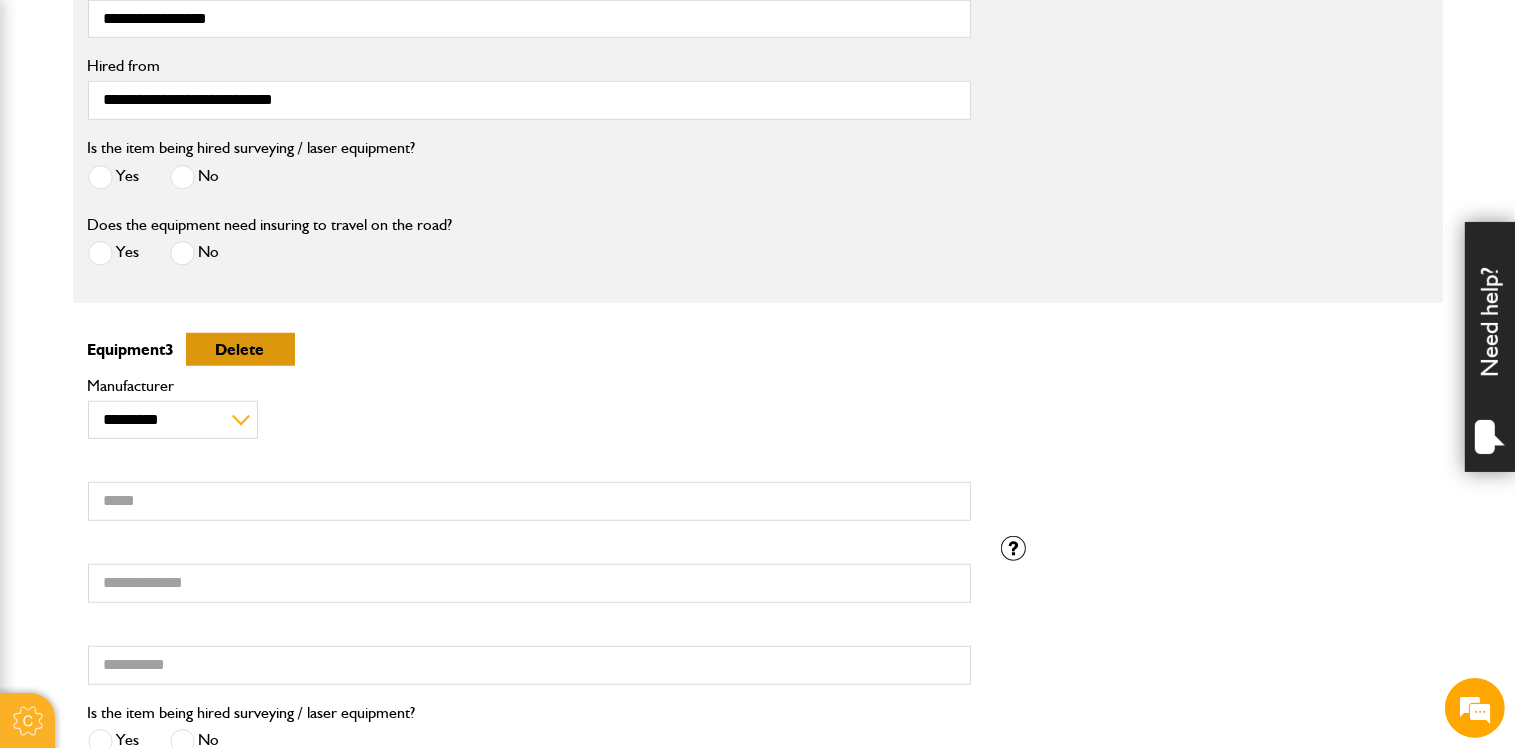 click on "Delete" at bounding box center [240, 349] 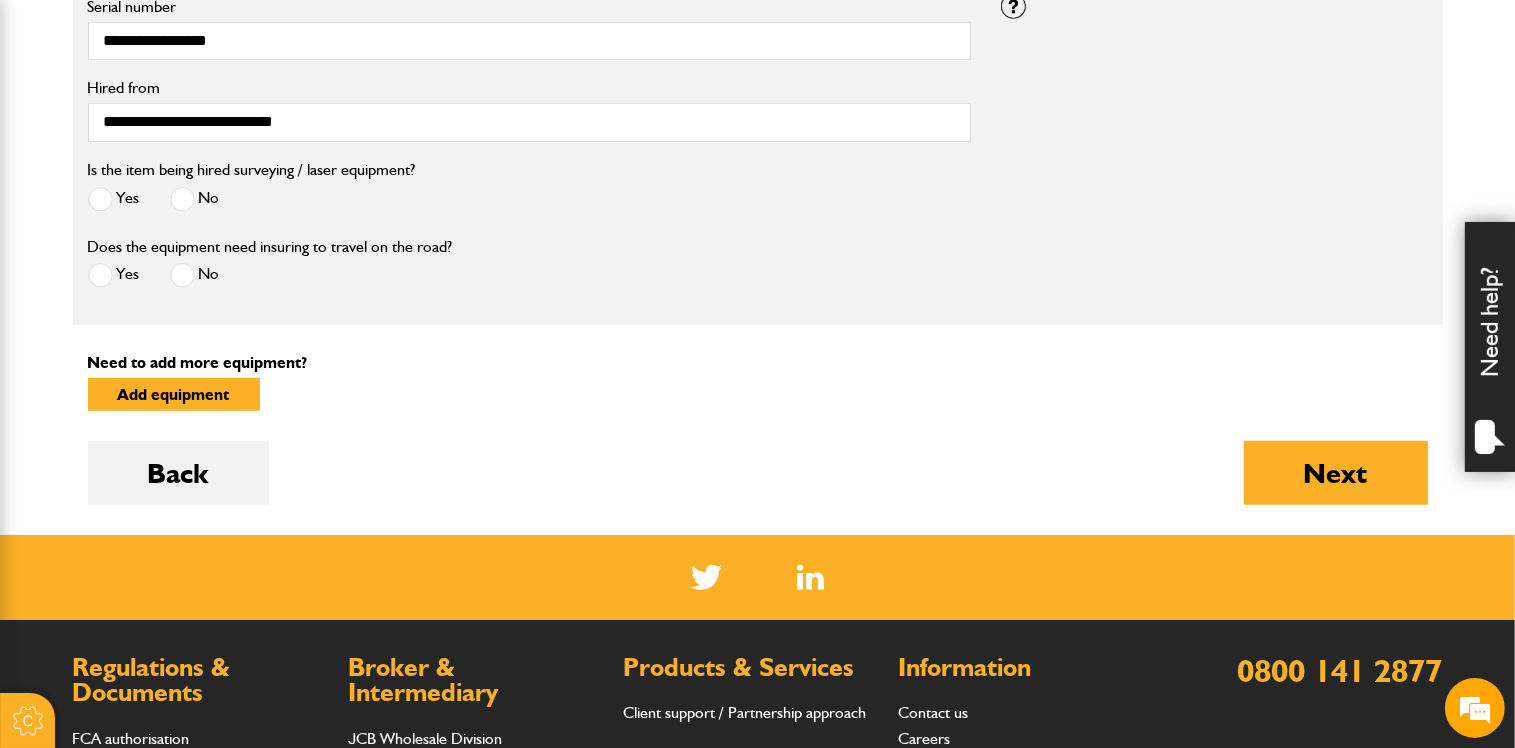 scroll, scrollTop: 1300, scrollLeft: 0, axis: vertical 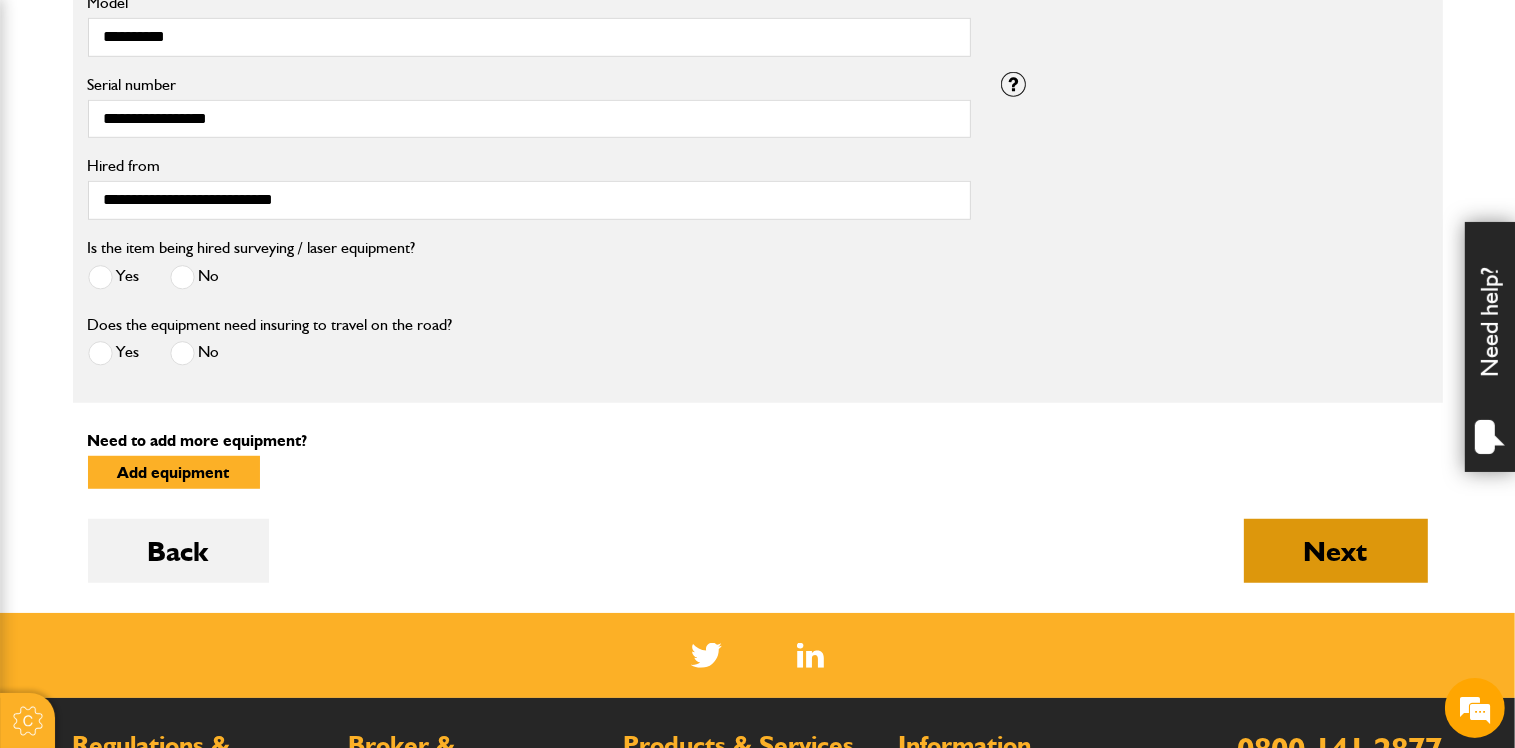 click on "Next" at bounding box center (1336, 551) 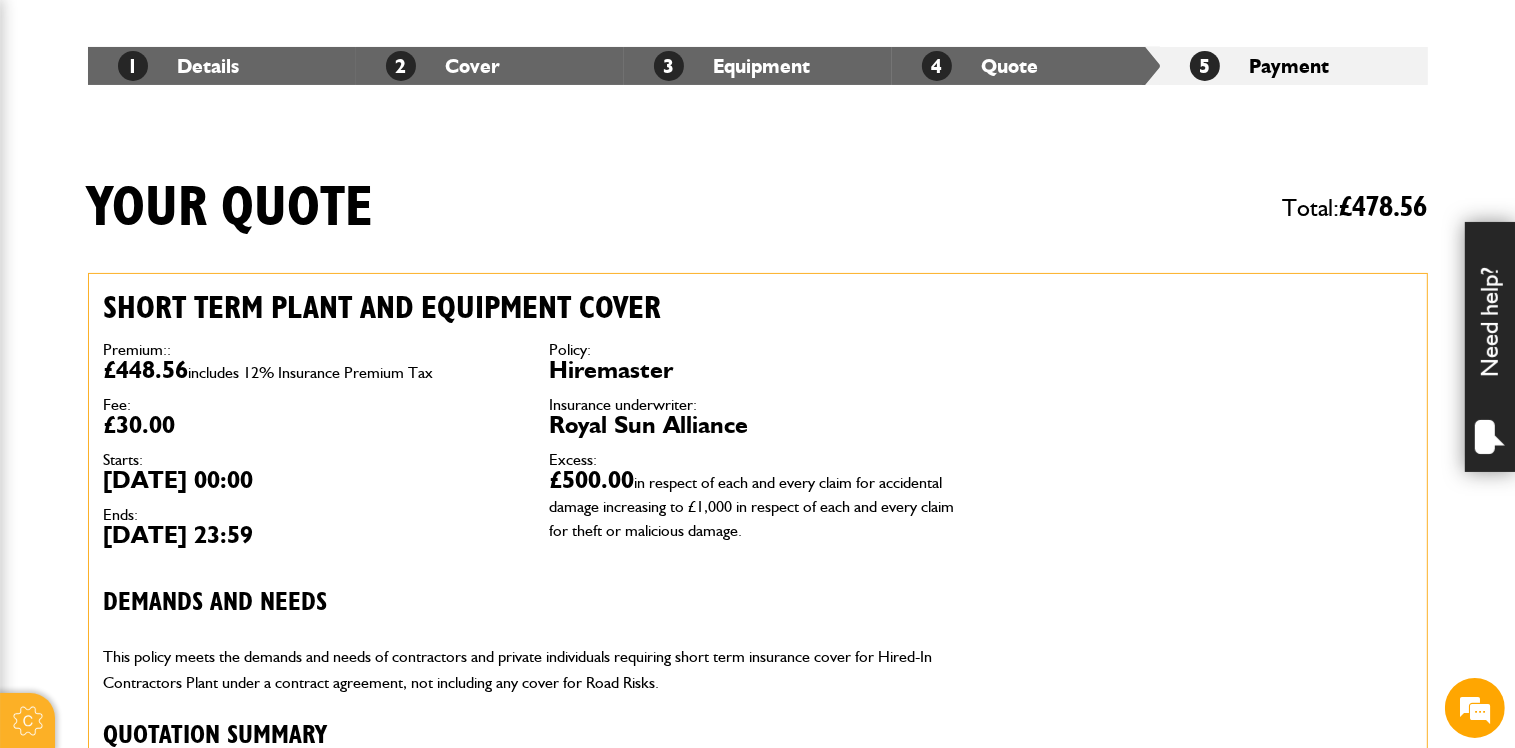 scroll, scrollTop: 400, scrollLeft: 0, axis: vertical 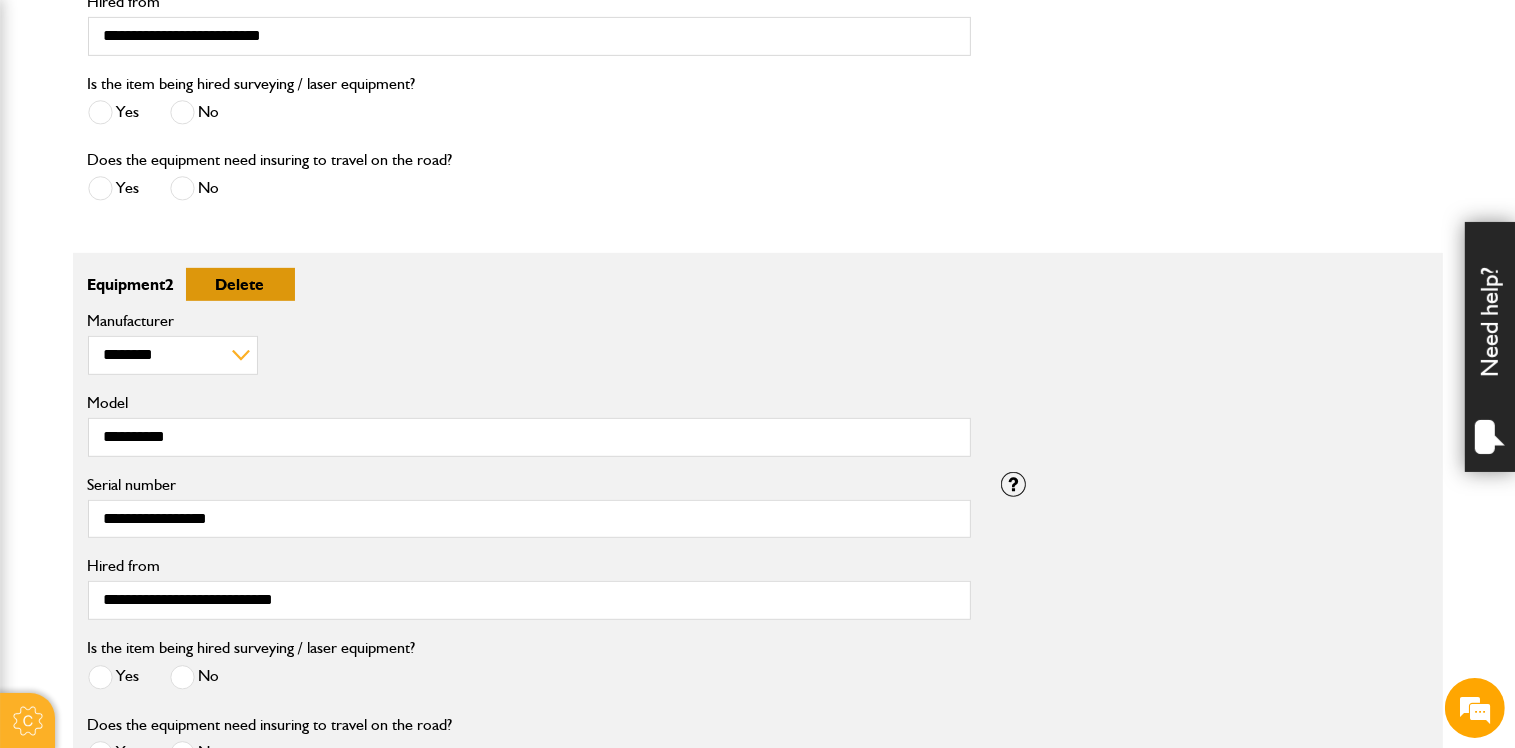 click on "Delete" at bounding box center [240, 284] 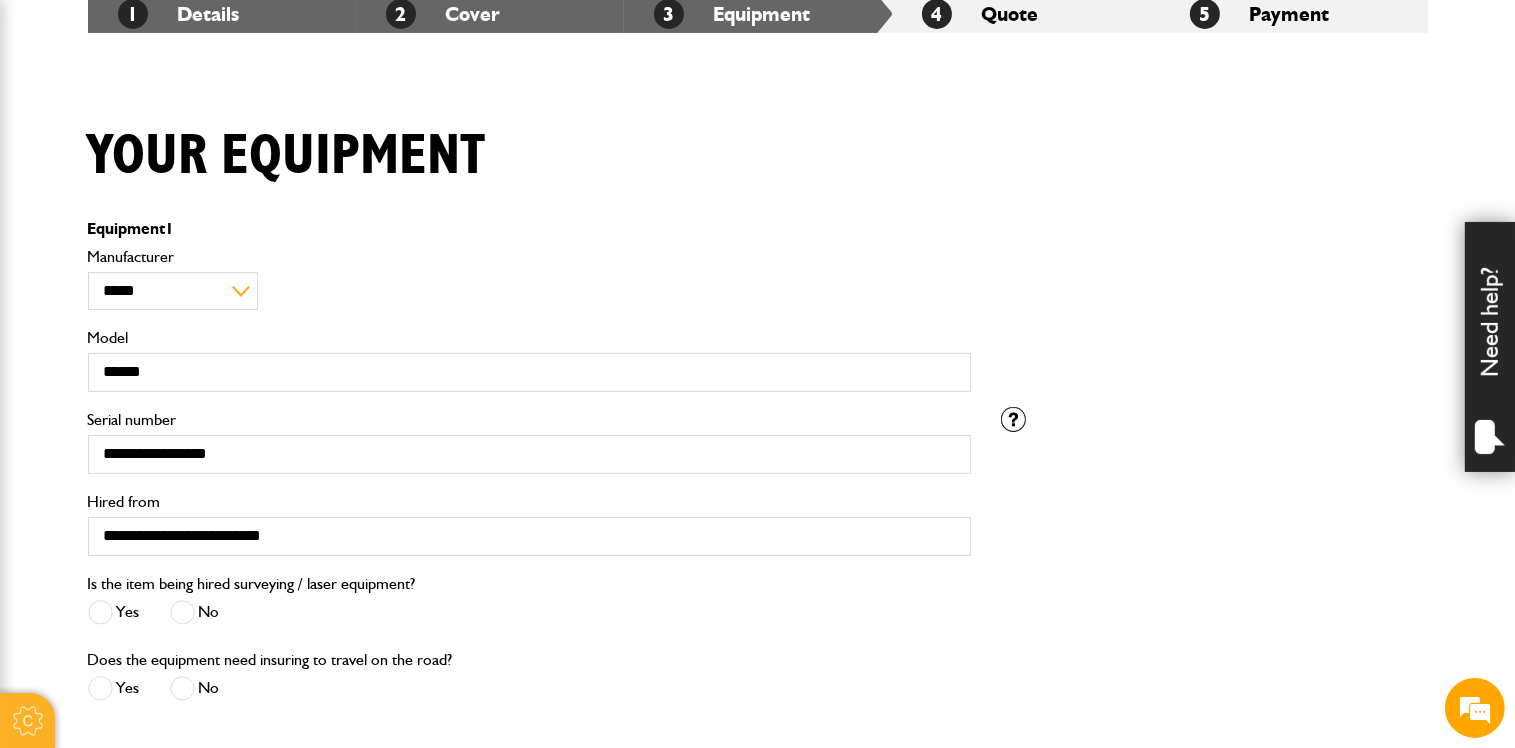 scroll, scrollTop: 300, scrollLeft: 0, axis: vertical 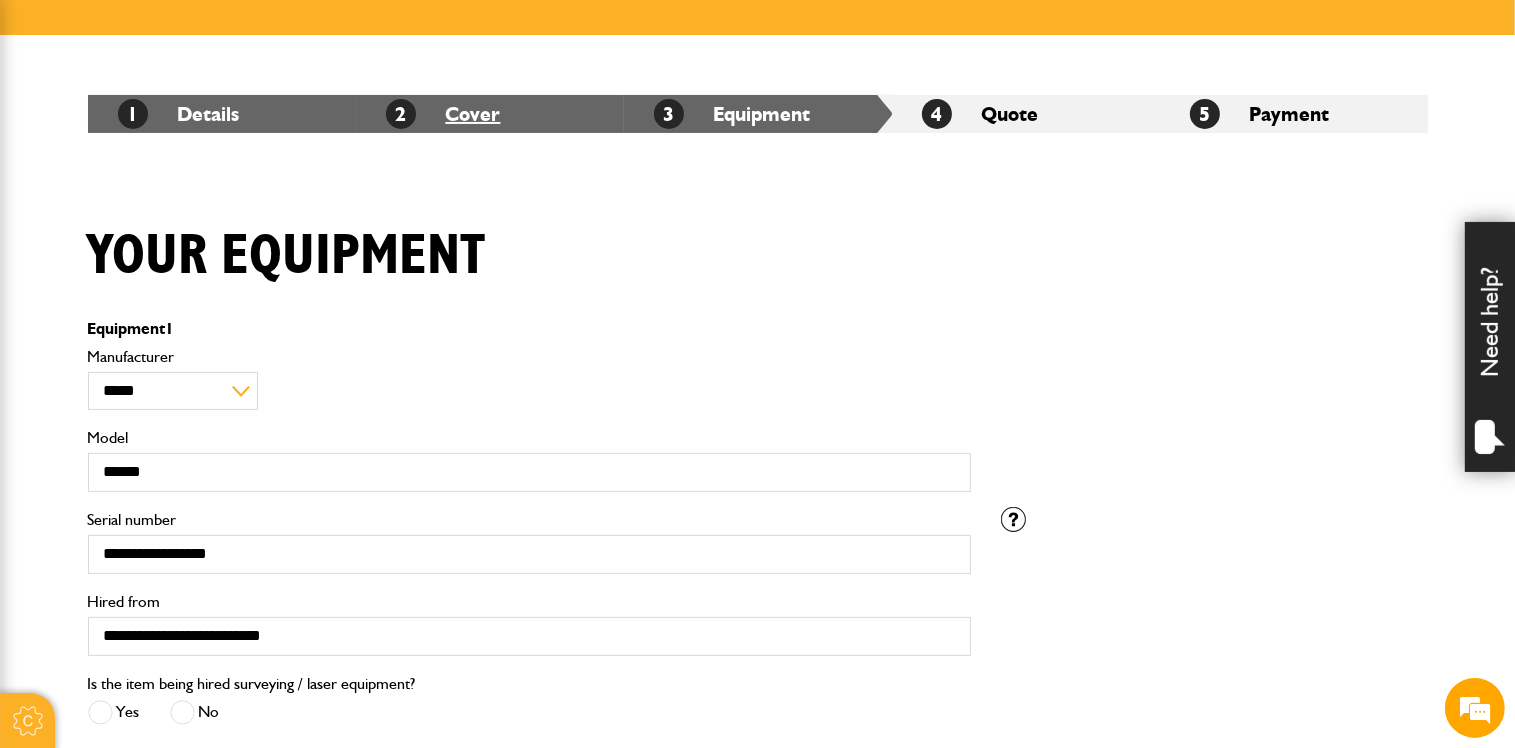 click on "2 Cover" at bounding box center (443, 114) 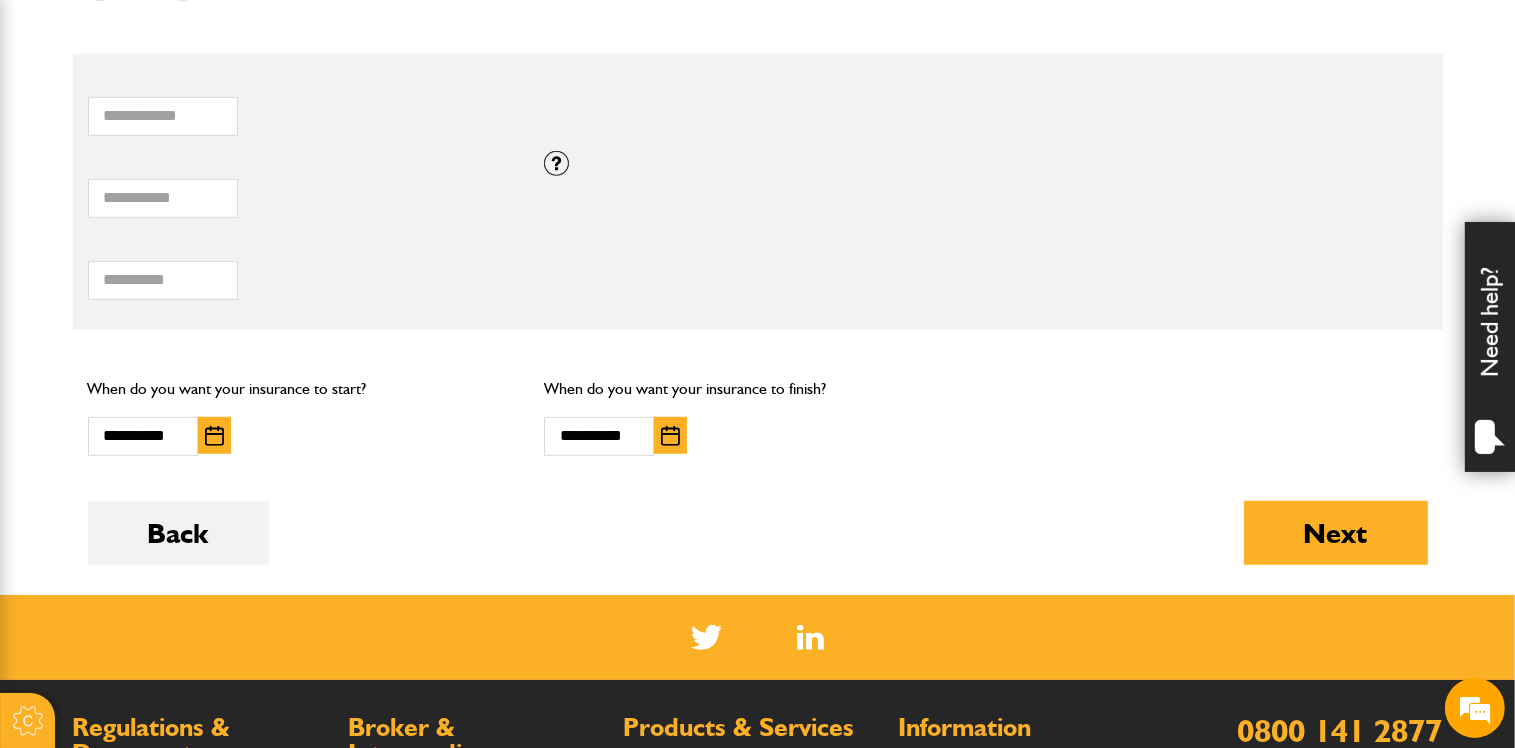 scroll, scrollTop: 1200, scrollLeft: 0, axis: vertical 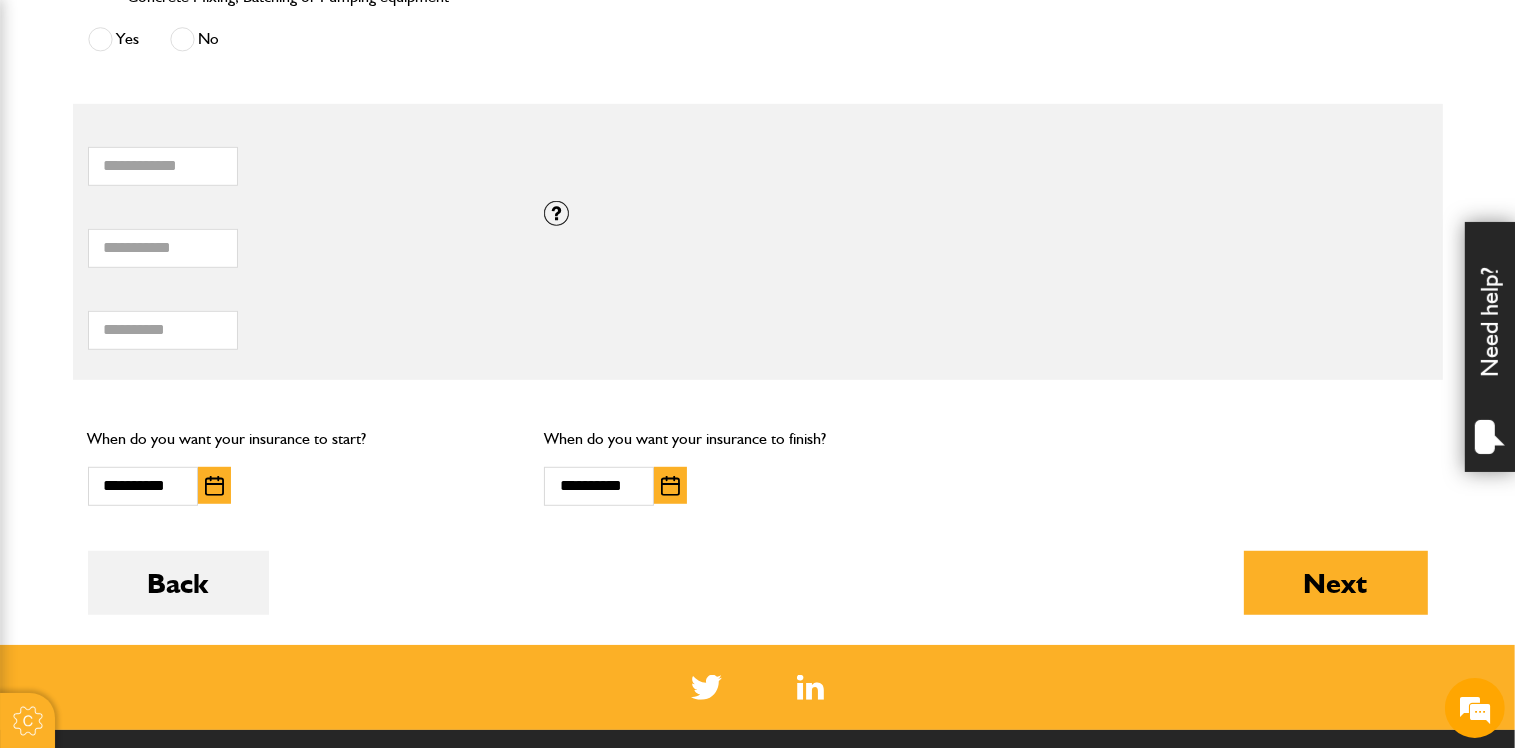 click at bounding box center (214, 486) 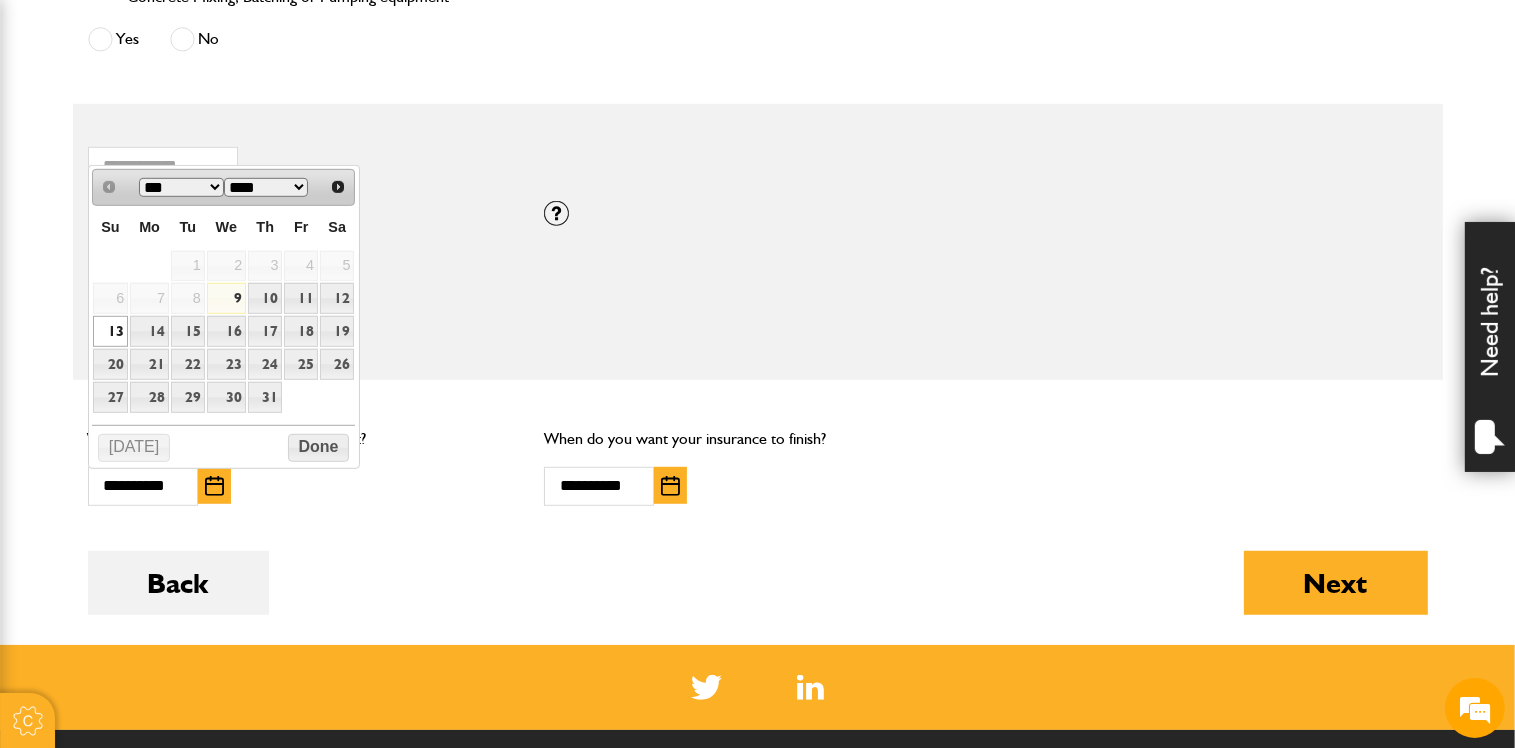 click on "13" at bounding box center [110, 331] 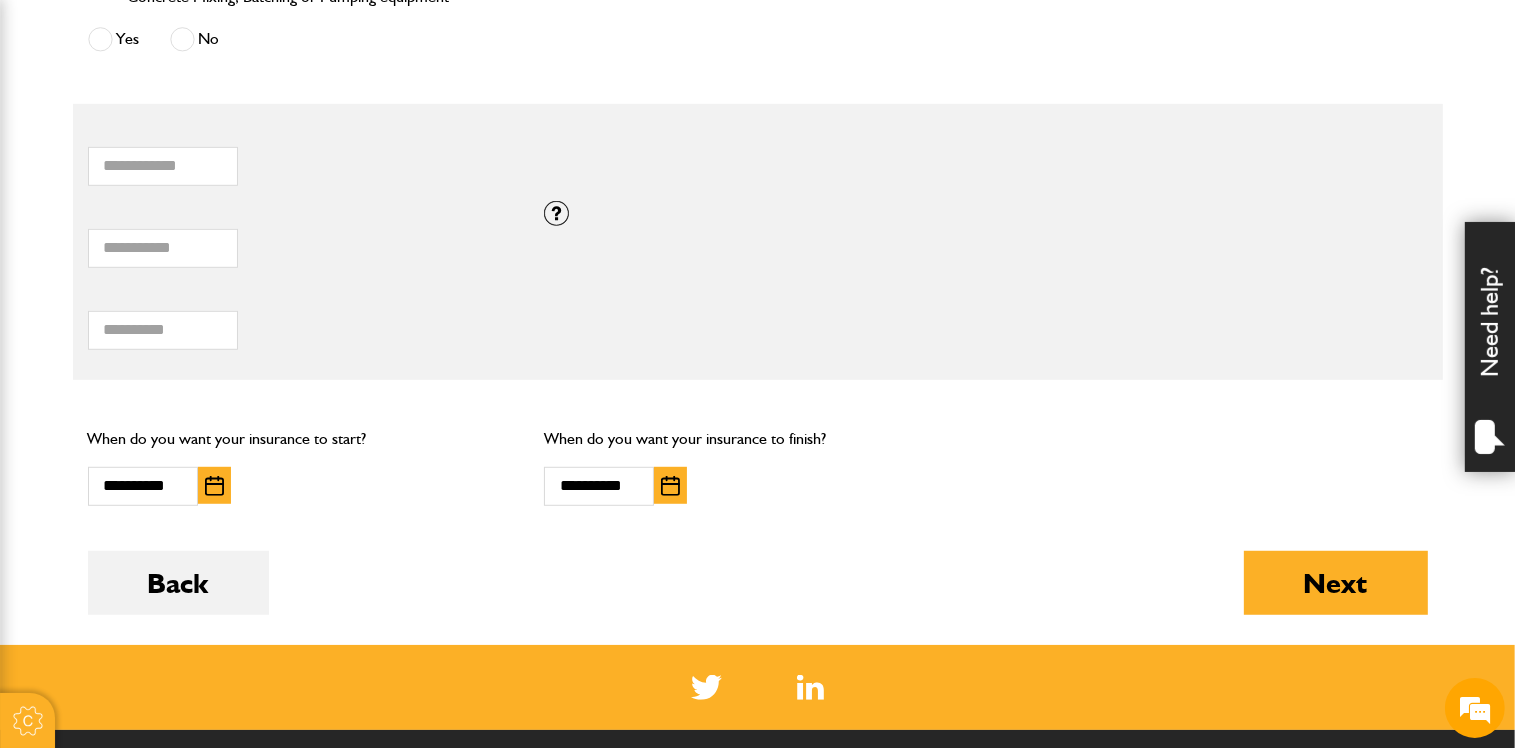 click at bounding box center [670, 486] 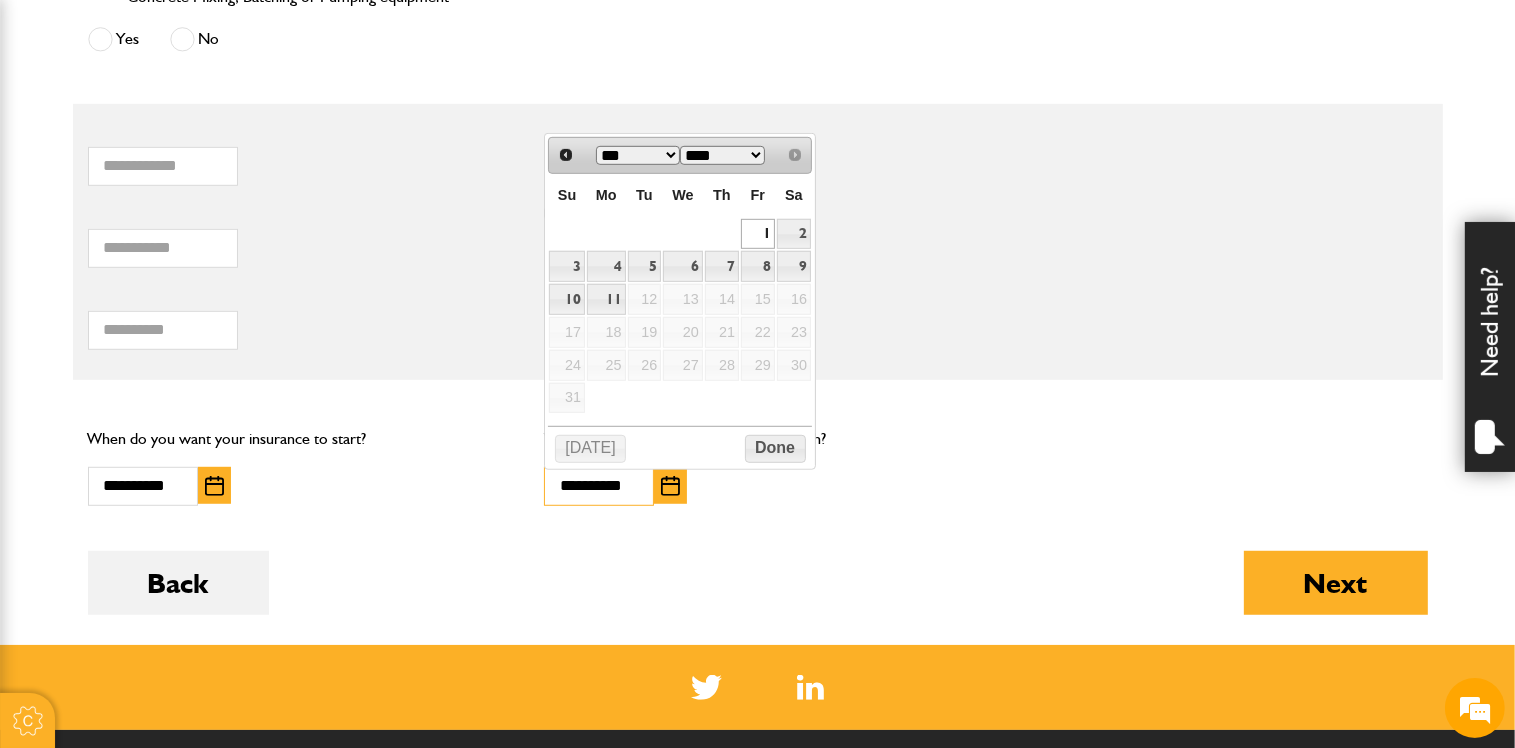 scroll, scrollTop: 0, scrollLeft: 0, axis: both 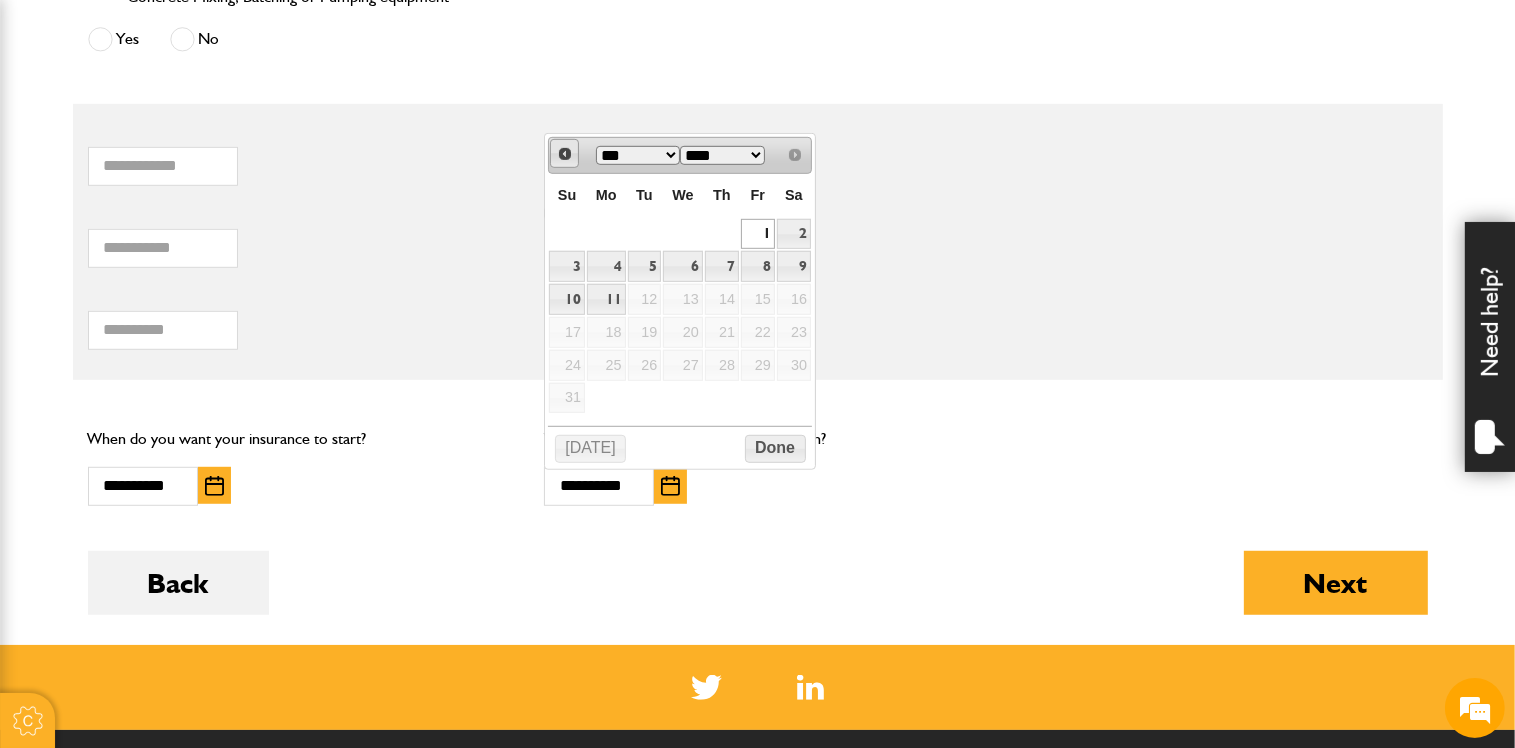 click on "Prev" at bounding box center (565, 154) 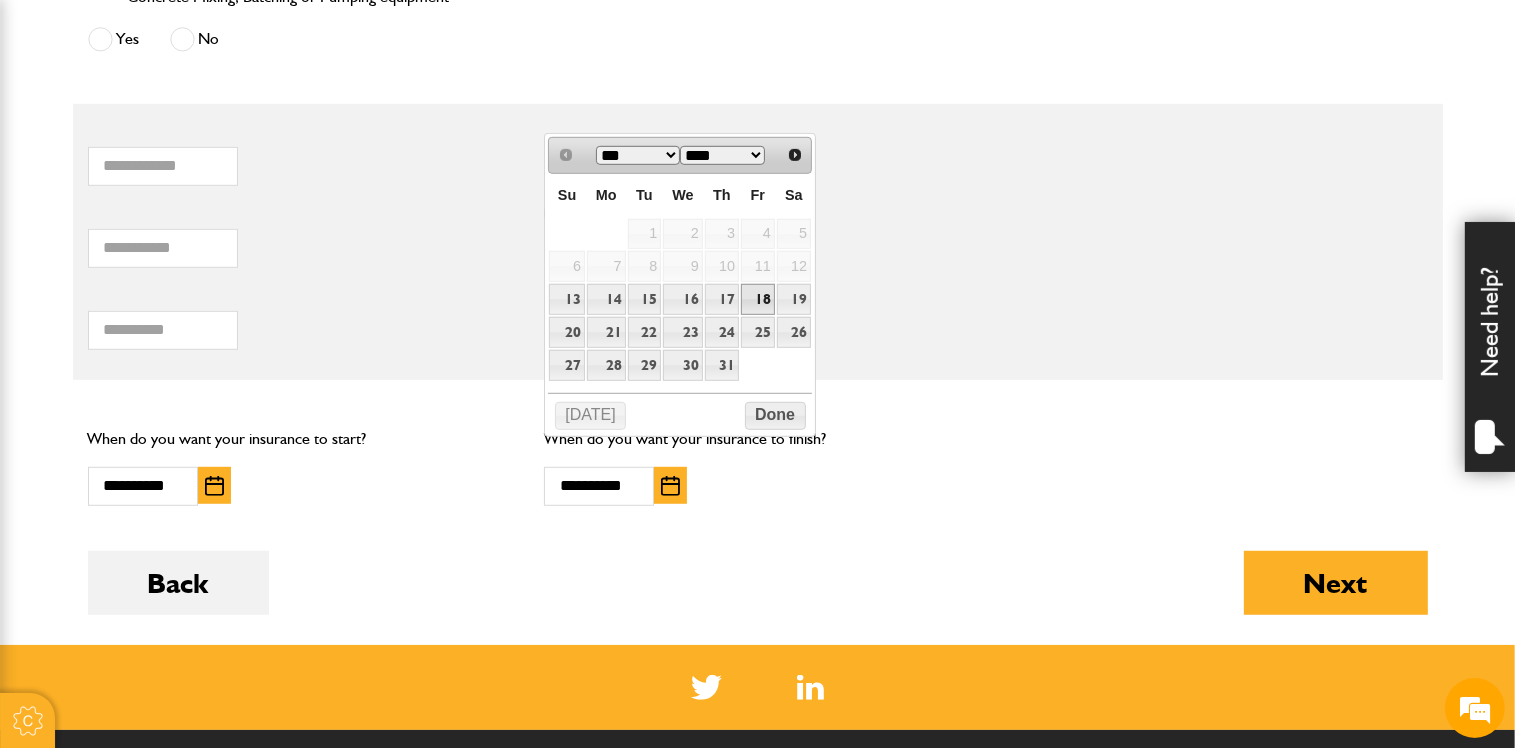 click on "18" at bounding box center [758, 299] 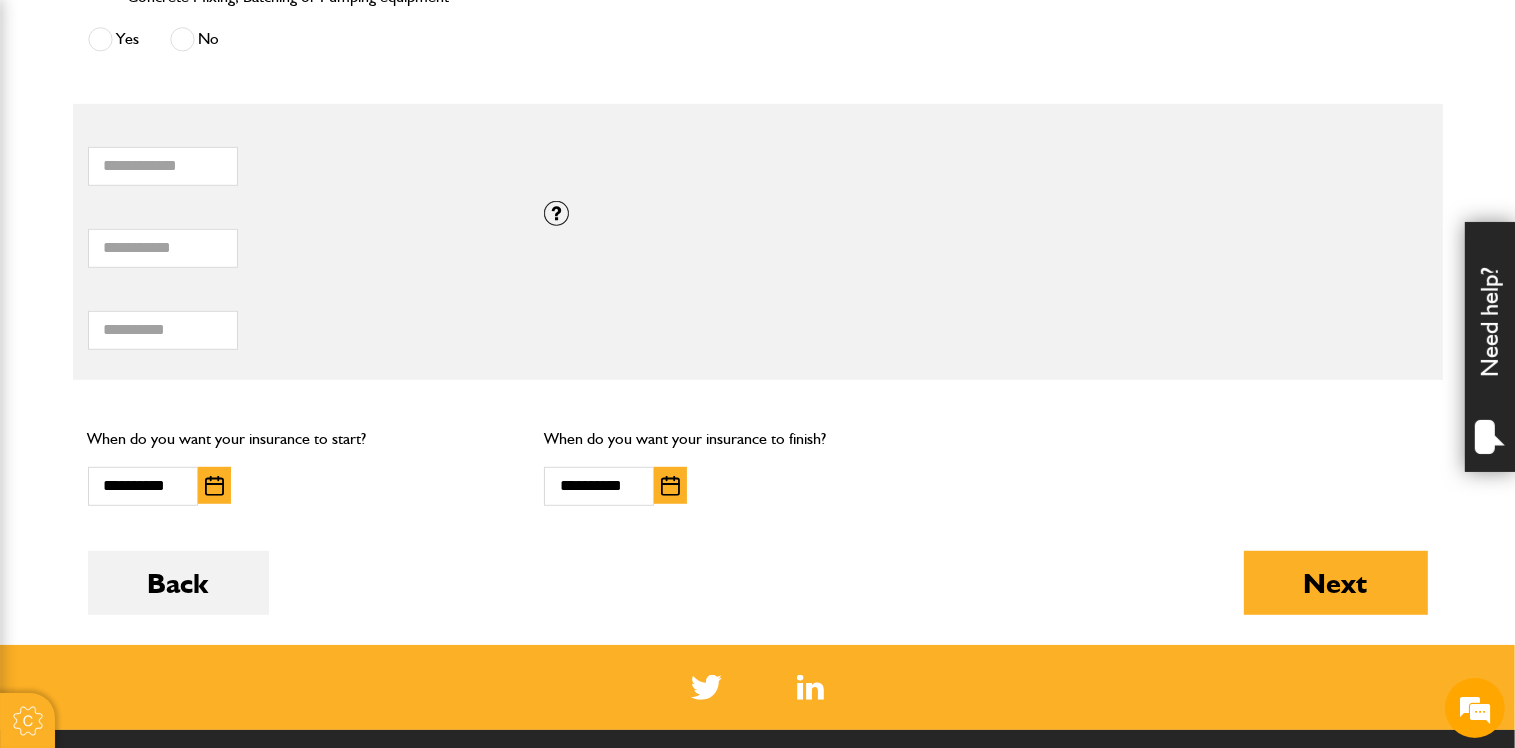 click at bounding box center [214, 485] 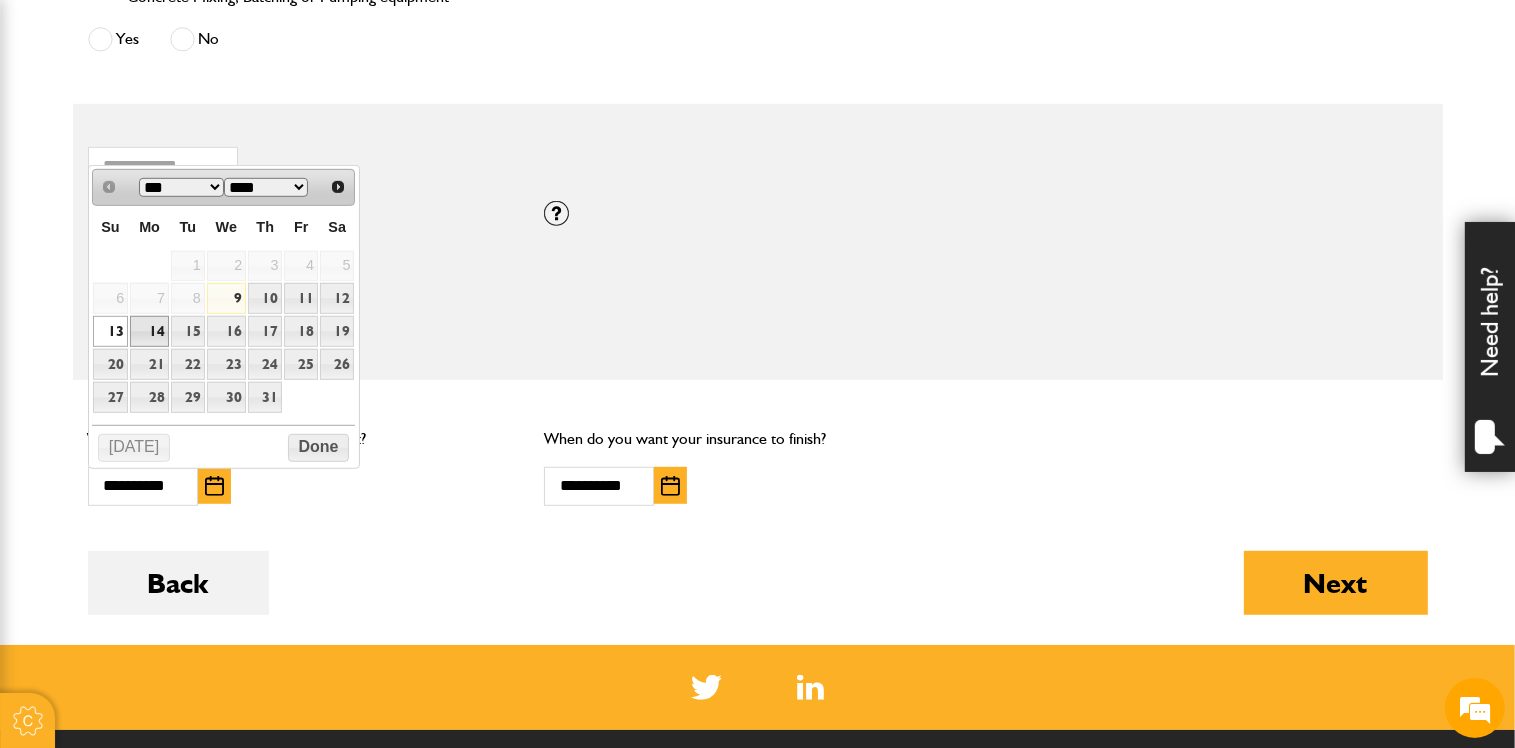 click on "14" at bounding box center (149, 331) 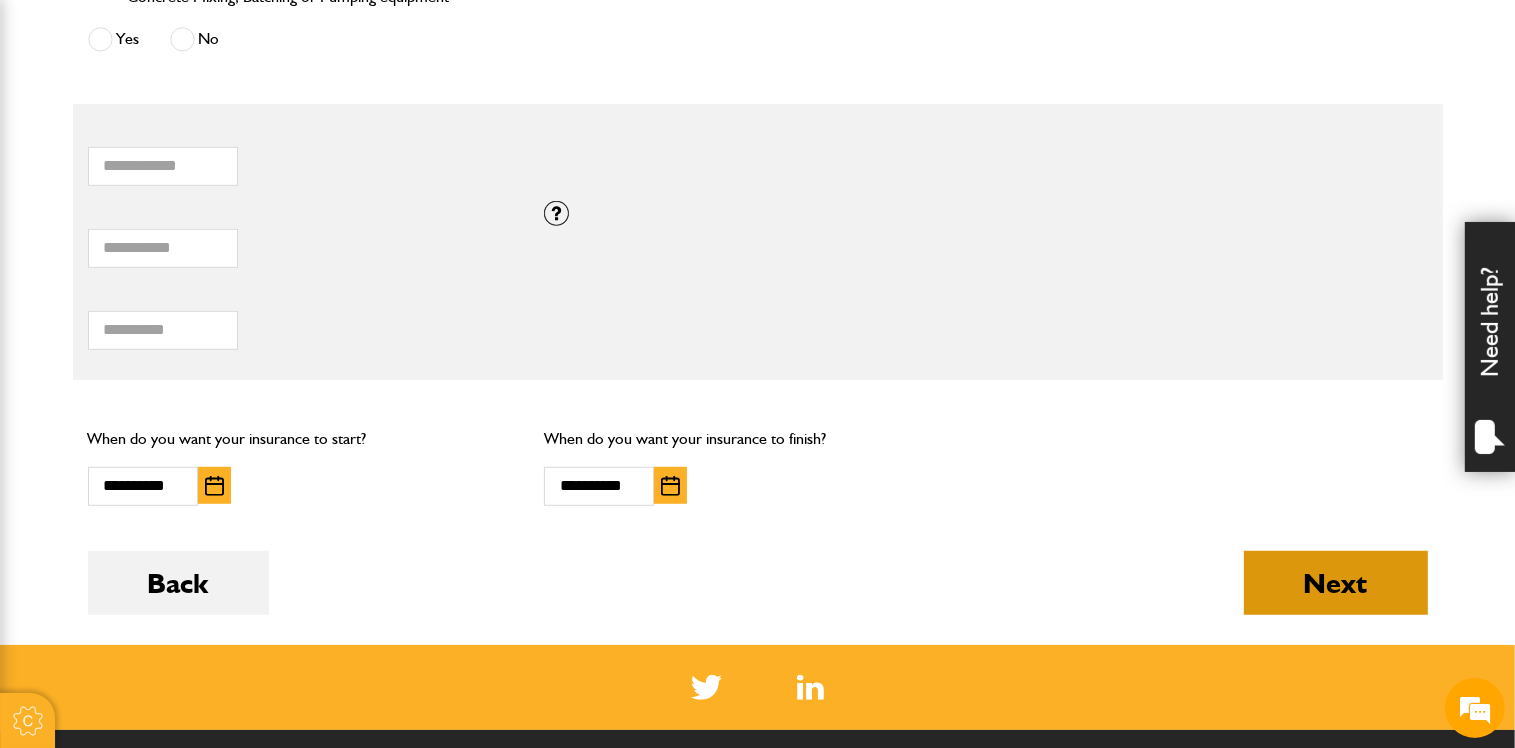 click on "Next" at bounding box center (1336, 583) 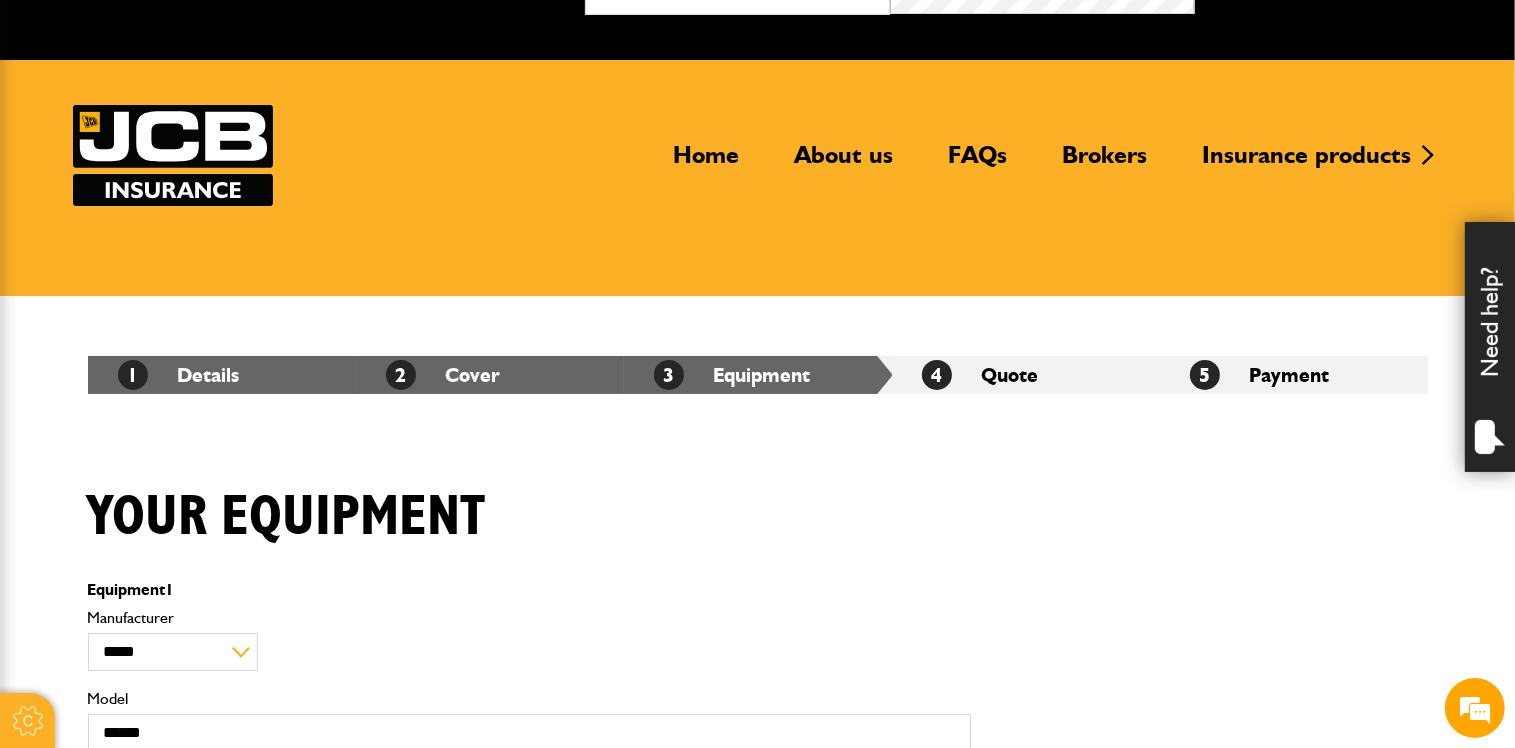 scroll, scrollTop: 0, scrollLeft: 0, axis: both 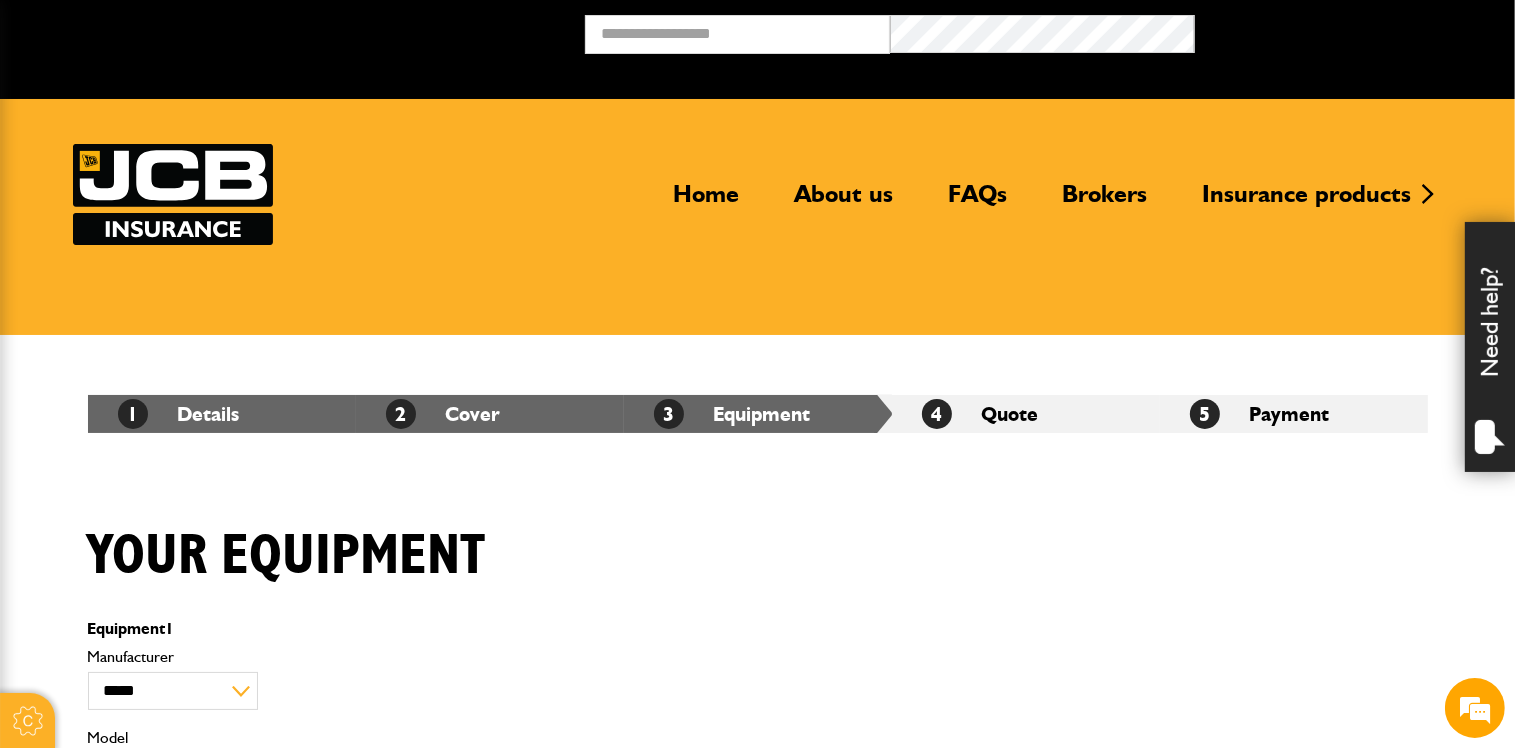 click on "2 Cover" at bounding box center (490, 414) 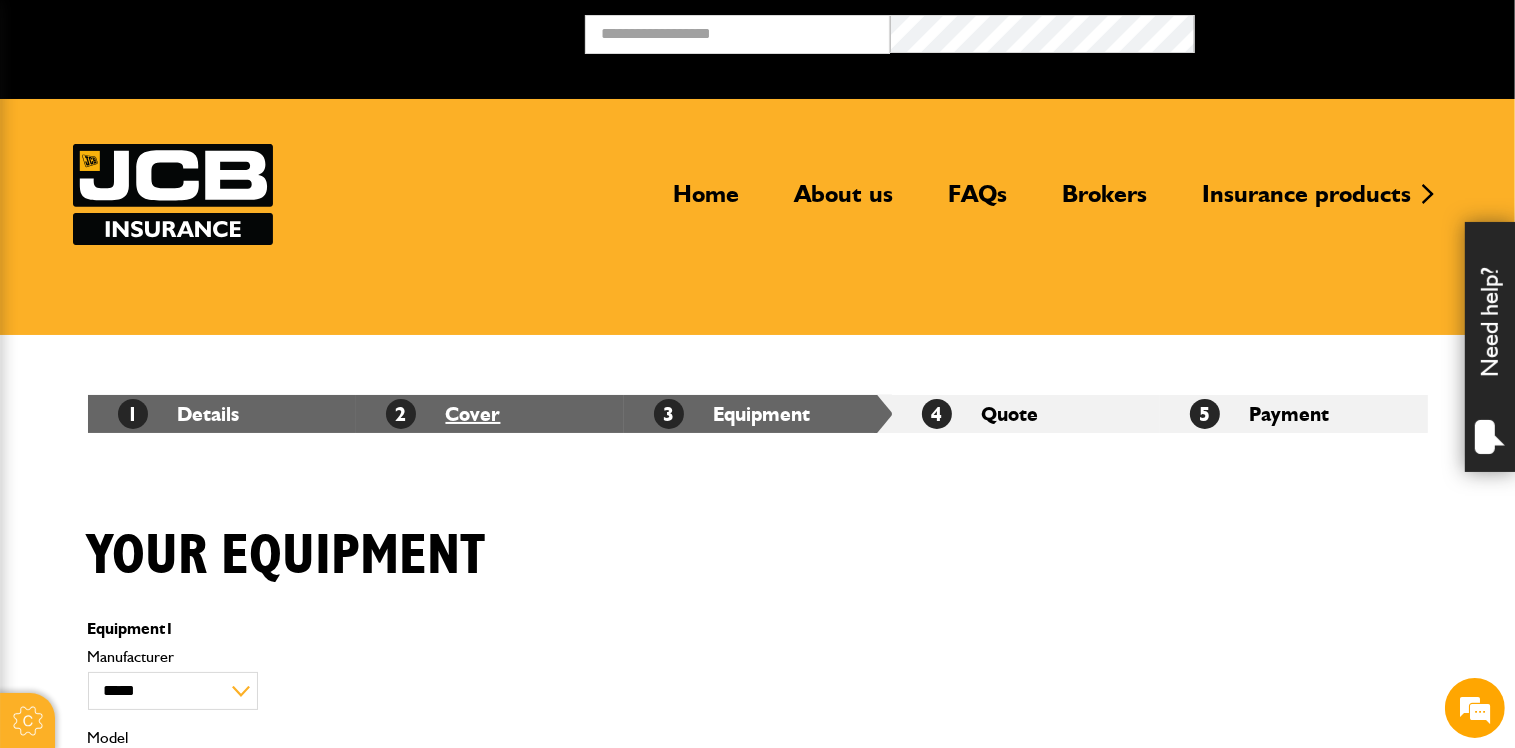 click on "2 Cover" at bounding box center (443, 414) 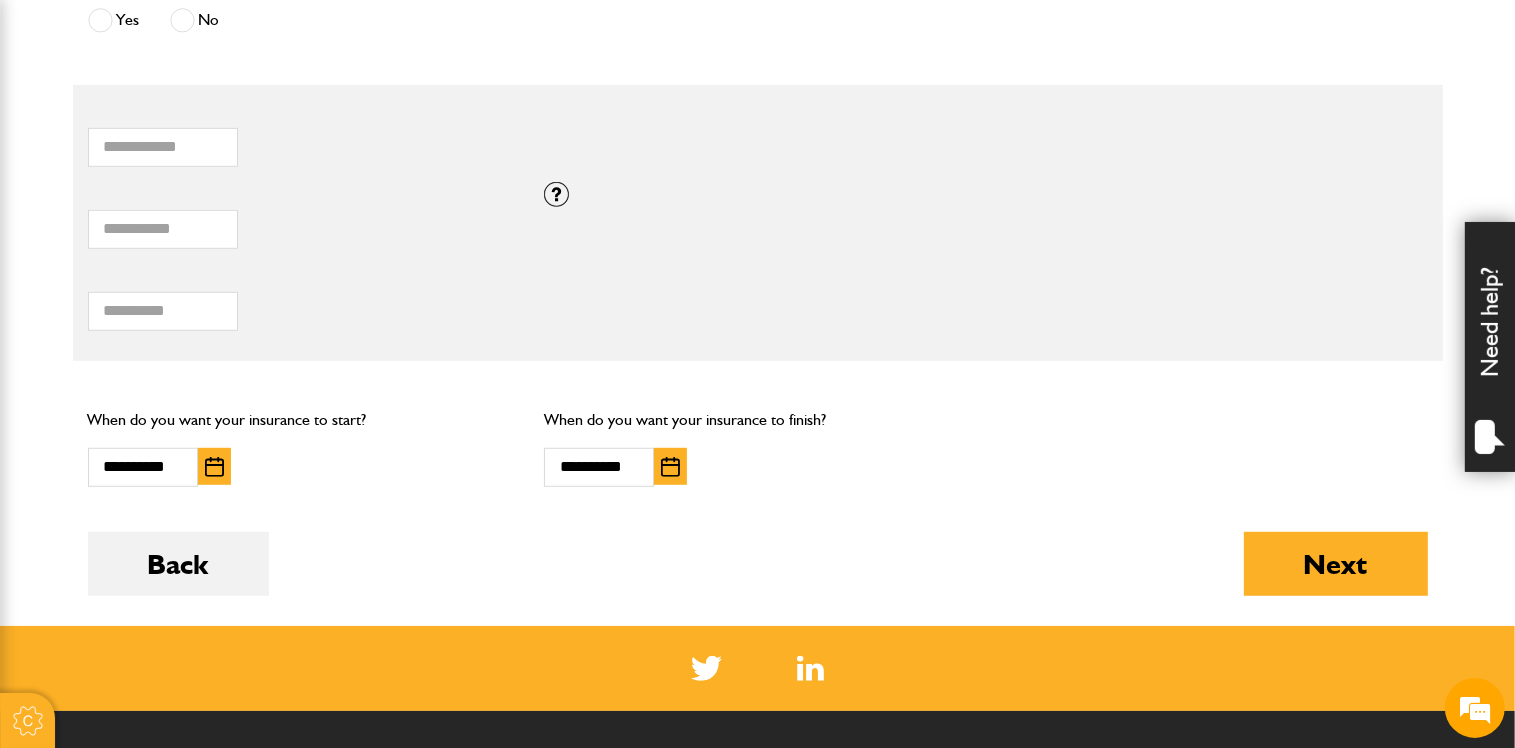 scroll, scrollTop: 1100, scrollLeft: 0, axis: vertical 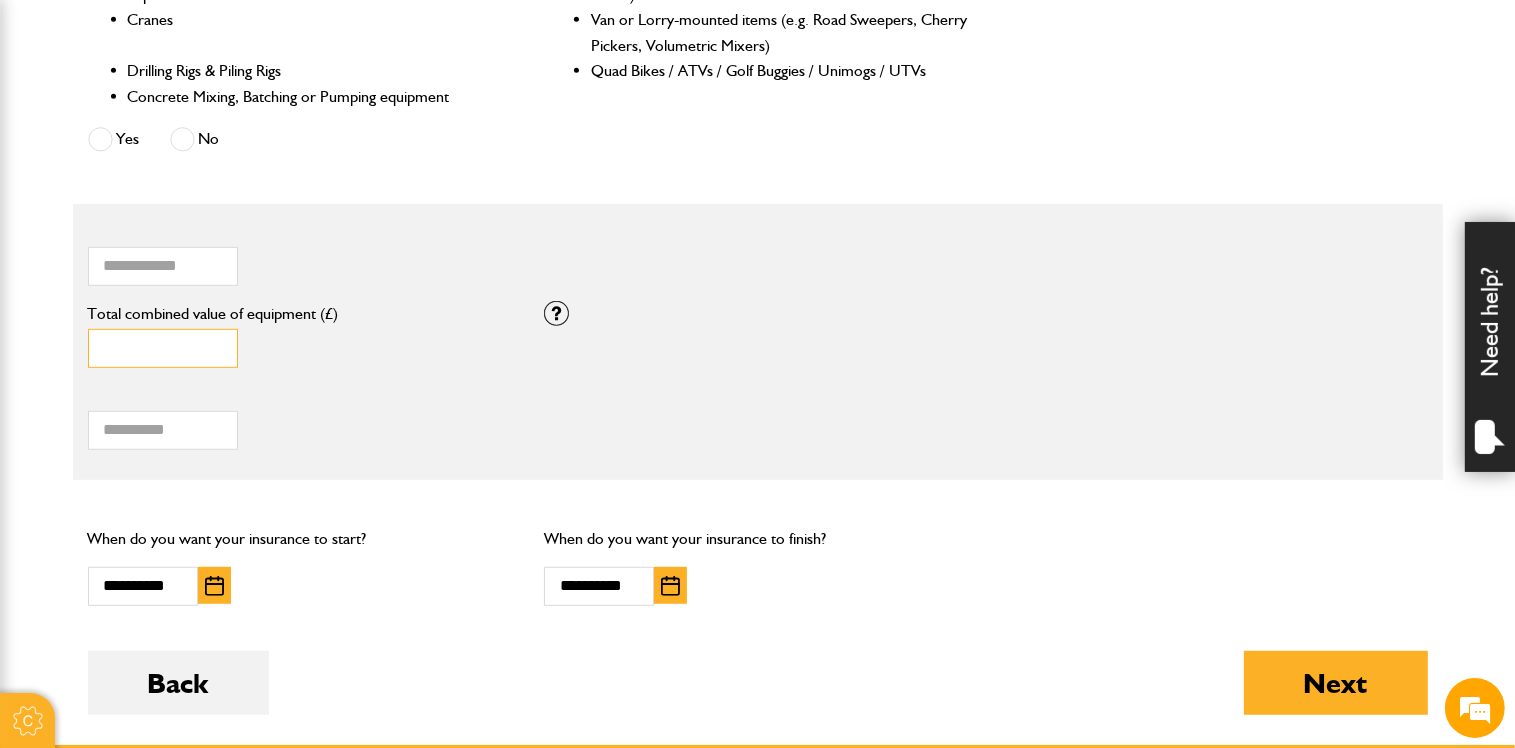 drag, startPoint x: 159, startPoint y: 347, endPoint x: -4, endPoint y: 347, distance: 163 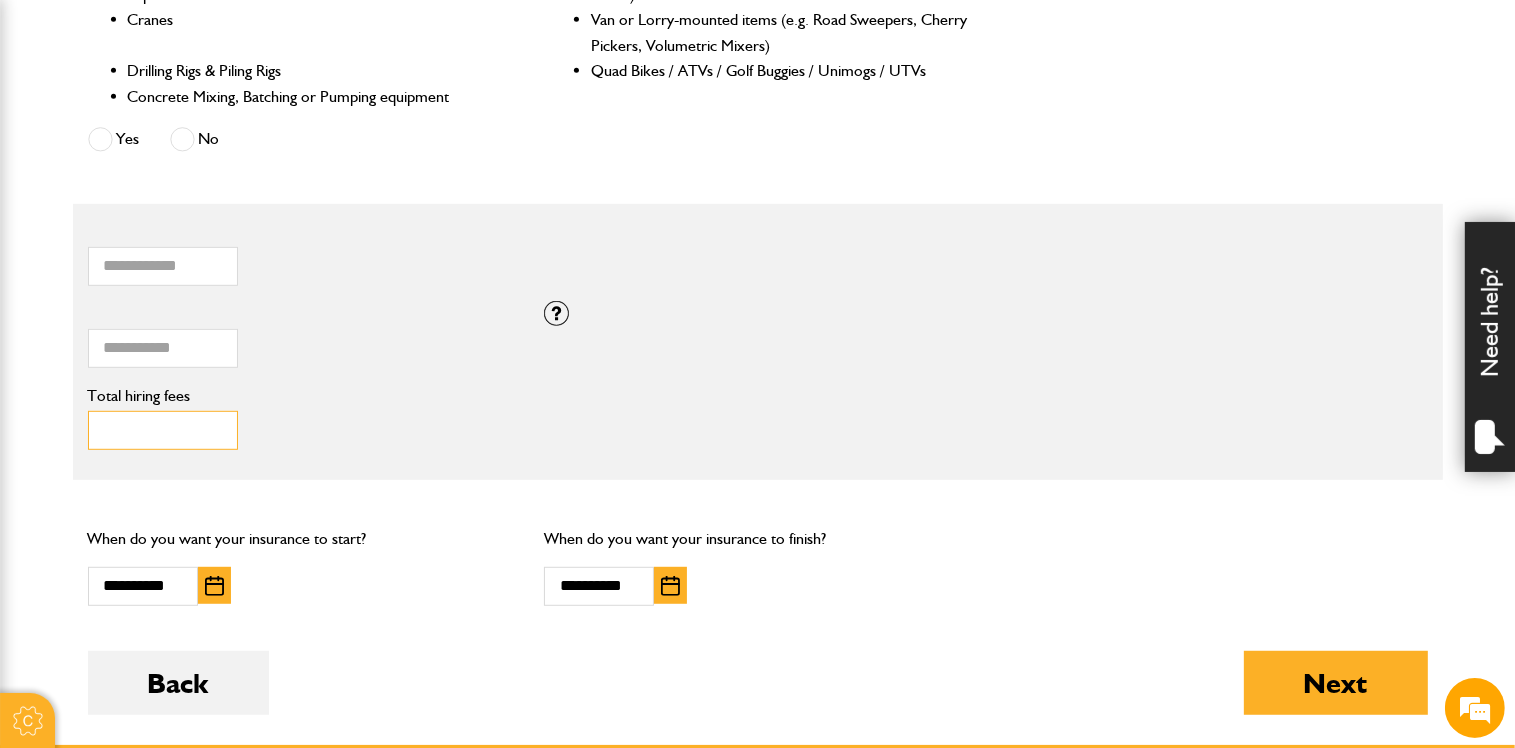 scroll, scrollTop: 0, scrollLeft: 0, axis: both 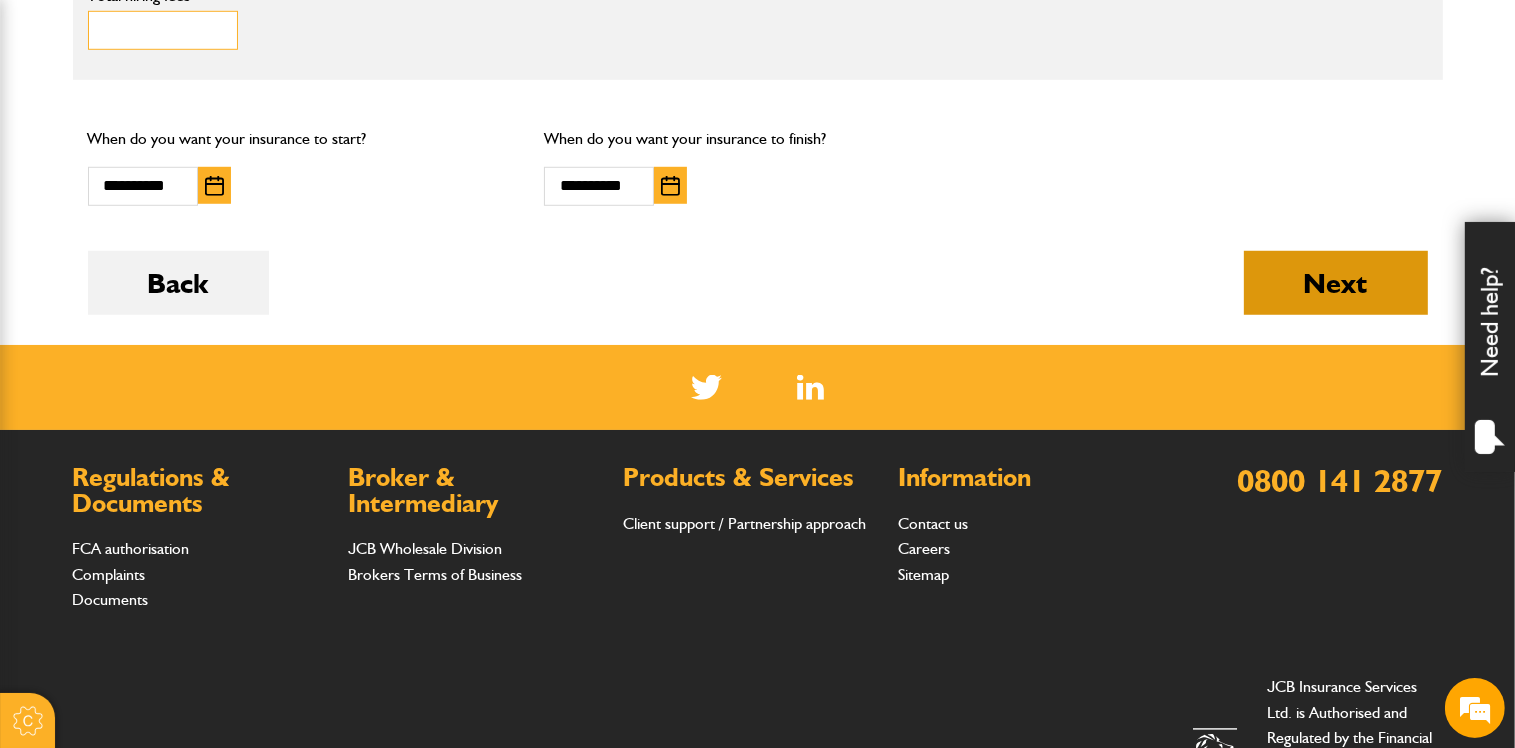type on "***" 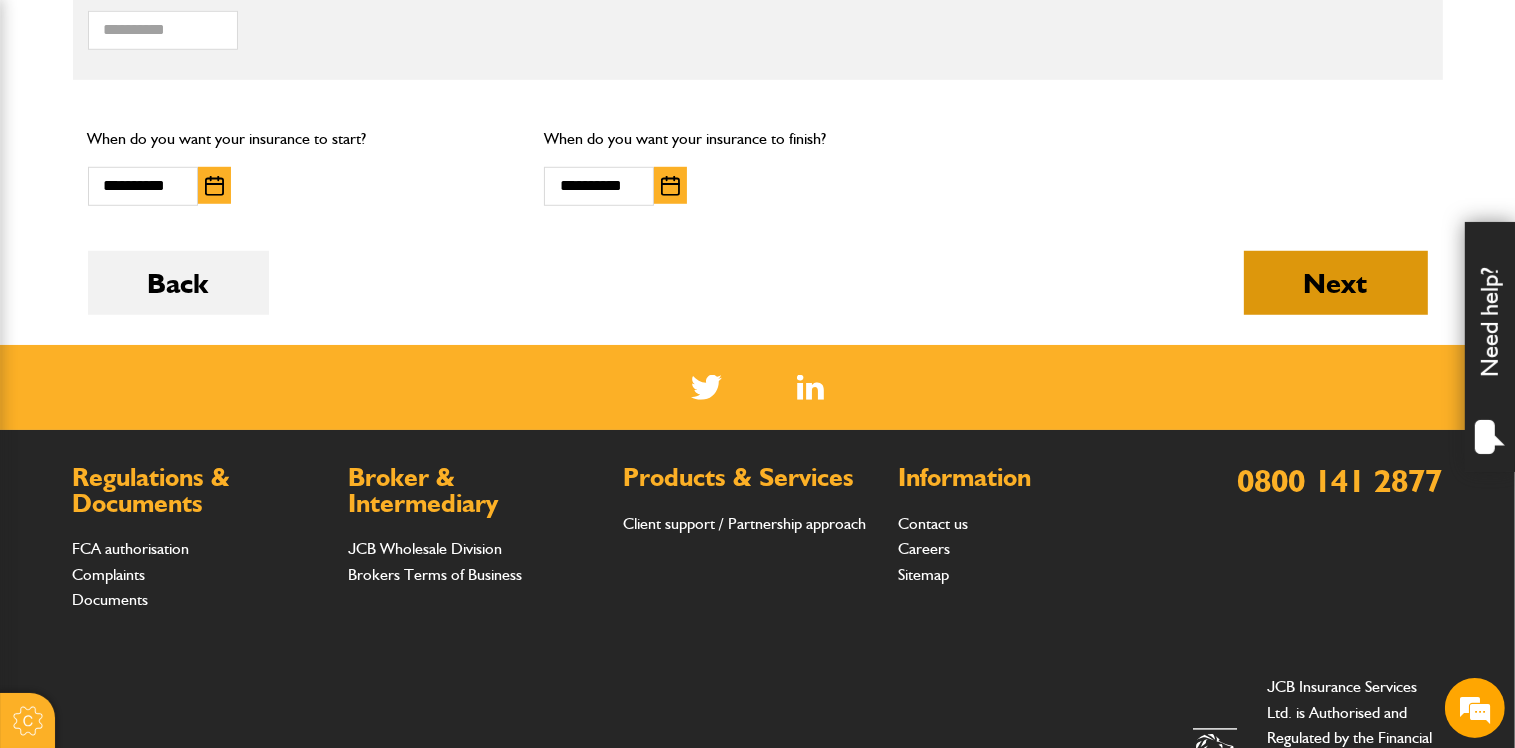 click on "Next" at bounding box center (1336, 283) 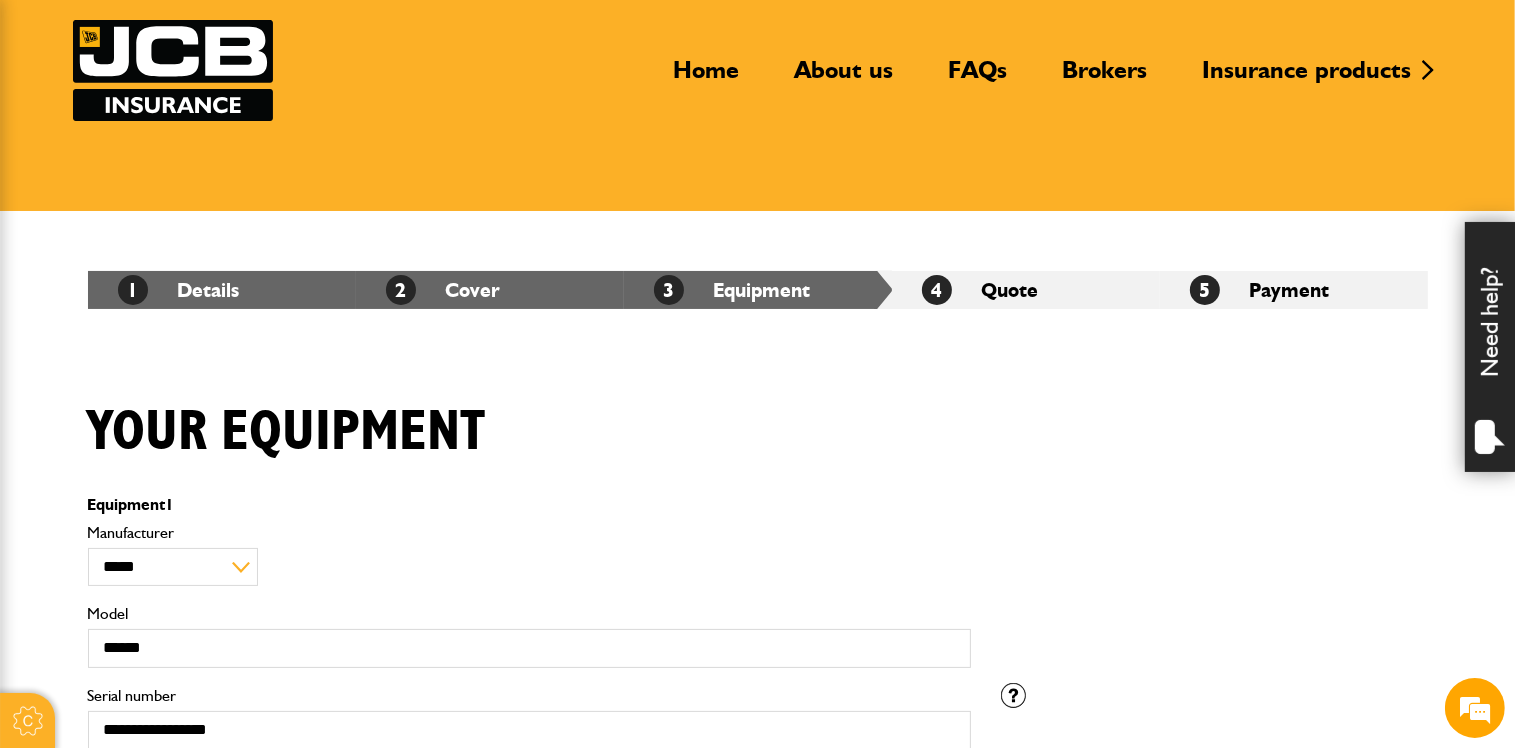 scroll, scrollTop: 300, scrollLeft: 0, axis: vertical 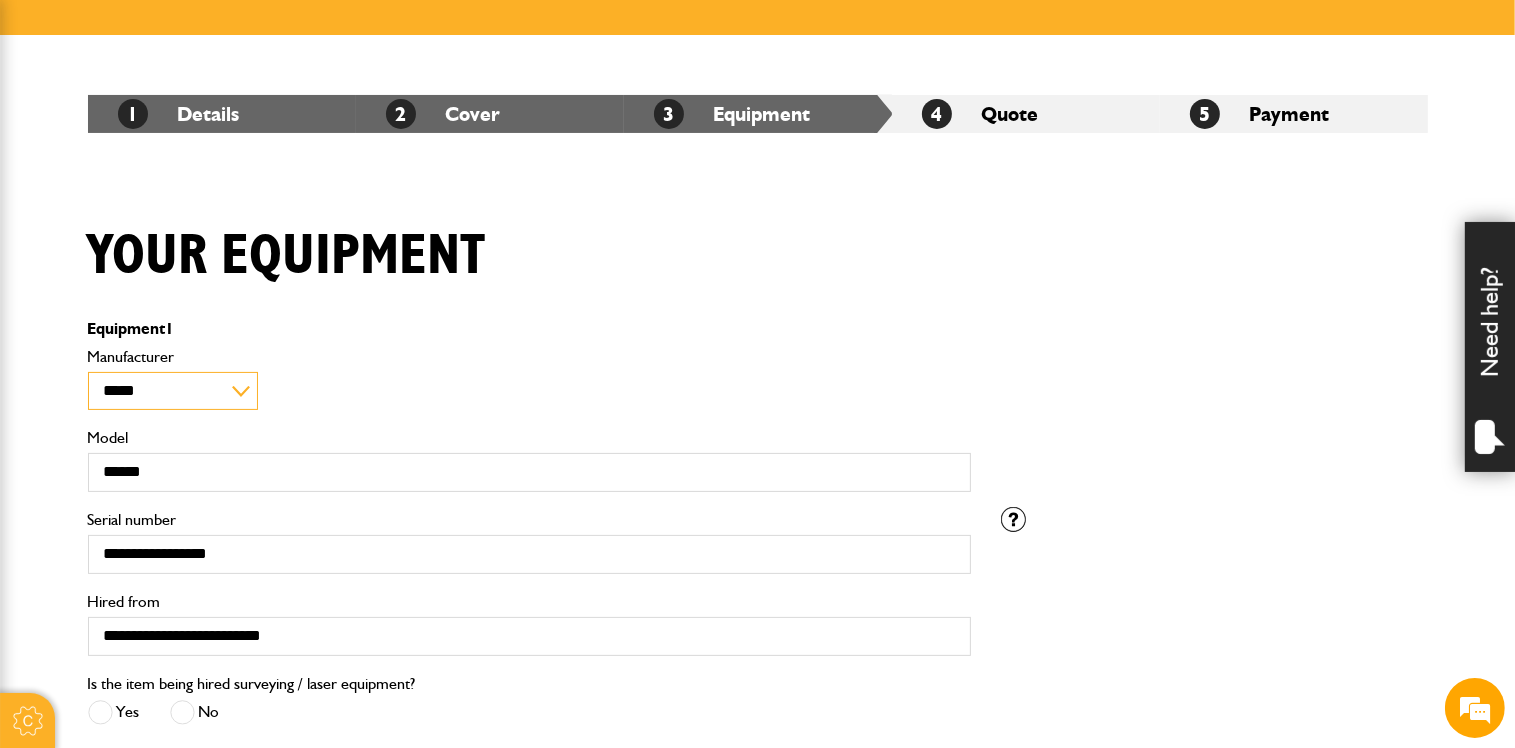 click on "**********" at bounding box center (173, 391) 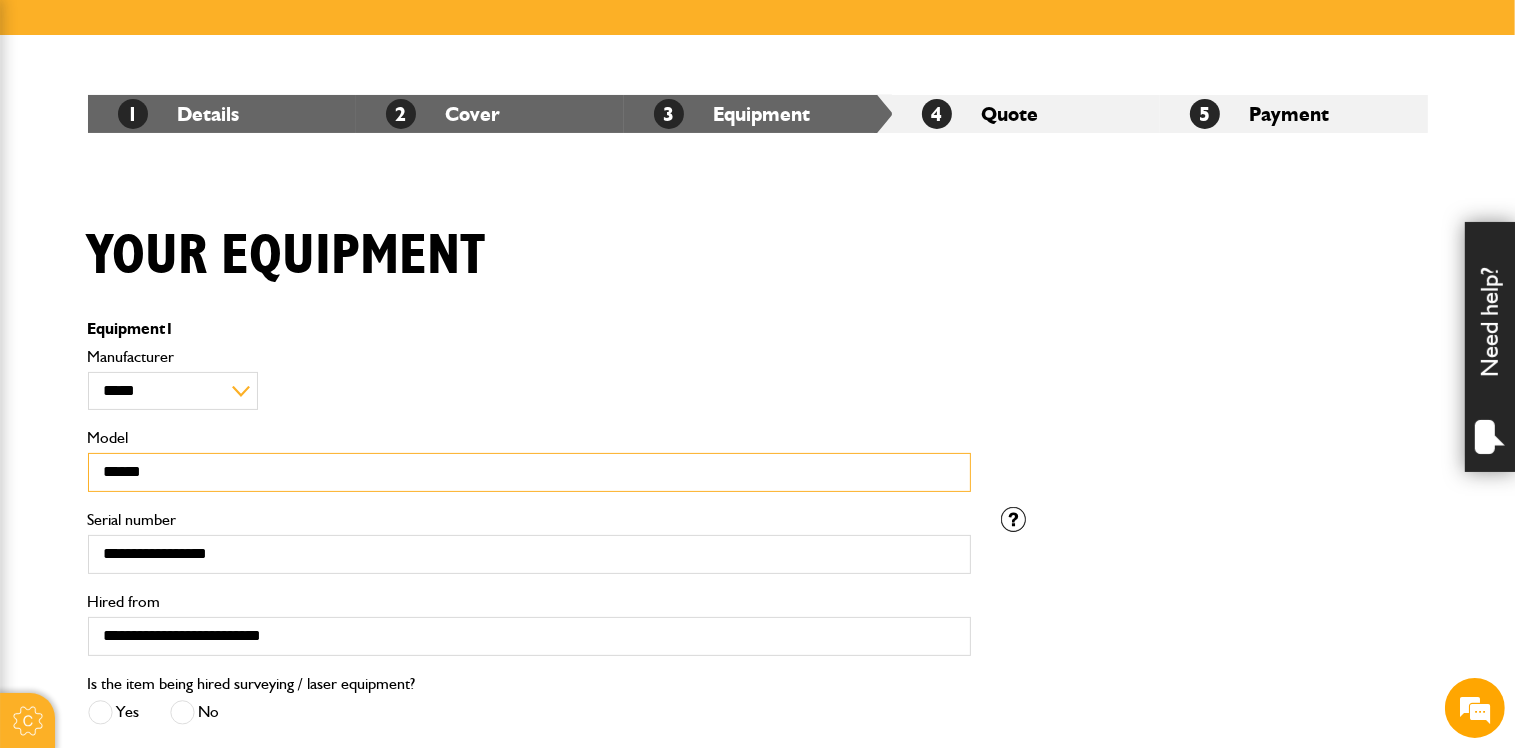 drag, startPoint x: 187, startPoint y: 473, endPoint x: 0, endPoint y: 460, distance: 187.45132 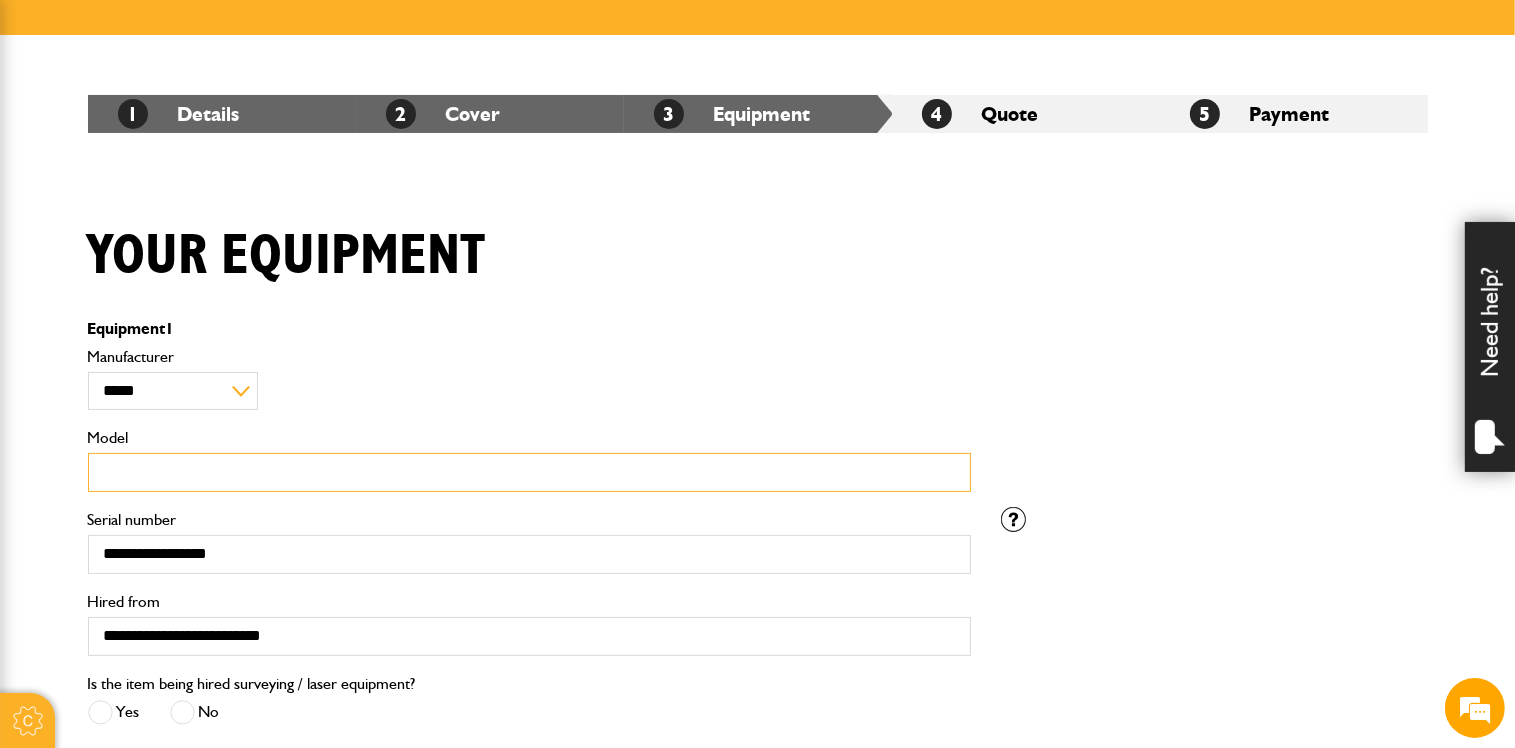 type on "*" 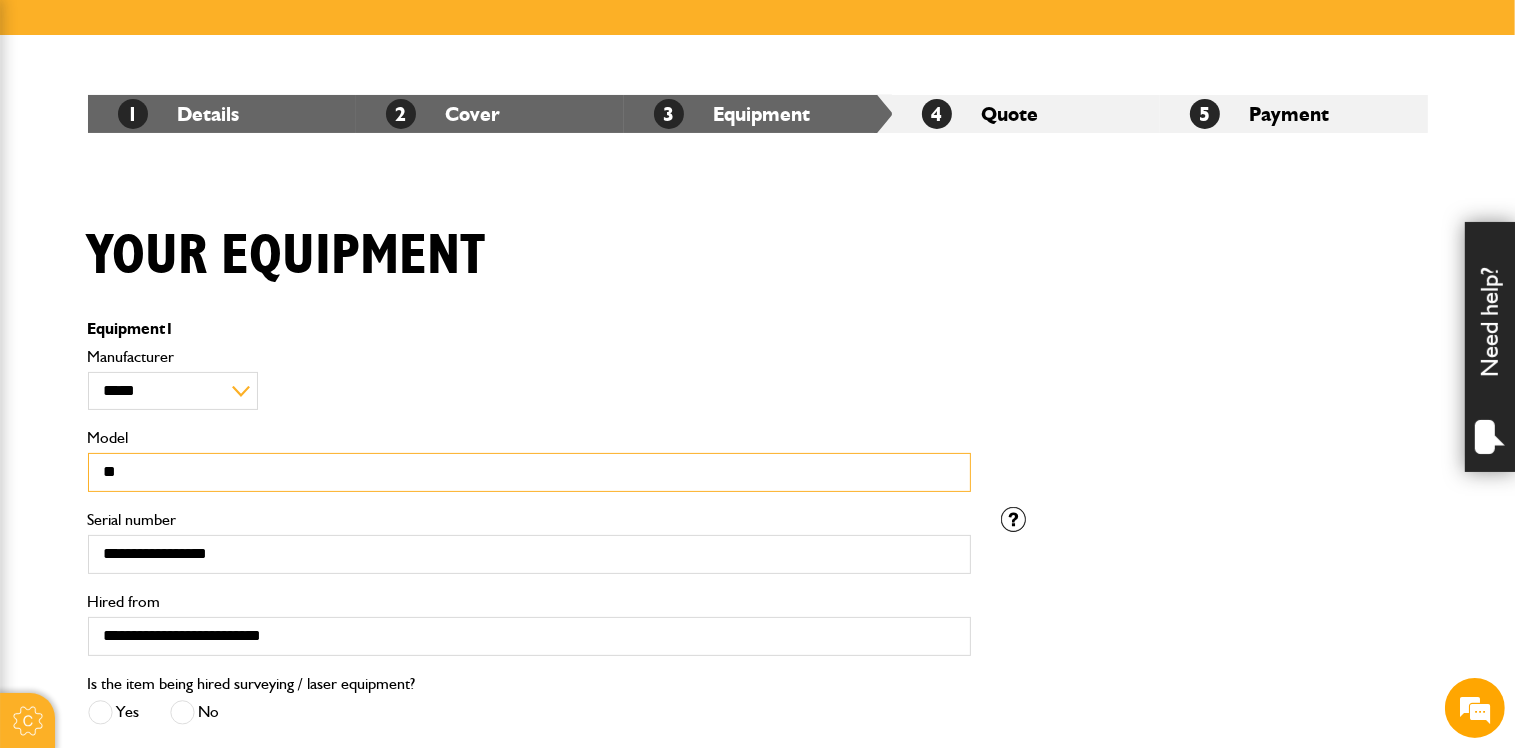 scroll, scrollTop: 0, scrollLeft: 0, axis: both 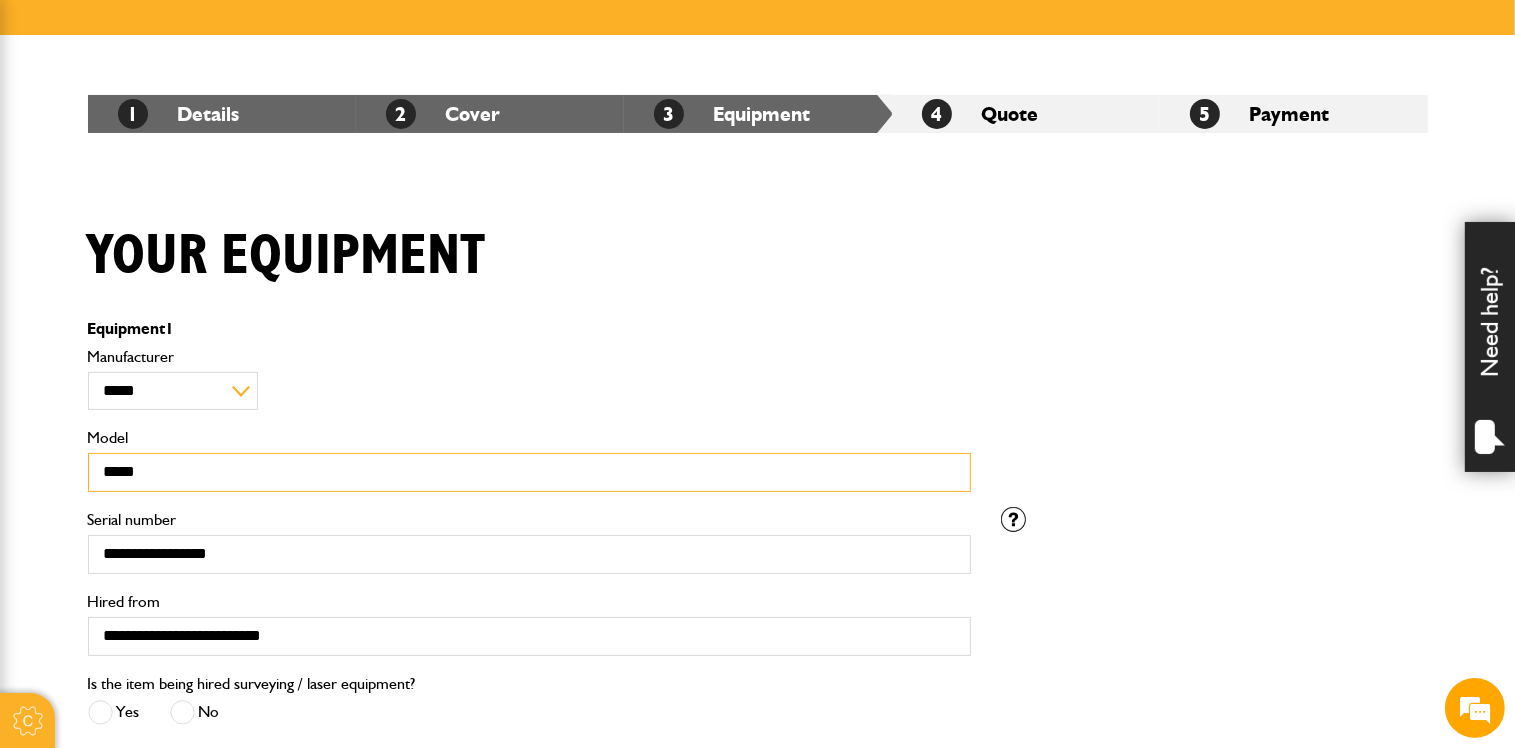type on "*****" 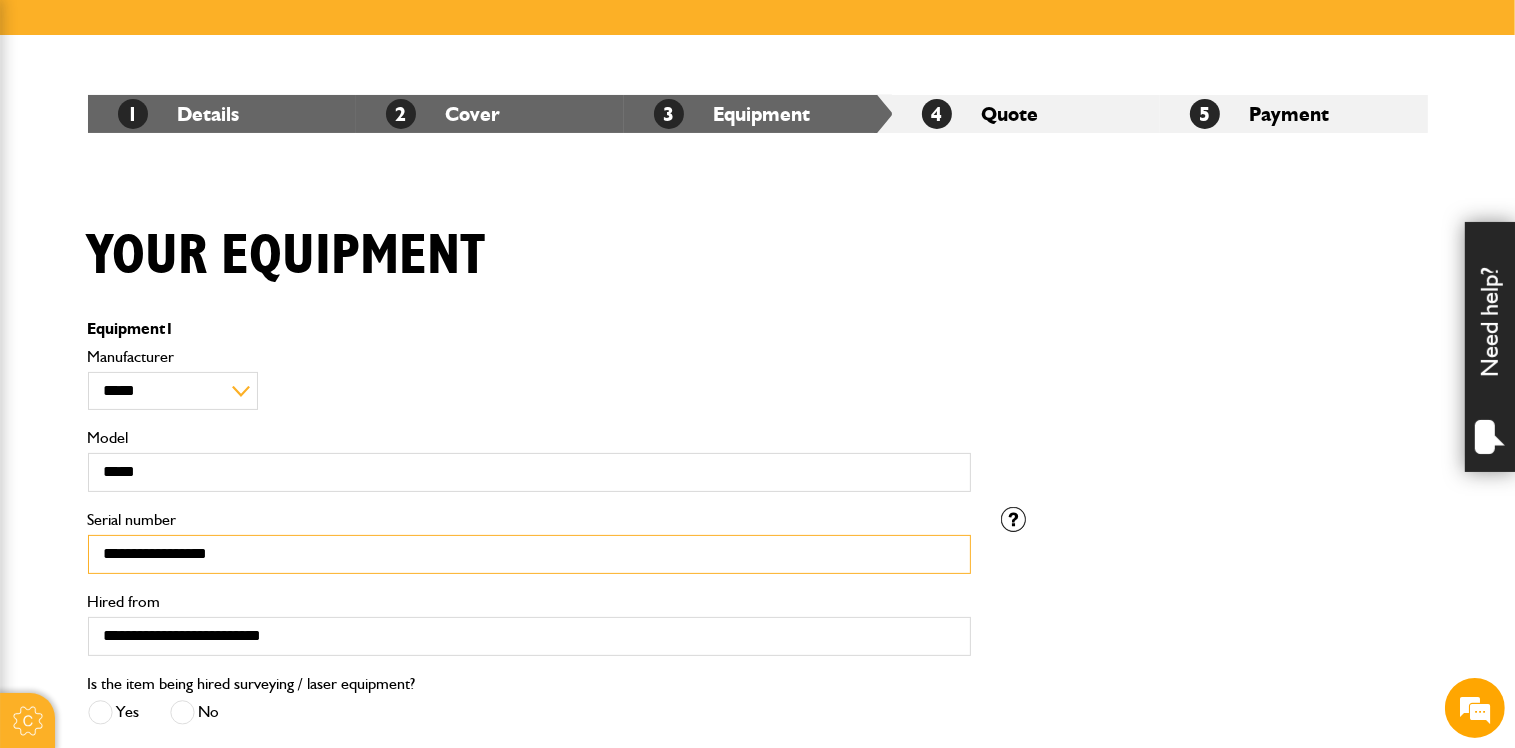 drag, startPoint x: 377, startPoint y: 549, endPoint x: 0, endPoint y: 539, distance: 377.1326 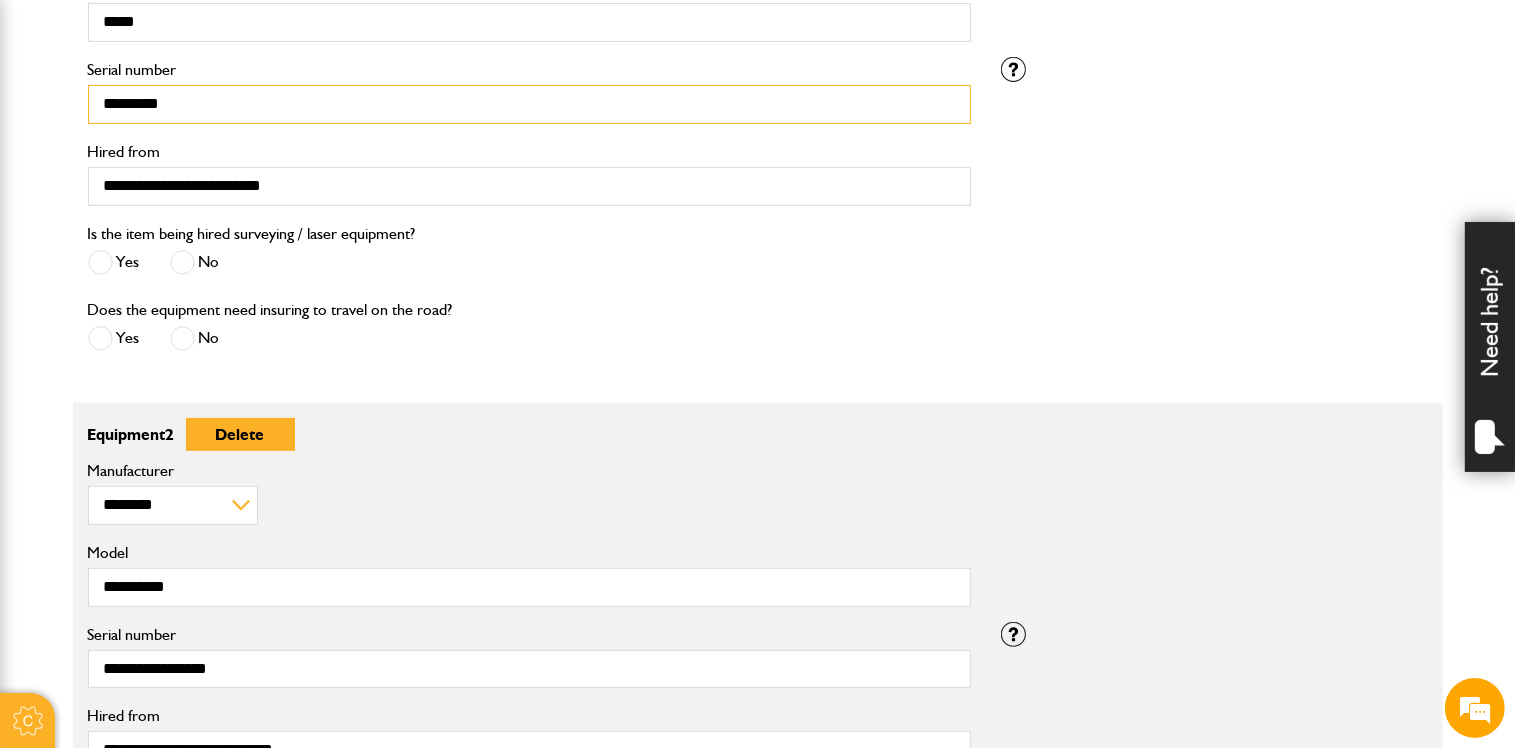scroll, scrollTop: 800, scrollLeft: 0, axis: vertical 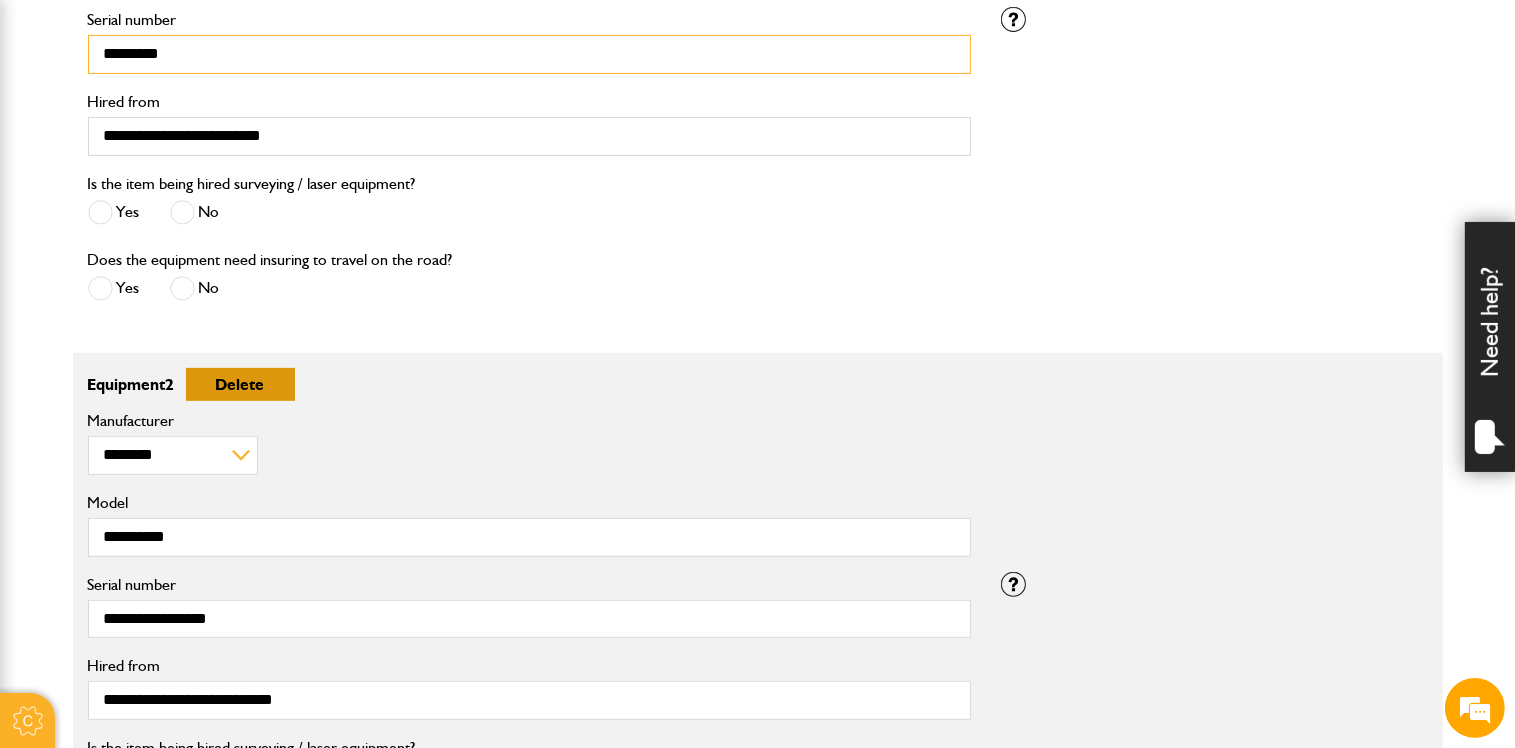 type on "*********" 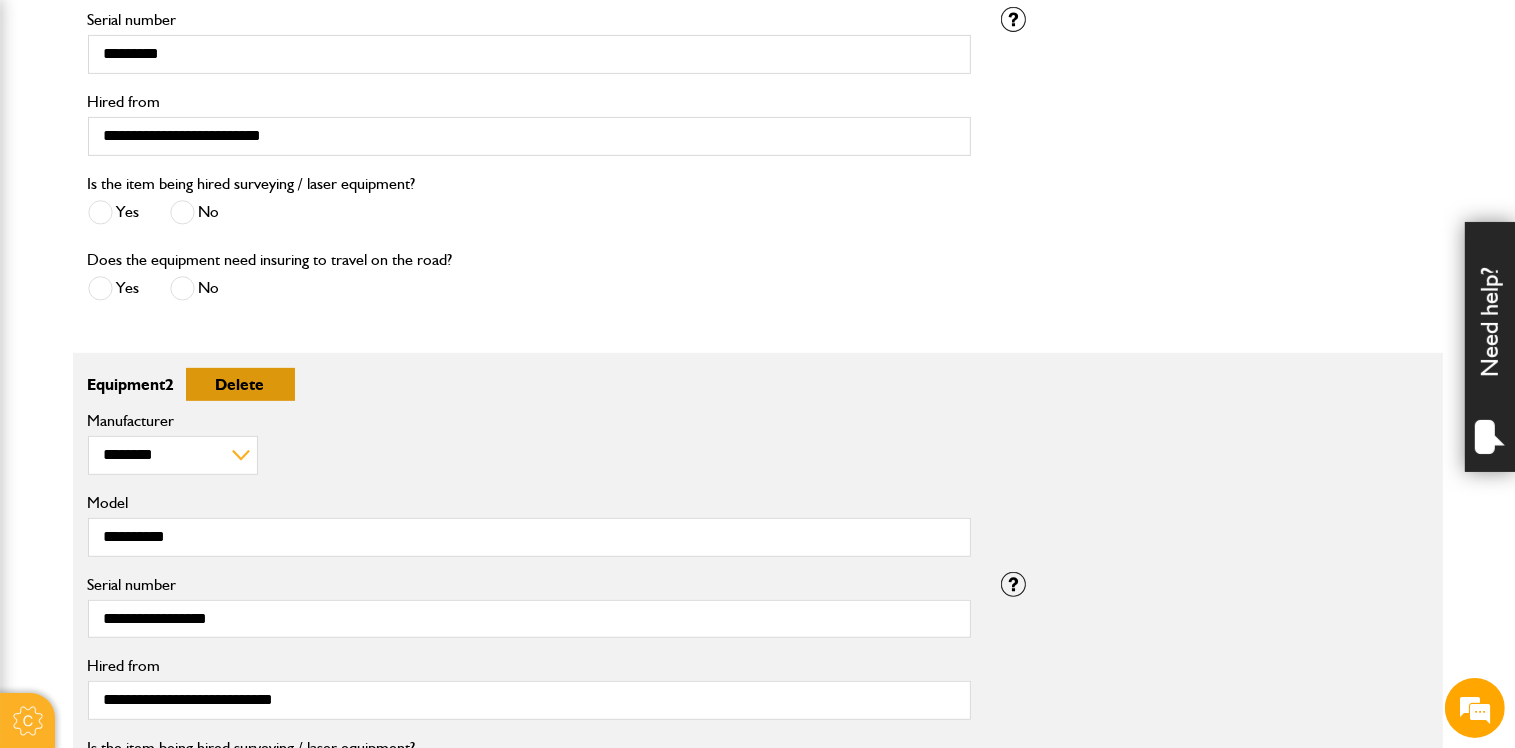 click on "Delete" at bounding box center (240, 384) 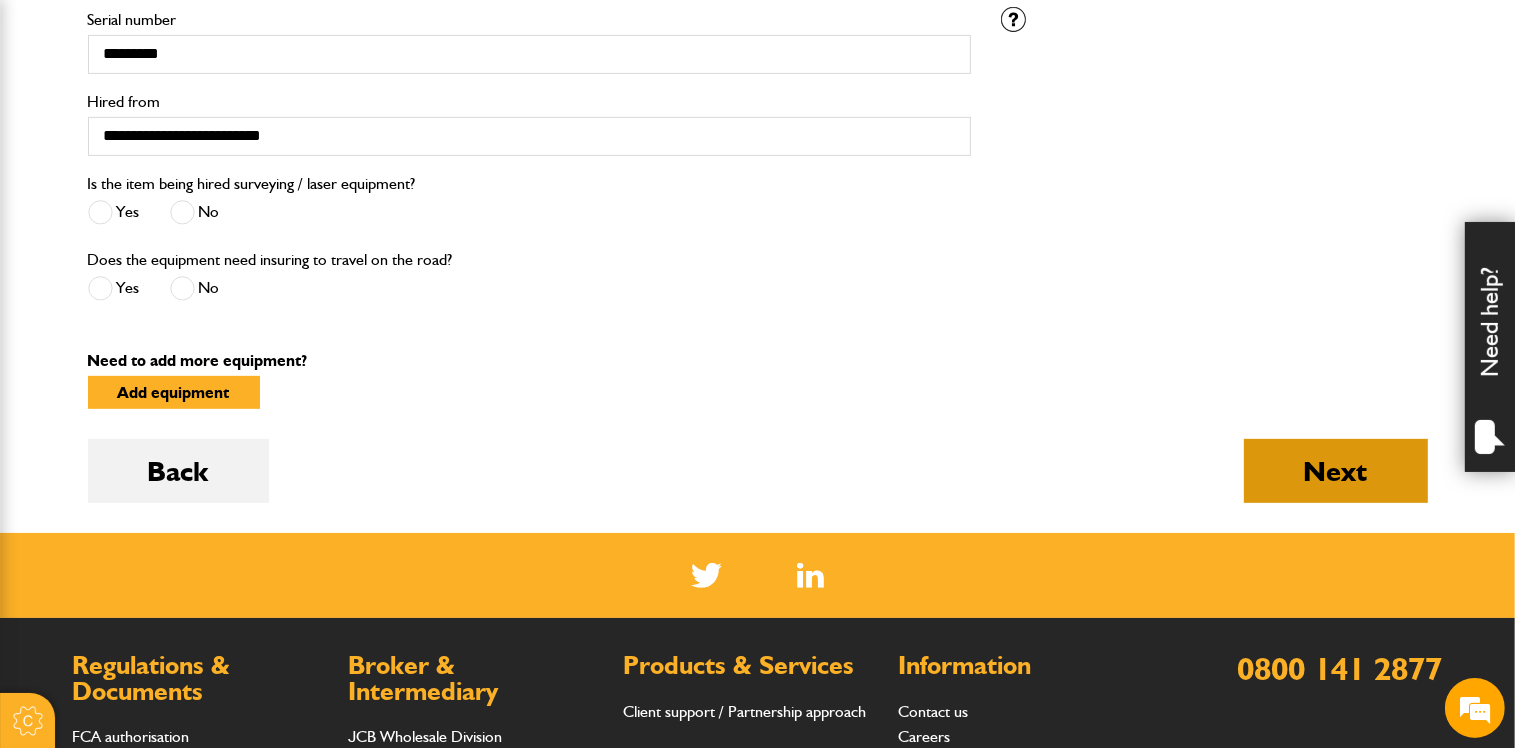 click on "Next" at bounding box center [1336, 471] 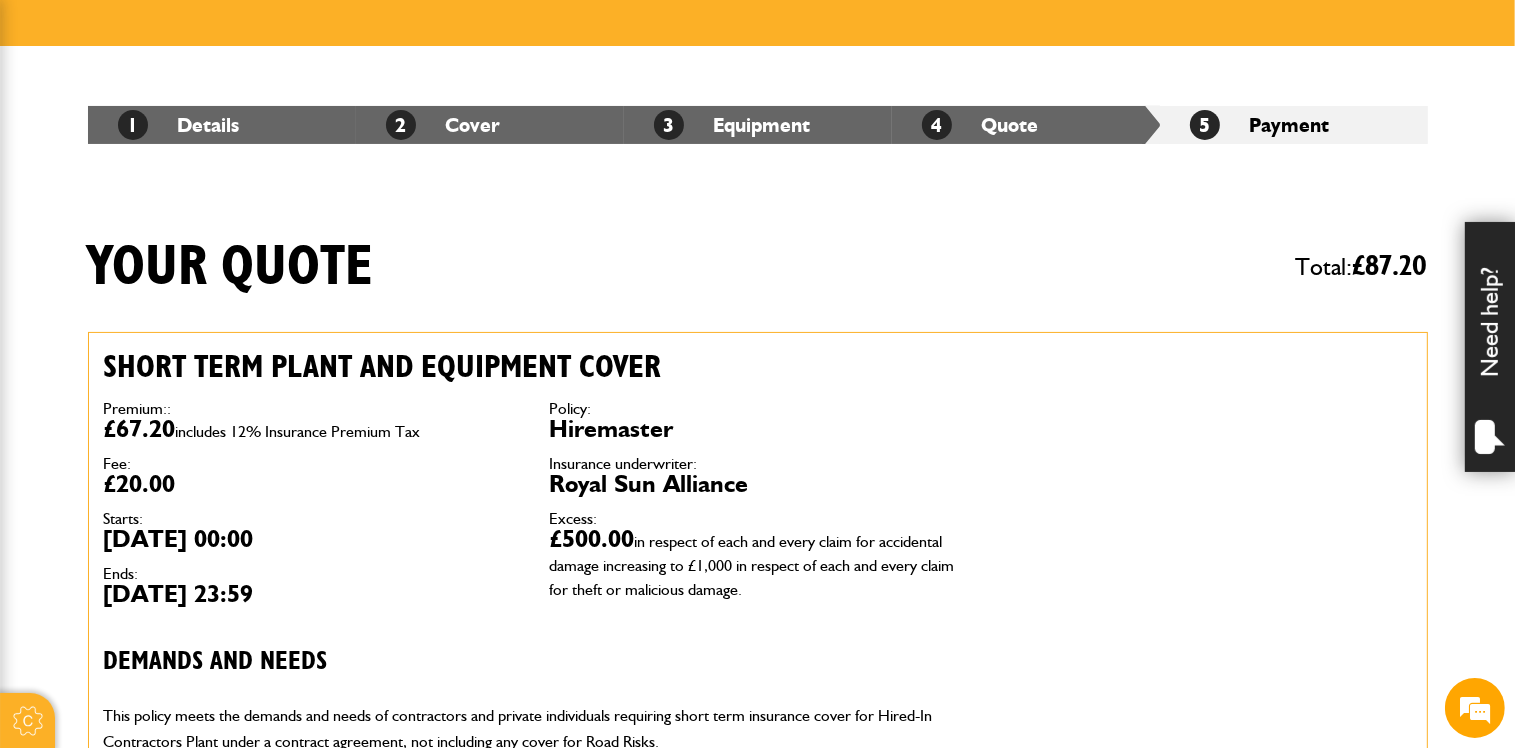 scroll, scrollTop: 300, scrollLeft: 0, axis: vertical 